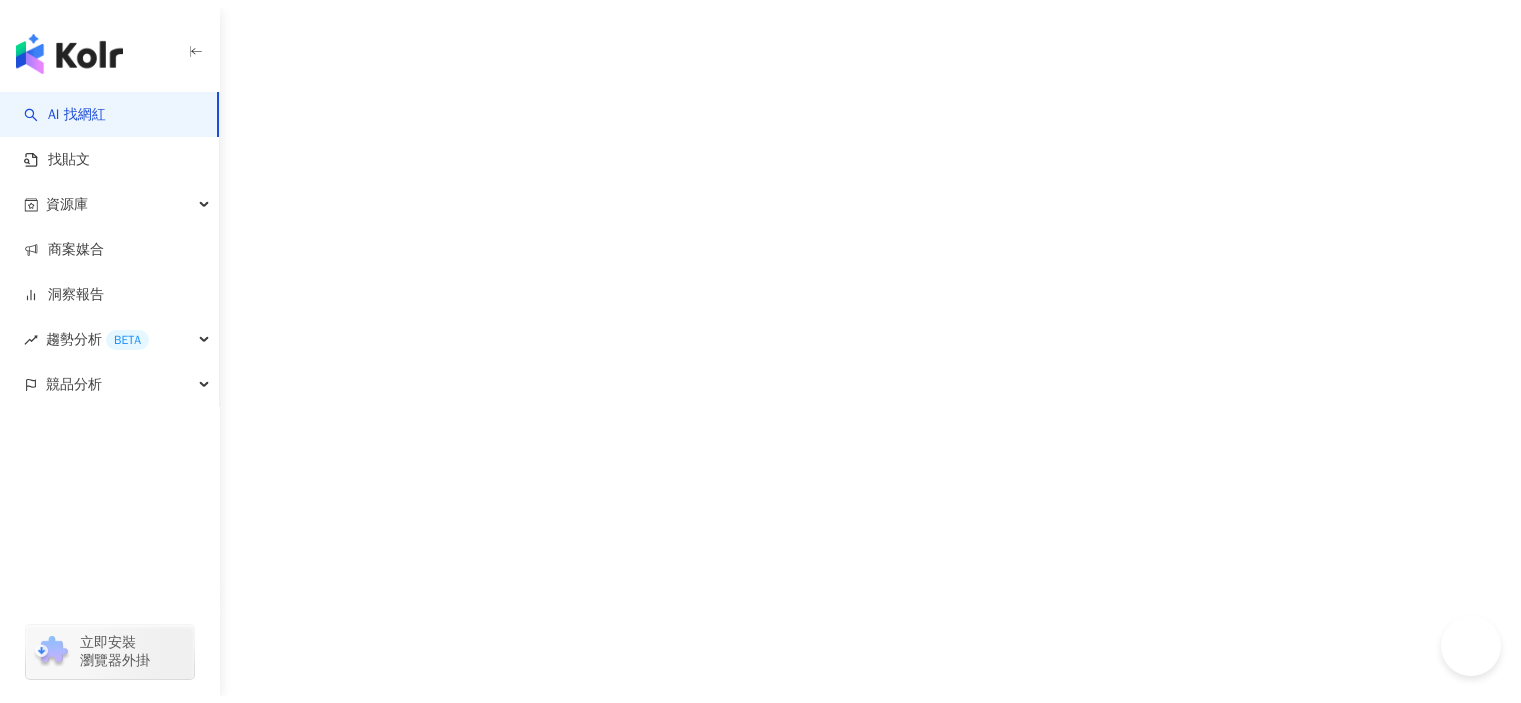 scroll, scrollTop: 0, scrollLeft: 0, axis: both 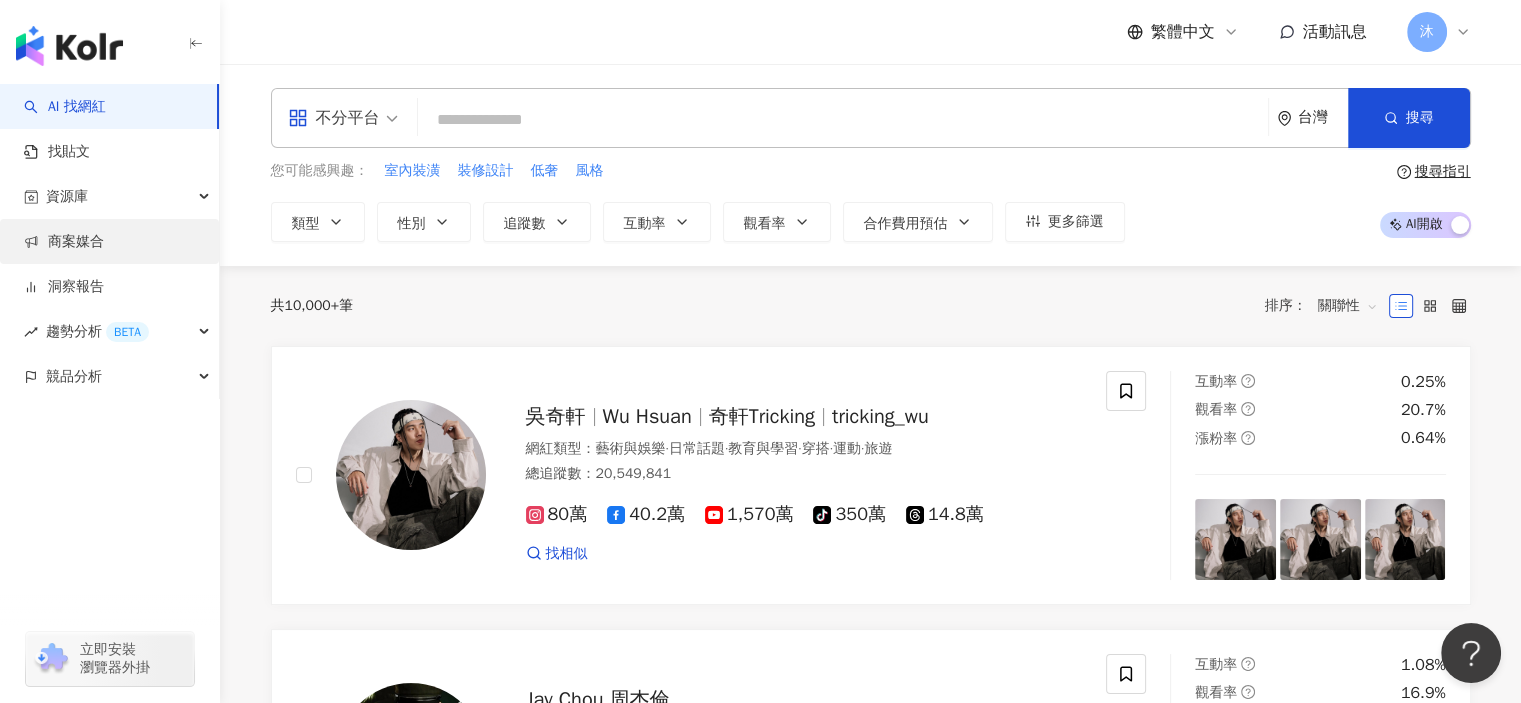 click on "商案媒合" at bounding box center [64, 242] 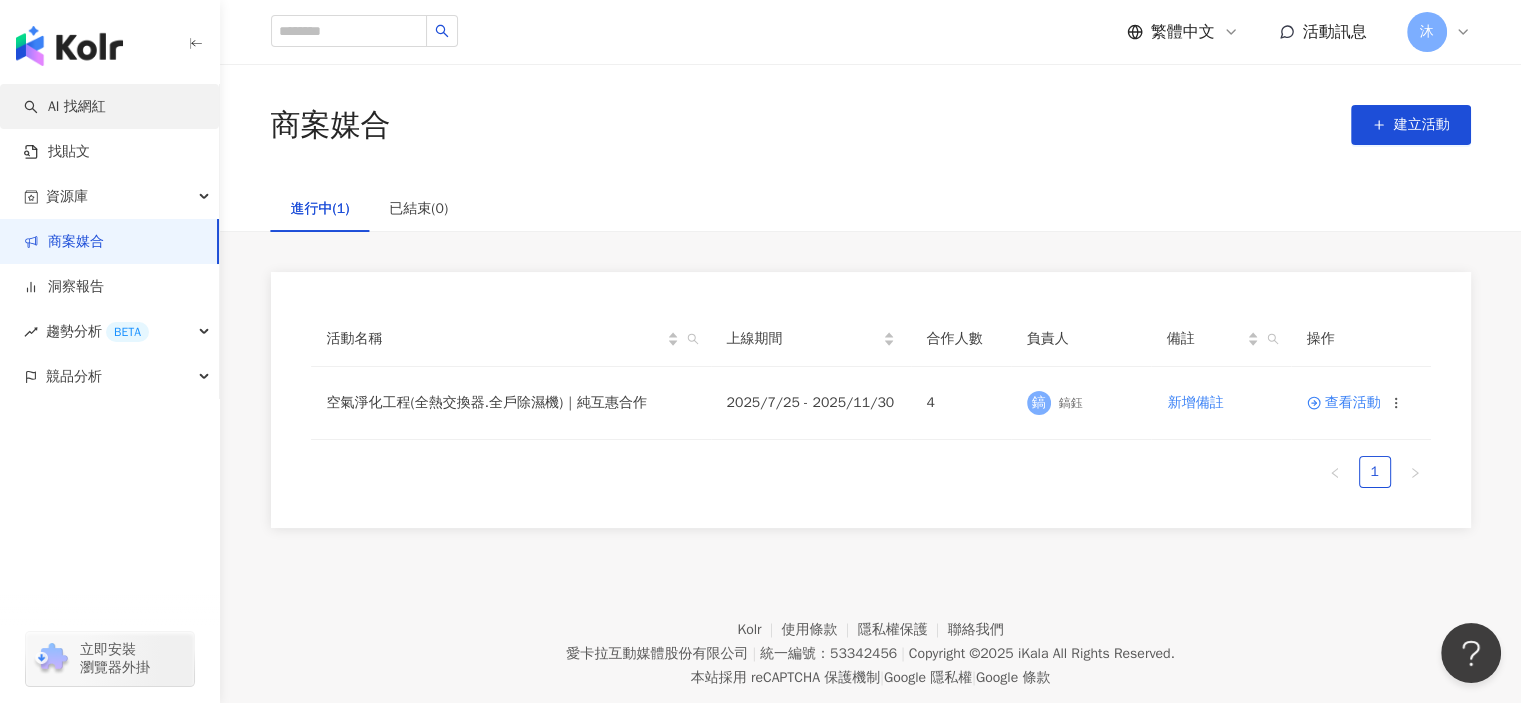 click on "AI 找網紅" at bounding box center (65, 107) 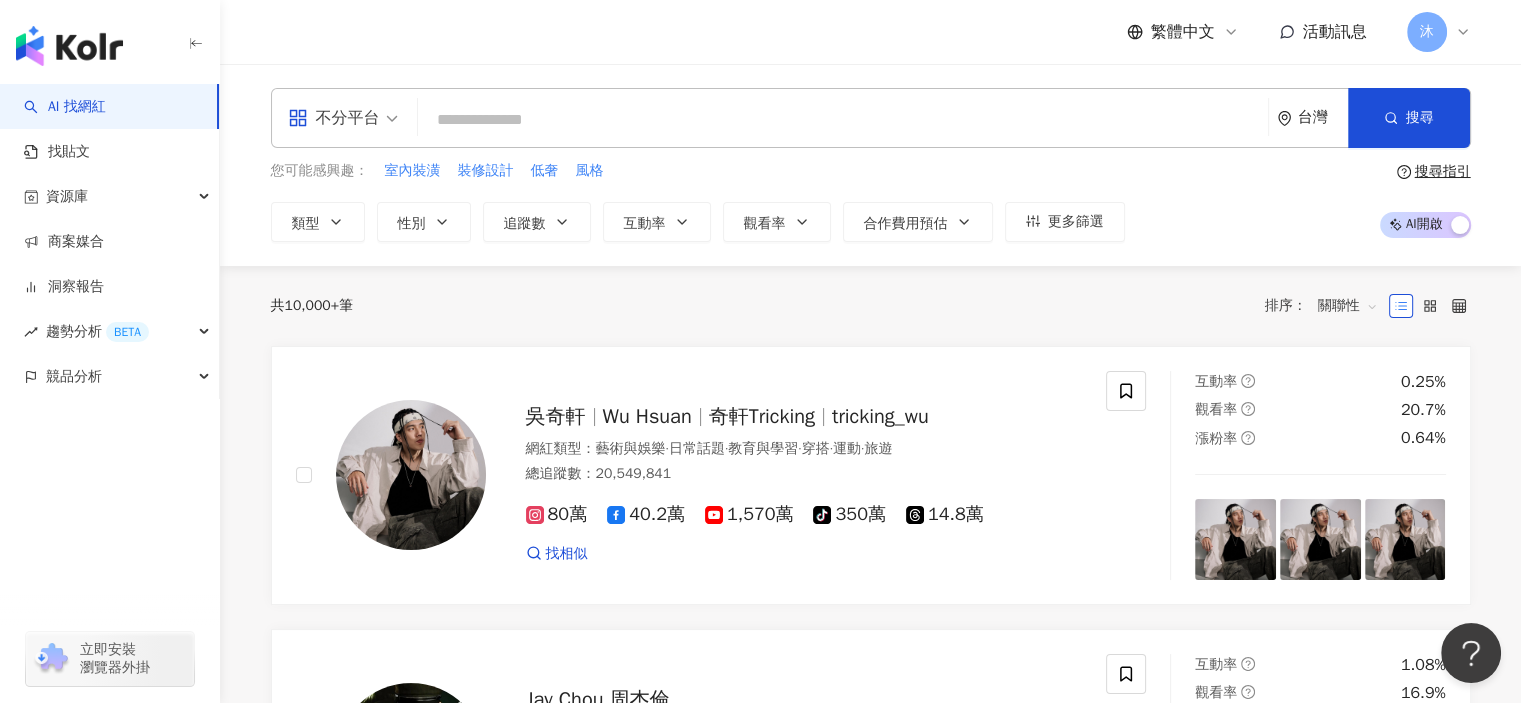 click at bounding box center [843, 120] 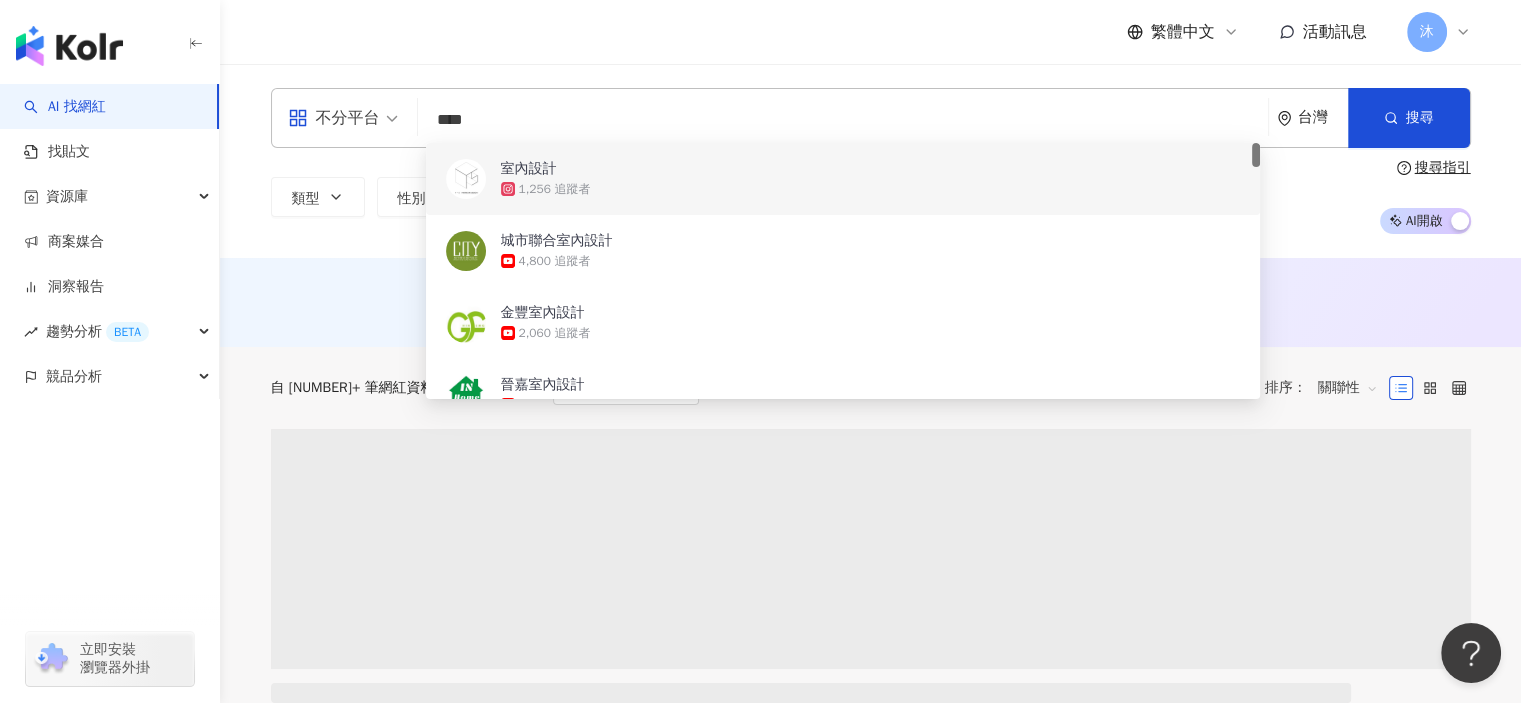 click on "繁體中文 活動訊息 沐" at bounding box center (871, 32) 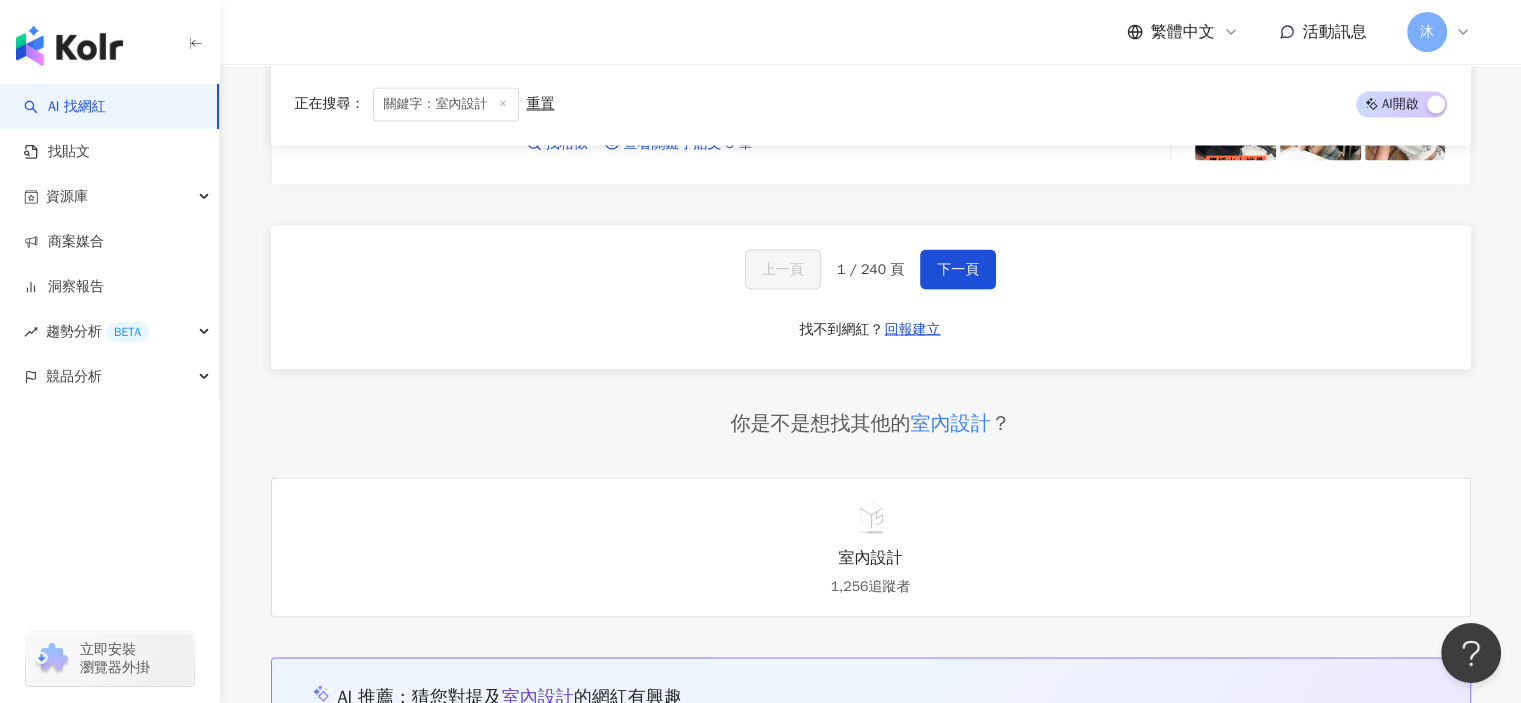 scroll, scrollTop: 3600, scrollLeft: 0, axis: vertical 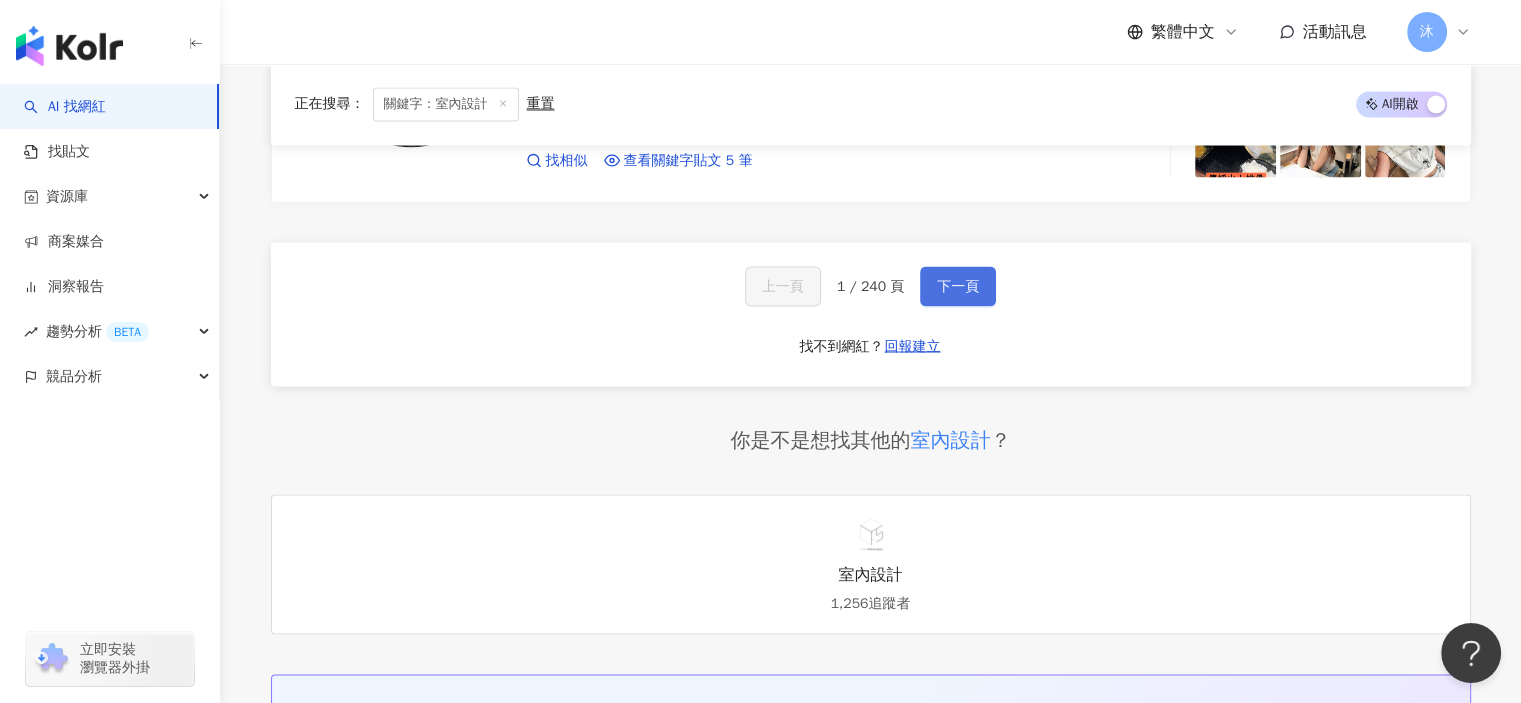 click on "下一頁" at bounding box center (958, 286) 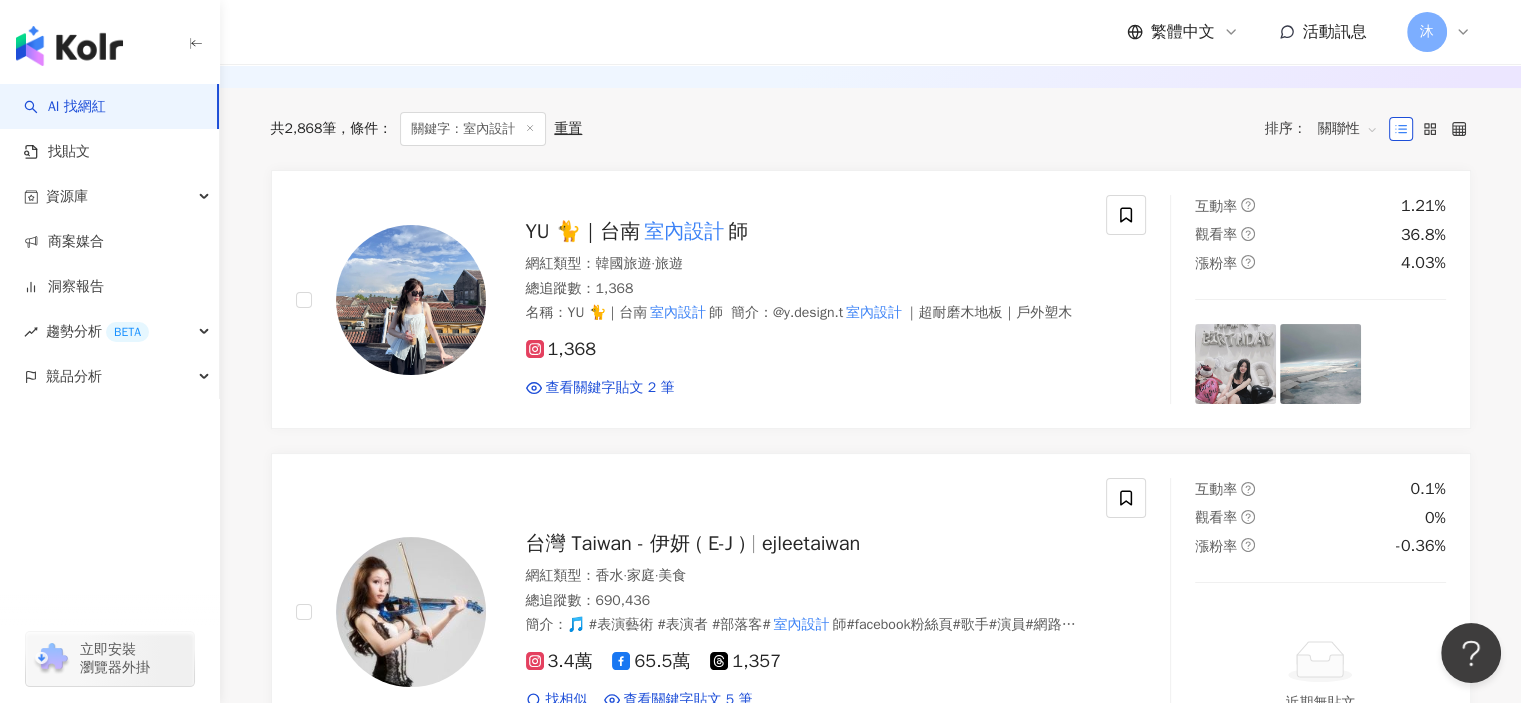 scroll, scrollTop: 0, scrollLeft: 0, axis: both 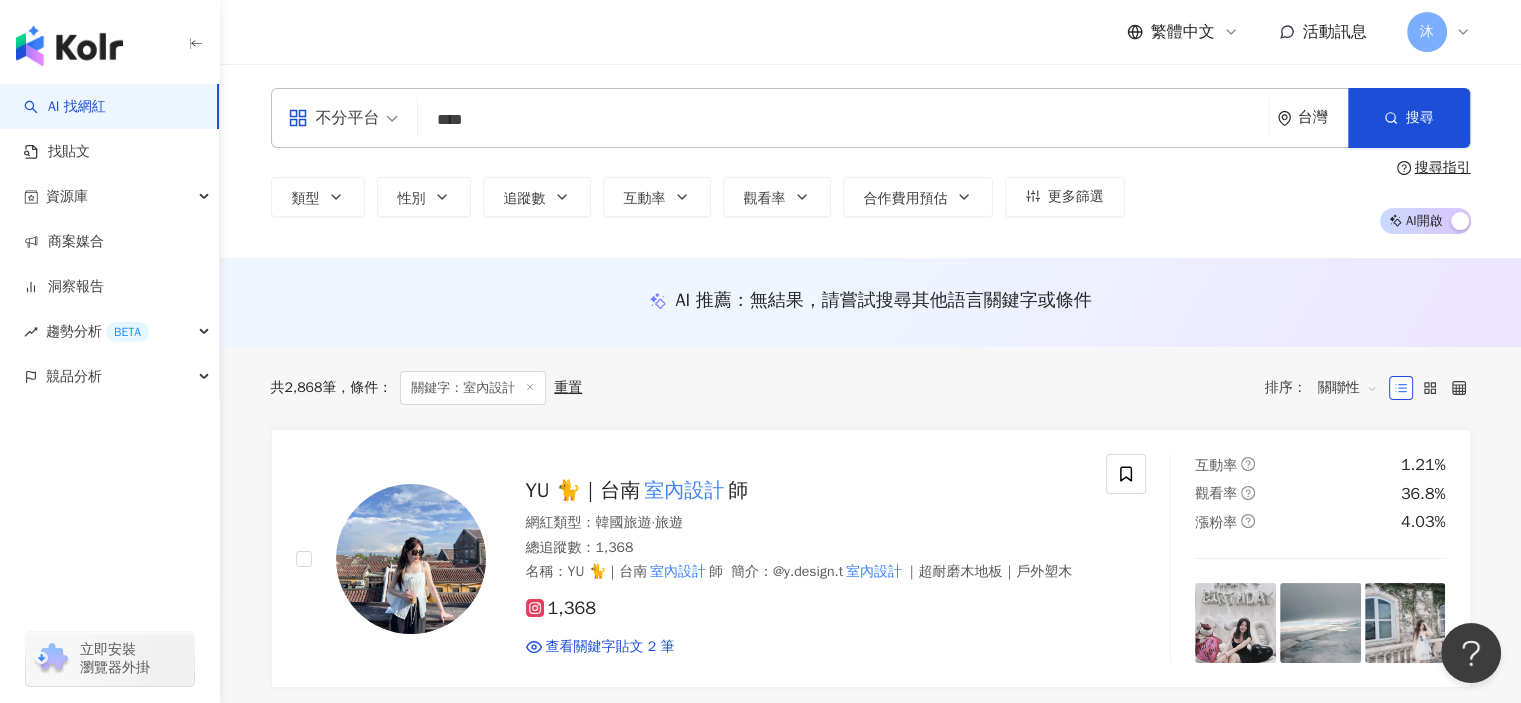click on "****" at bounding box center [843, 120] 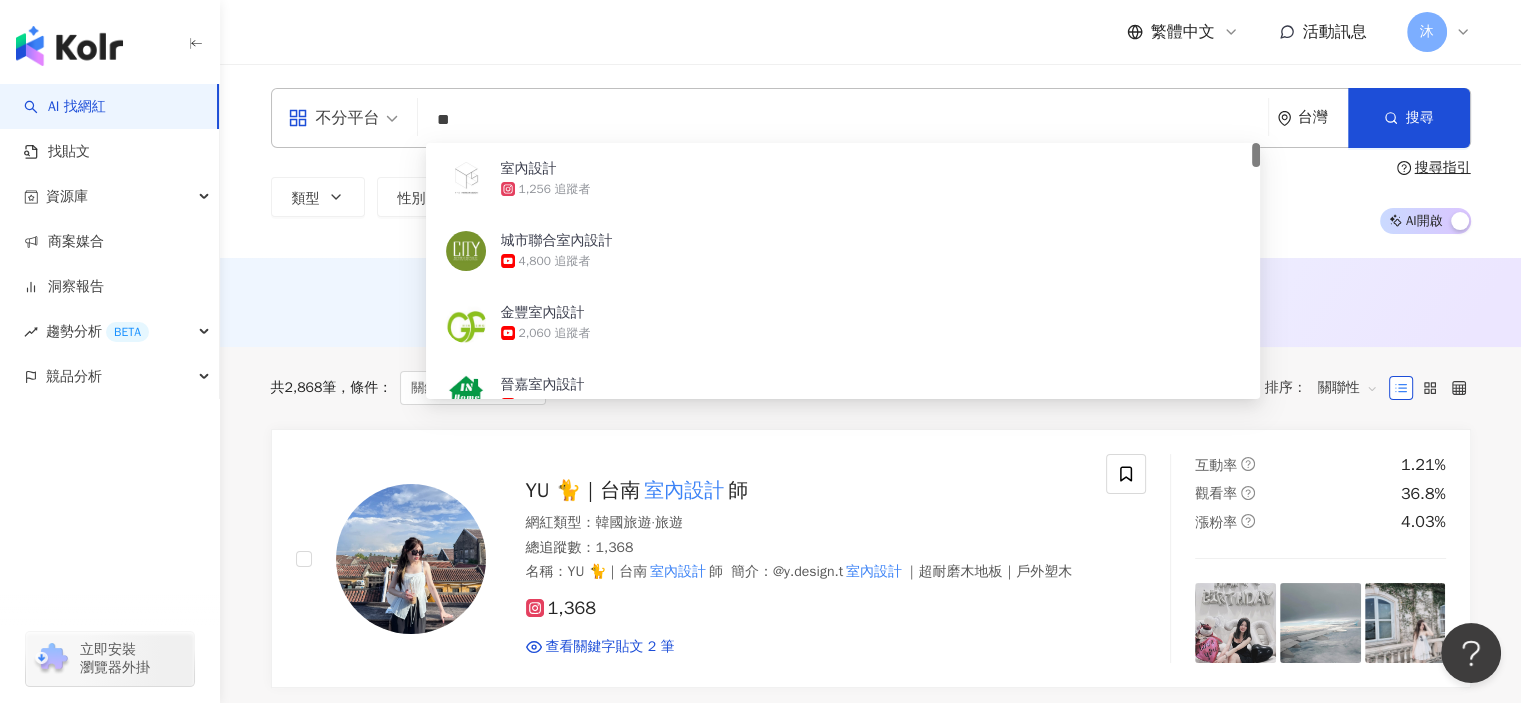 type on "*" 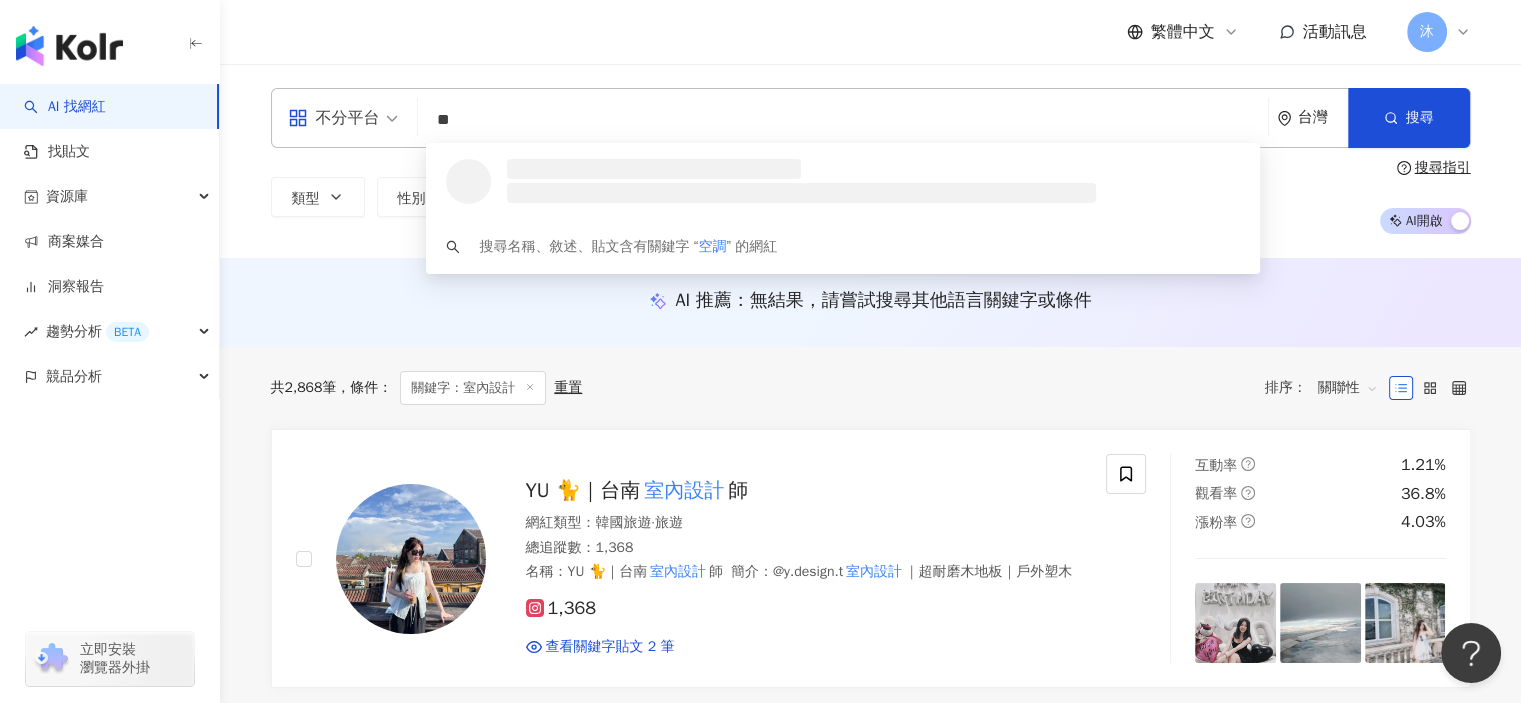 type on "*" 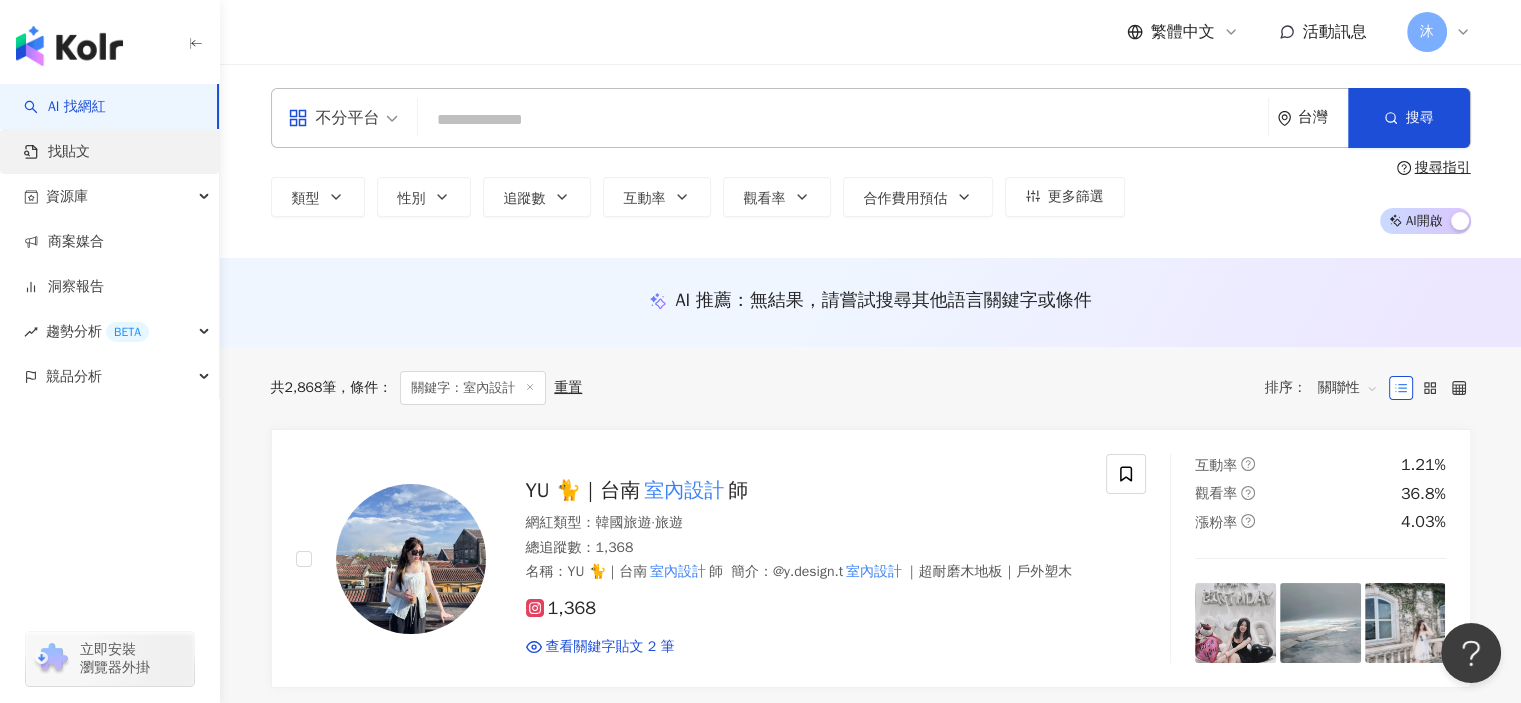 type 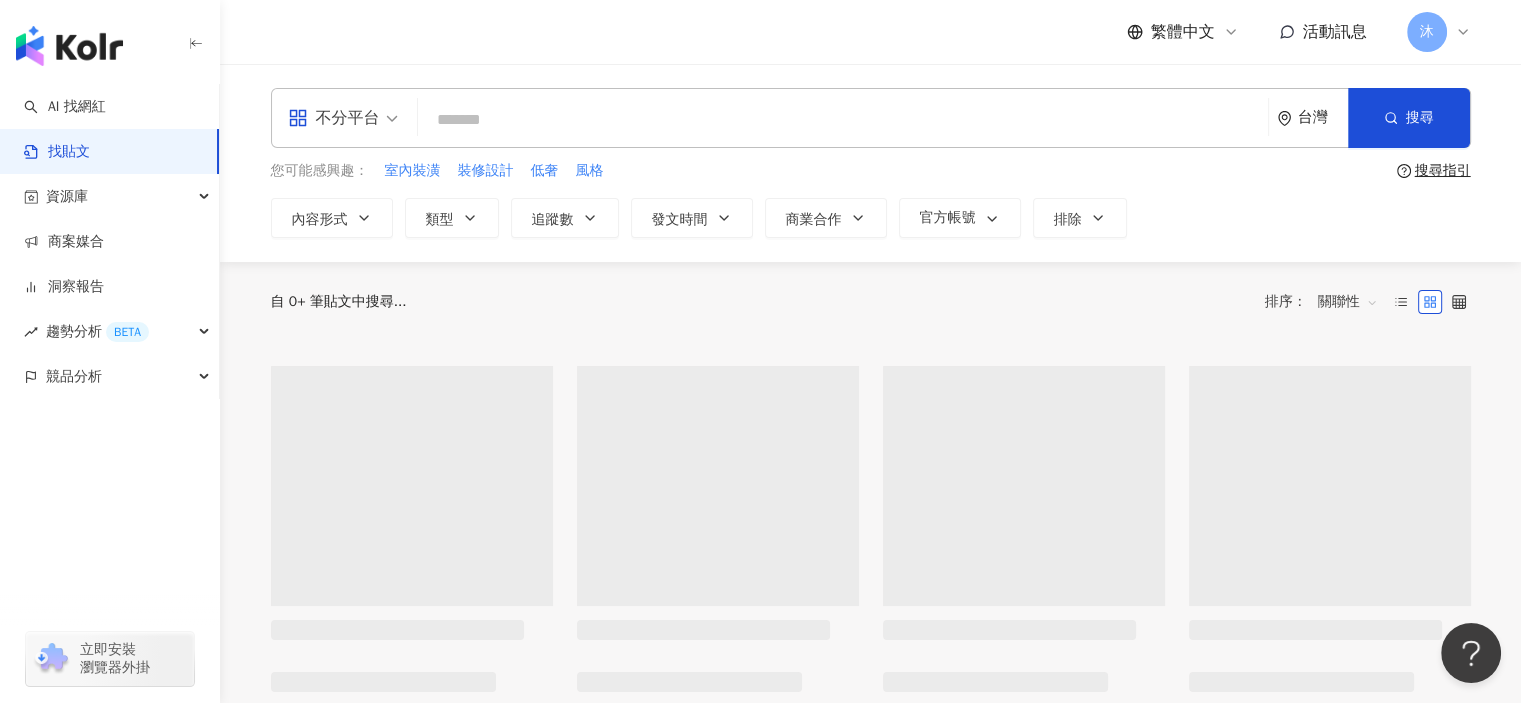 click at bounding box center (843, 119) 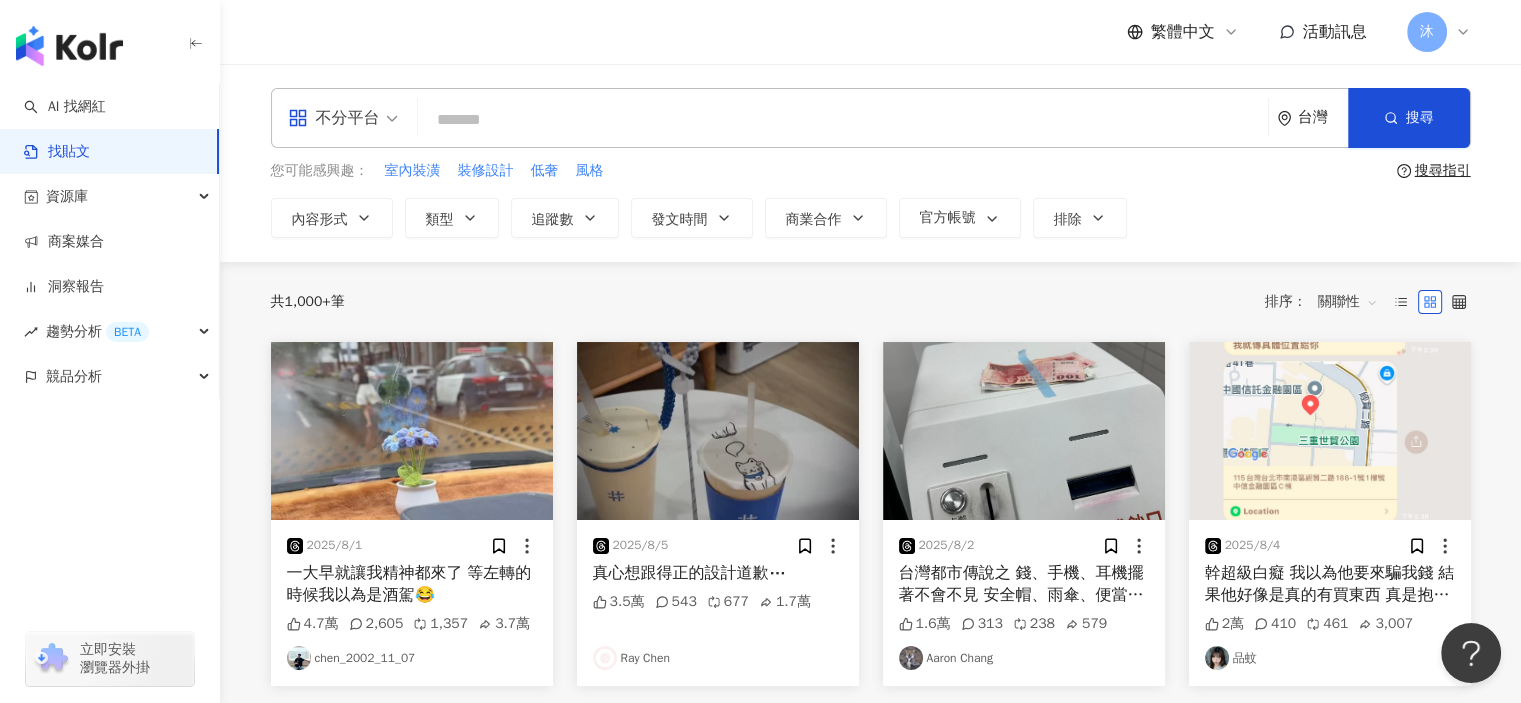 click at bounding box center [843, 119] 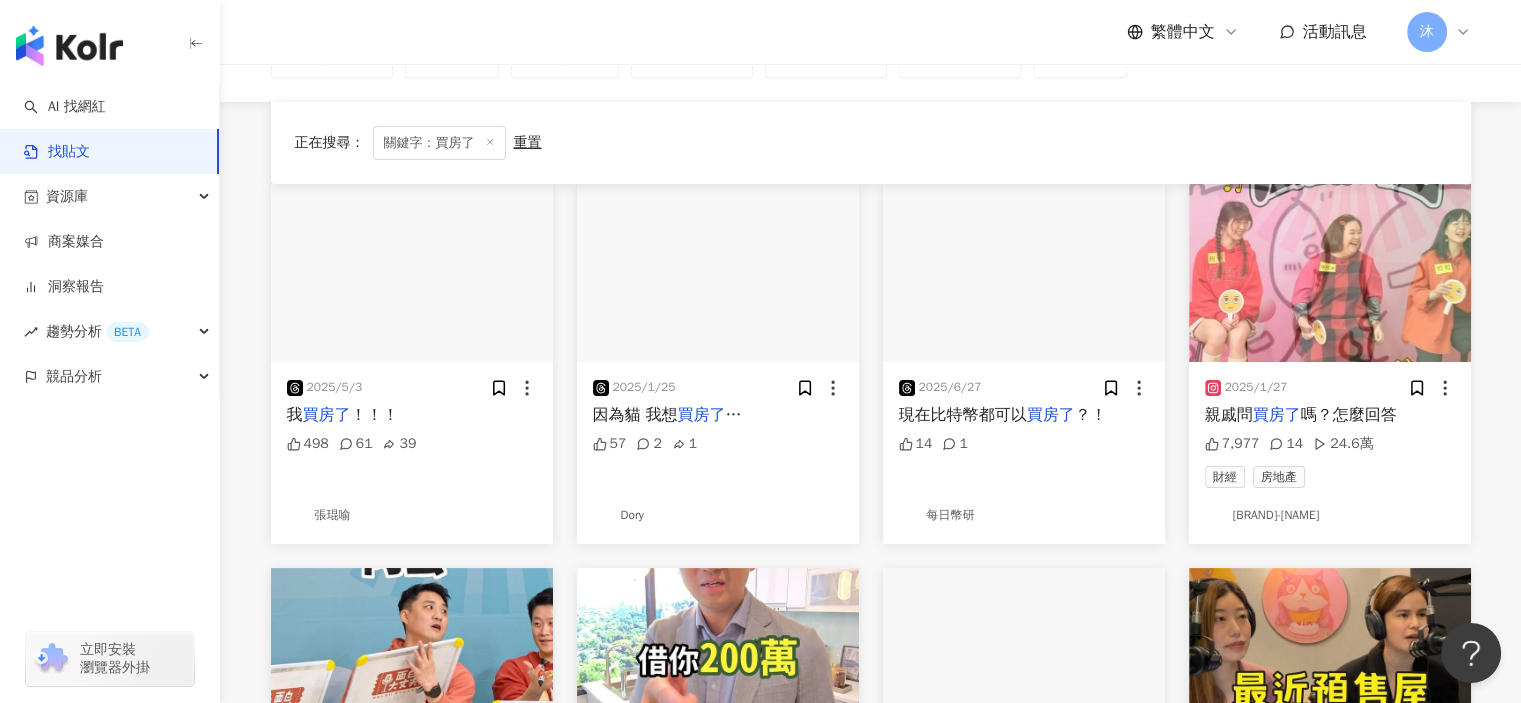 scroll, scrollTop: 0, scrollLeft: 0, axis: both 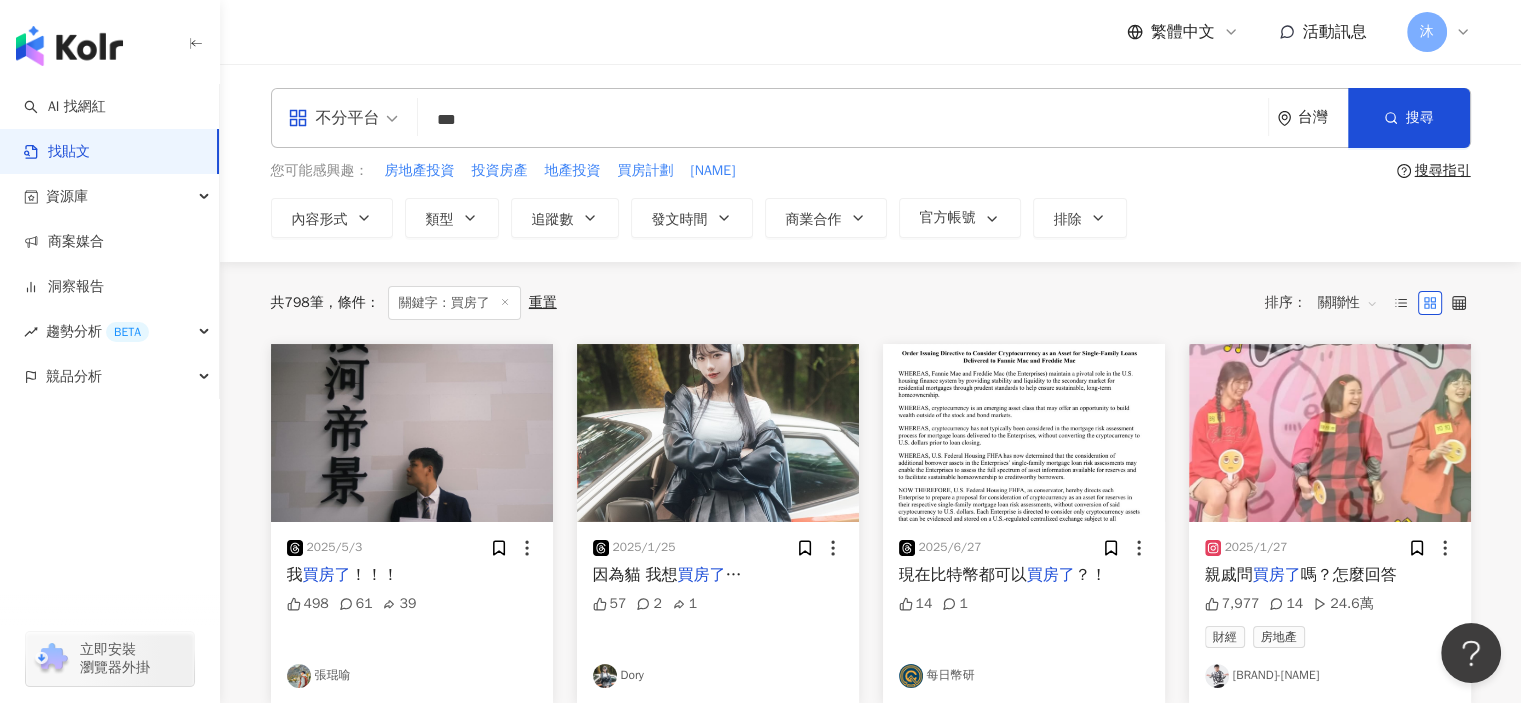 drag, startPoint x: 560, startPoint y: 135, endPoint x: 377, endPoint y: 139, distance: 183.04372 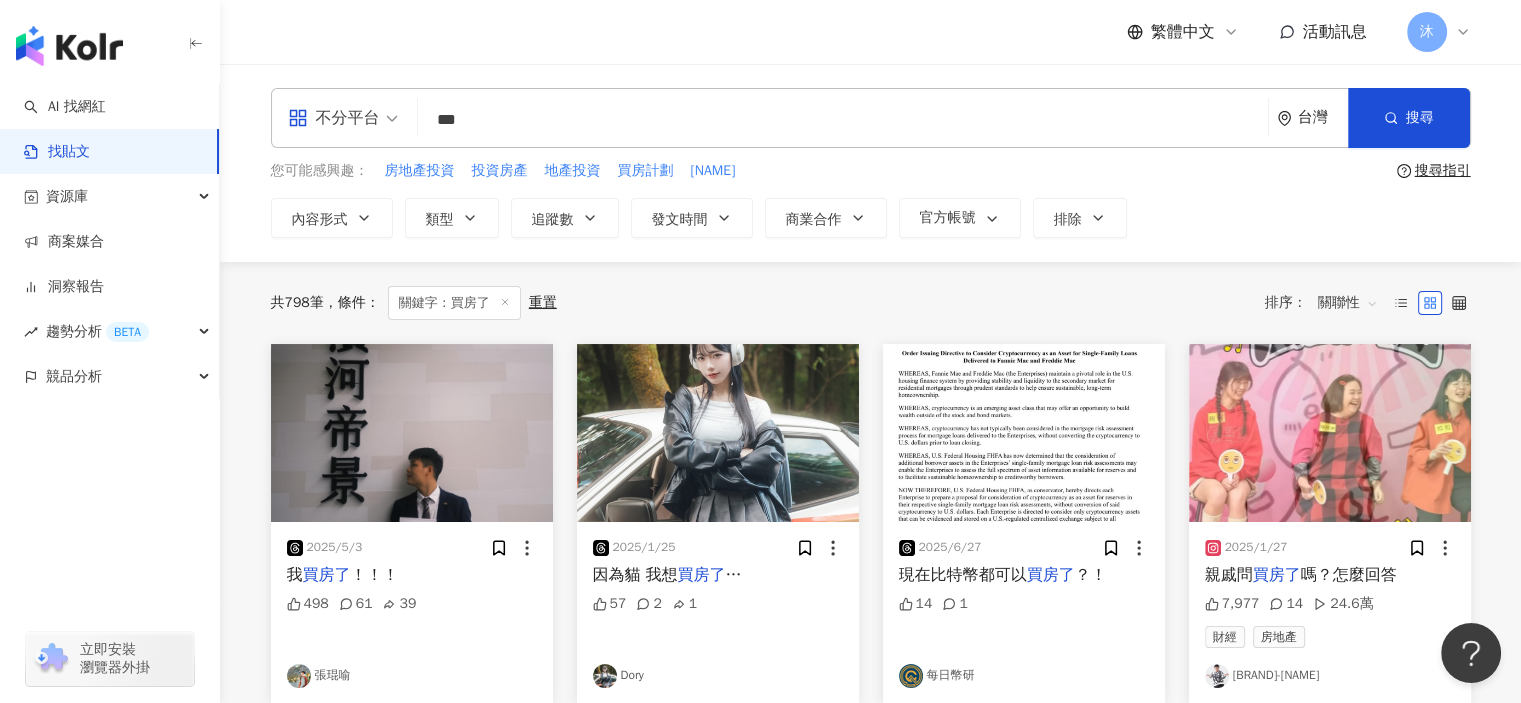 type on "***" 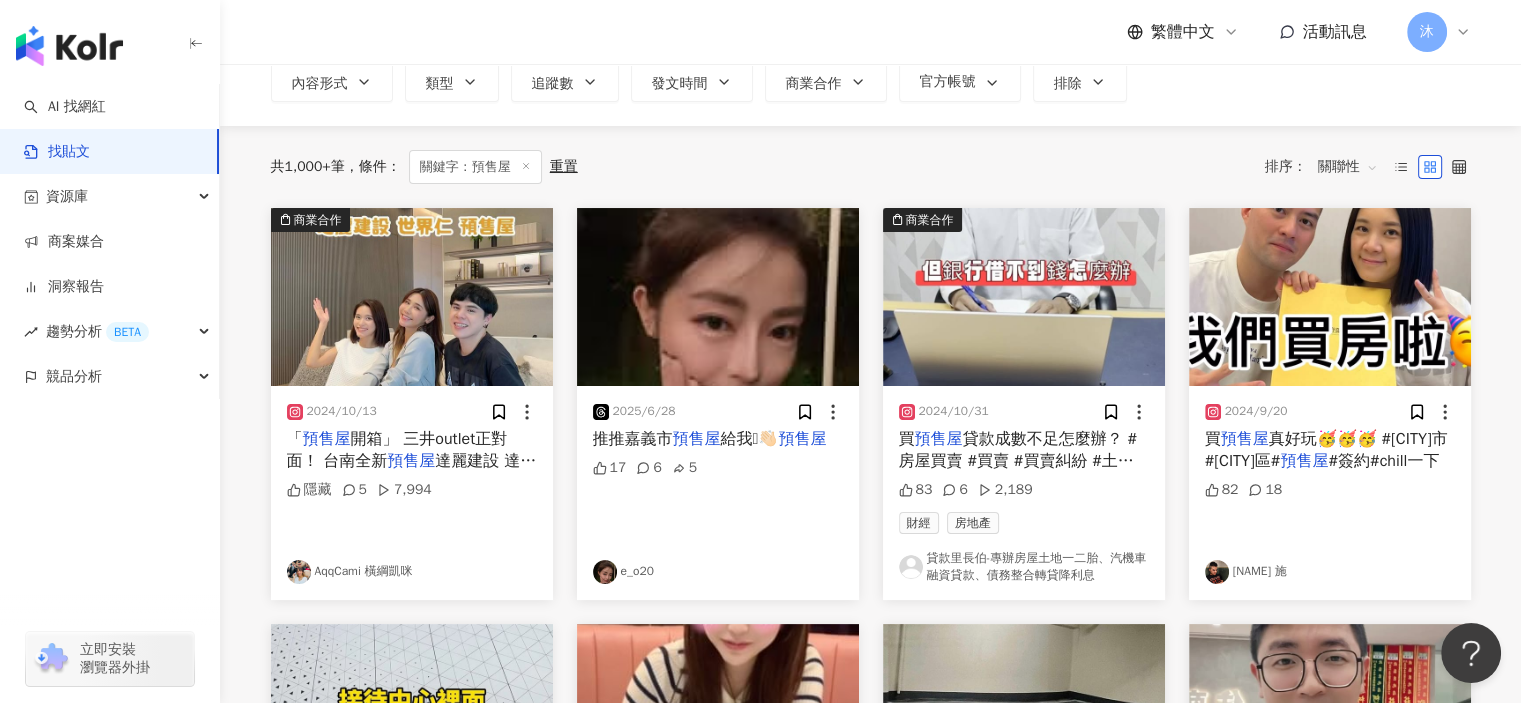 scroll, scrollTop: 0, scrollLeft: 0, axis: both 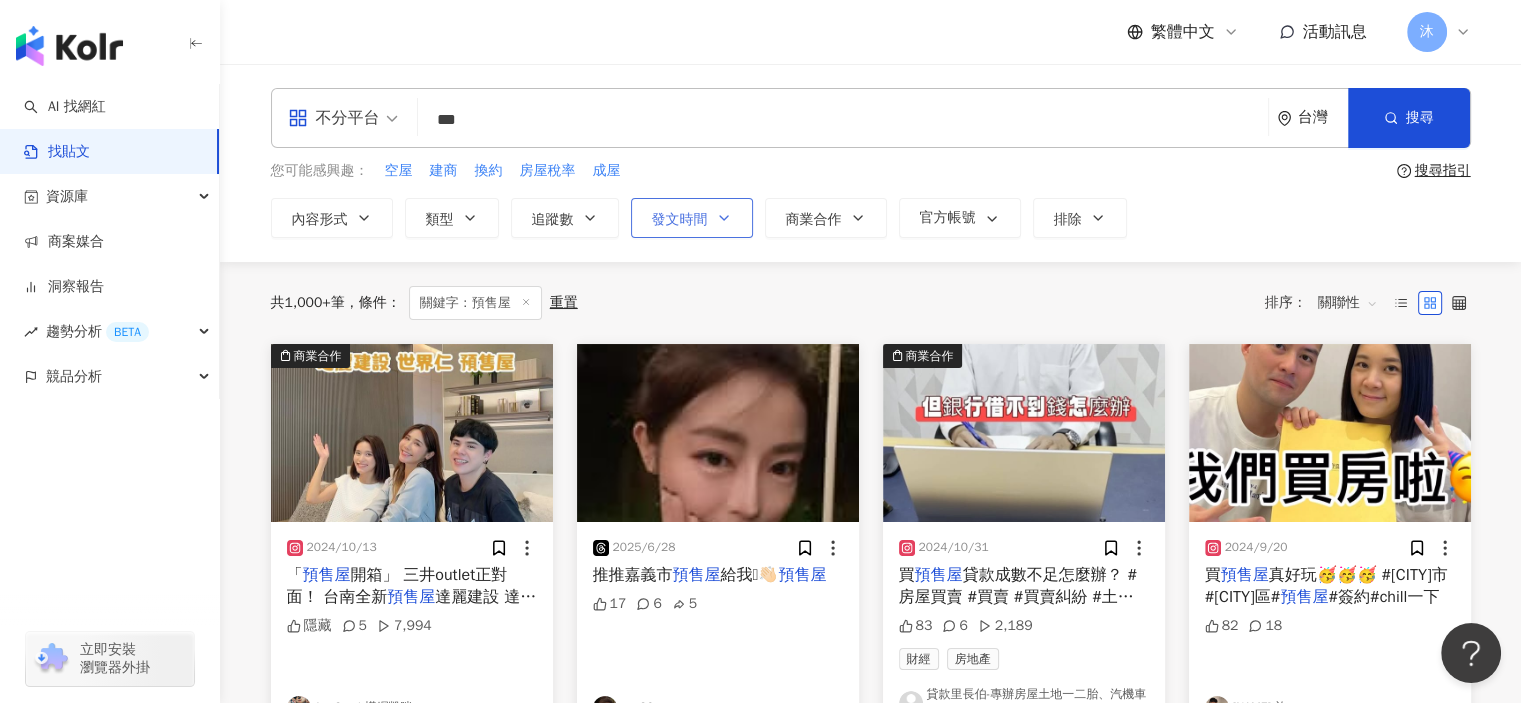 click on "發文時間" at bounding box center (680, 220) 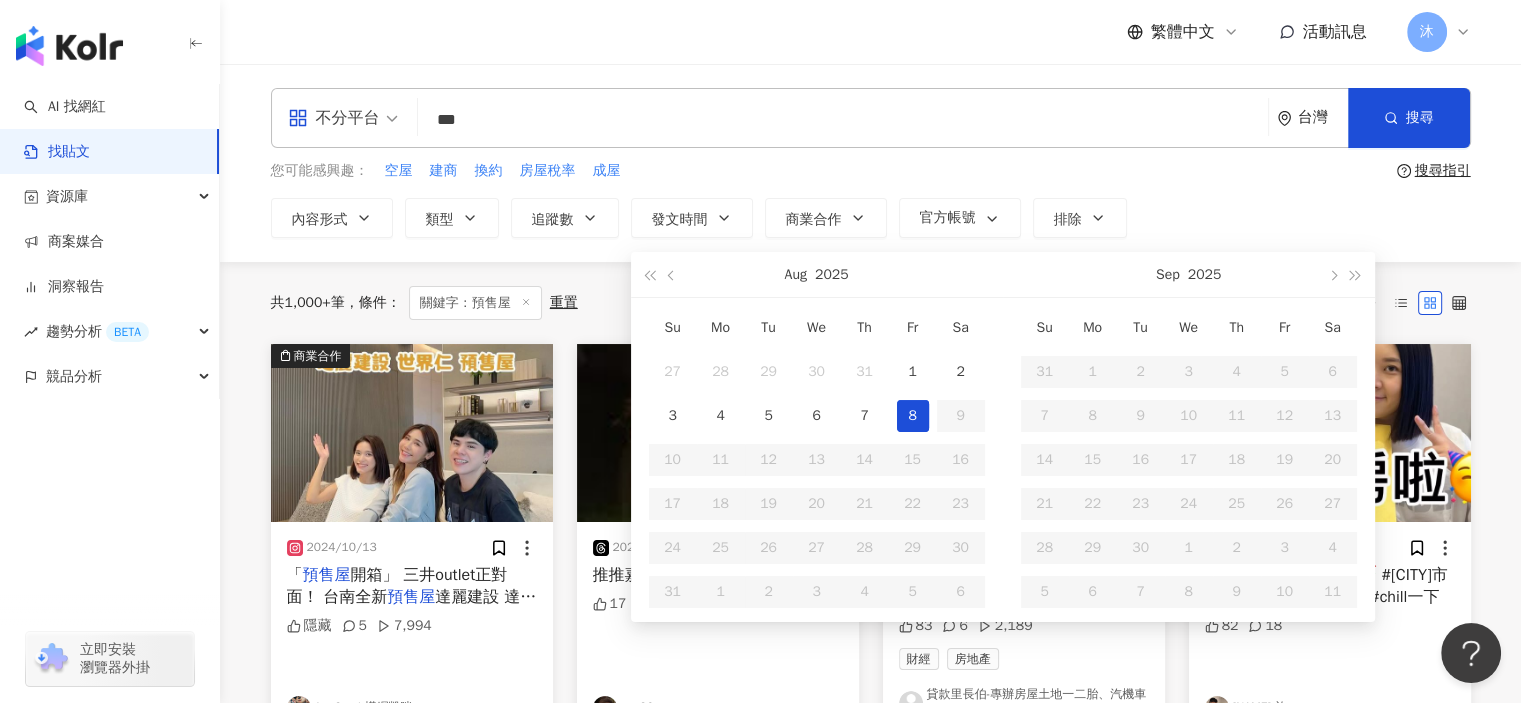 type on "**********" 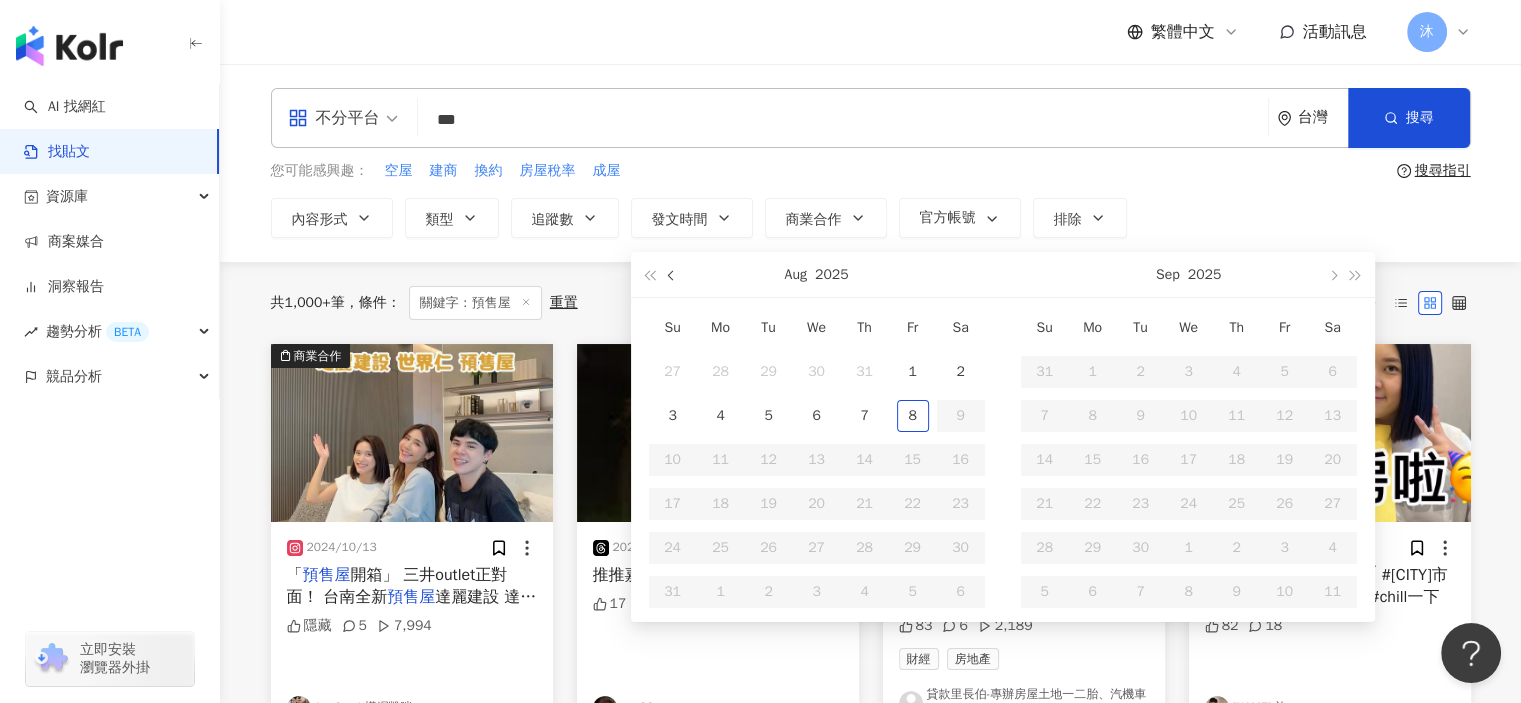 click at bounding box center [672, 274] 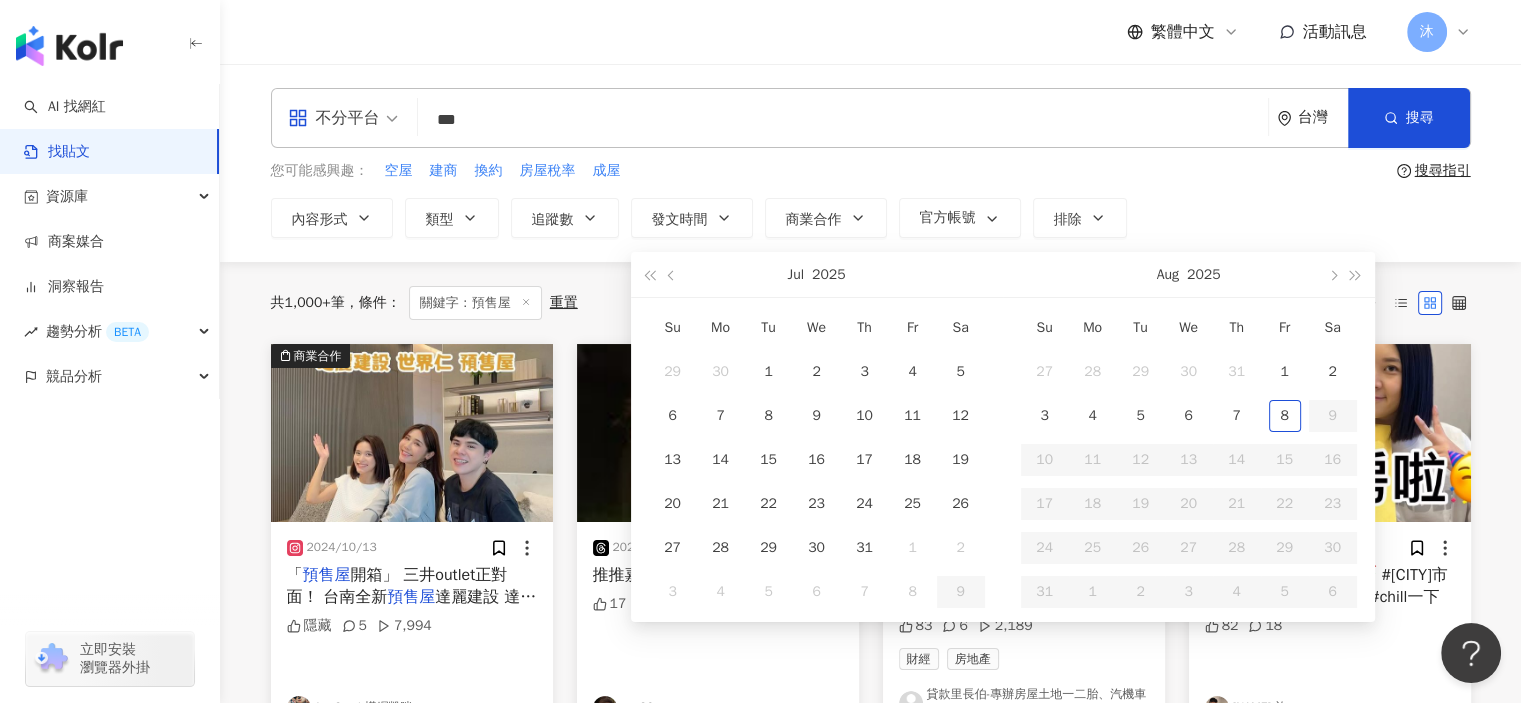 type on "**********" 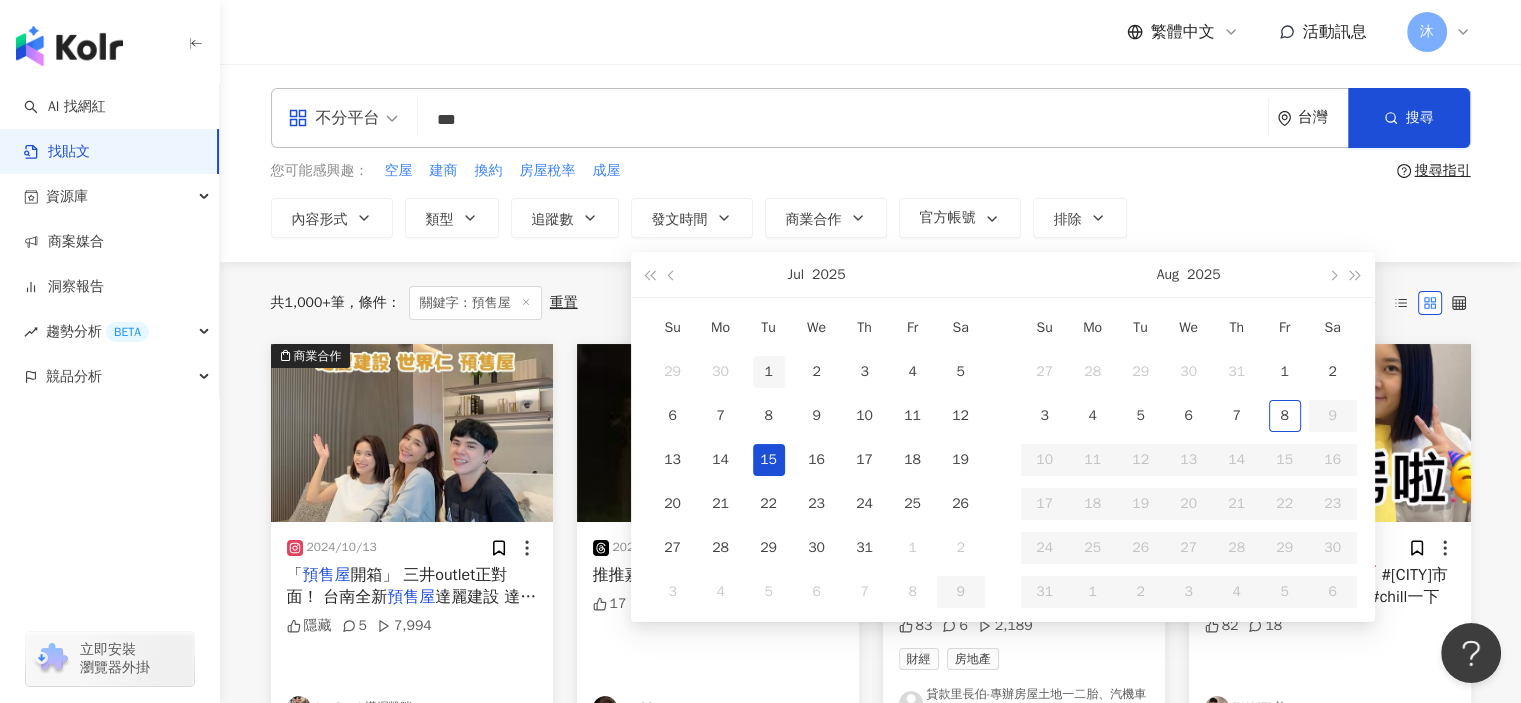 type on "**********" 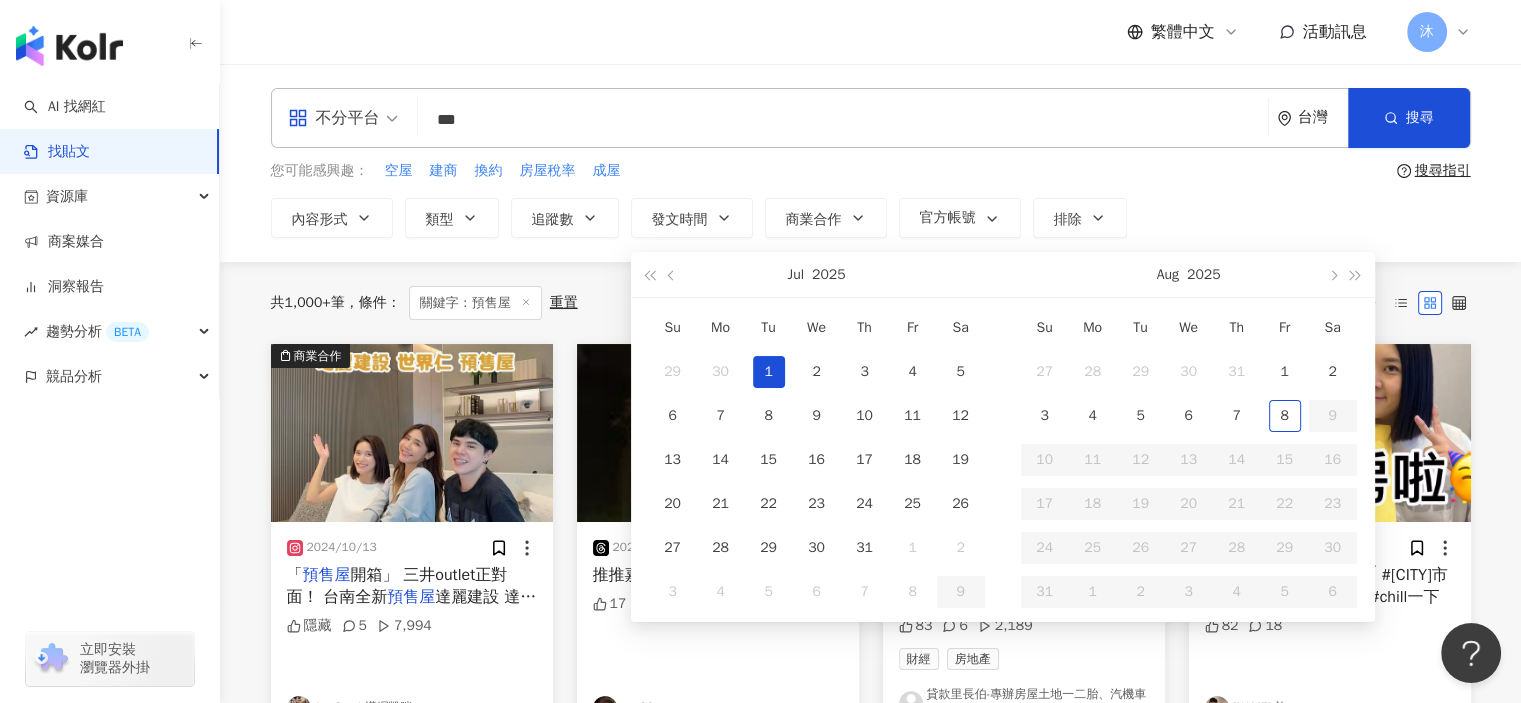 click on "1" at bounding box center (769, 372) 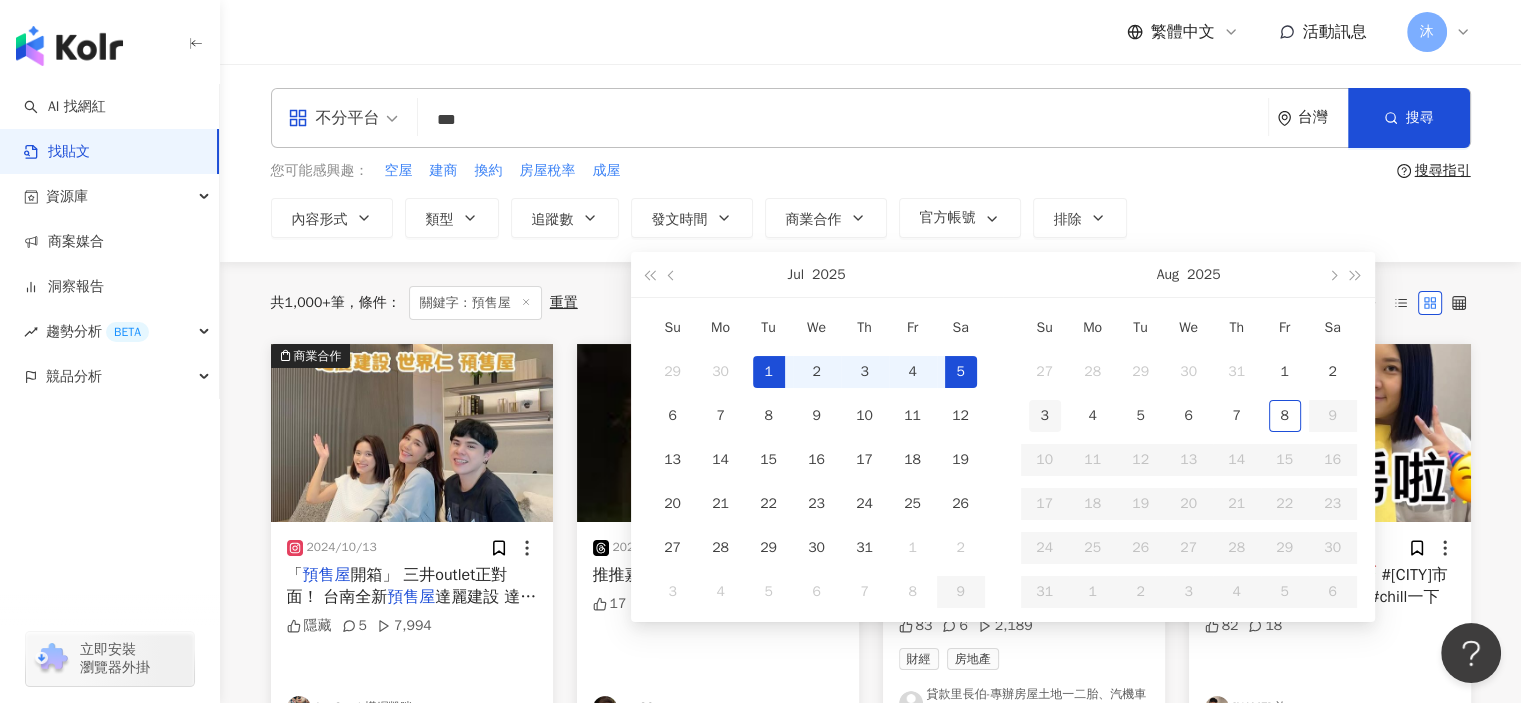 type on "**********" 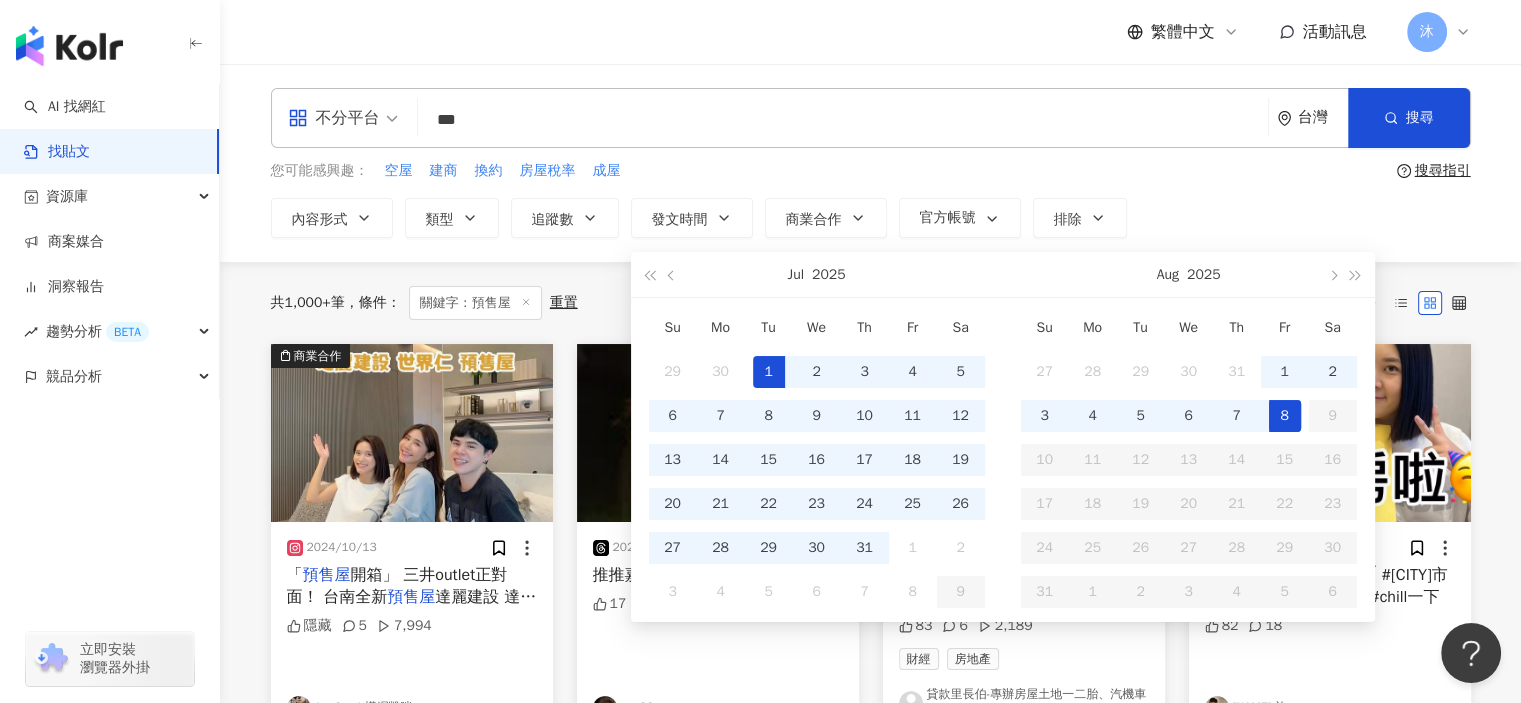 click on "8" at bounding box center (1285, 416) 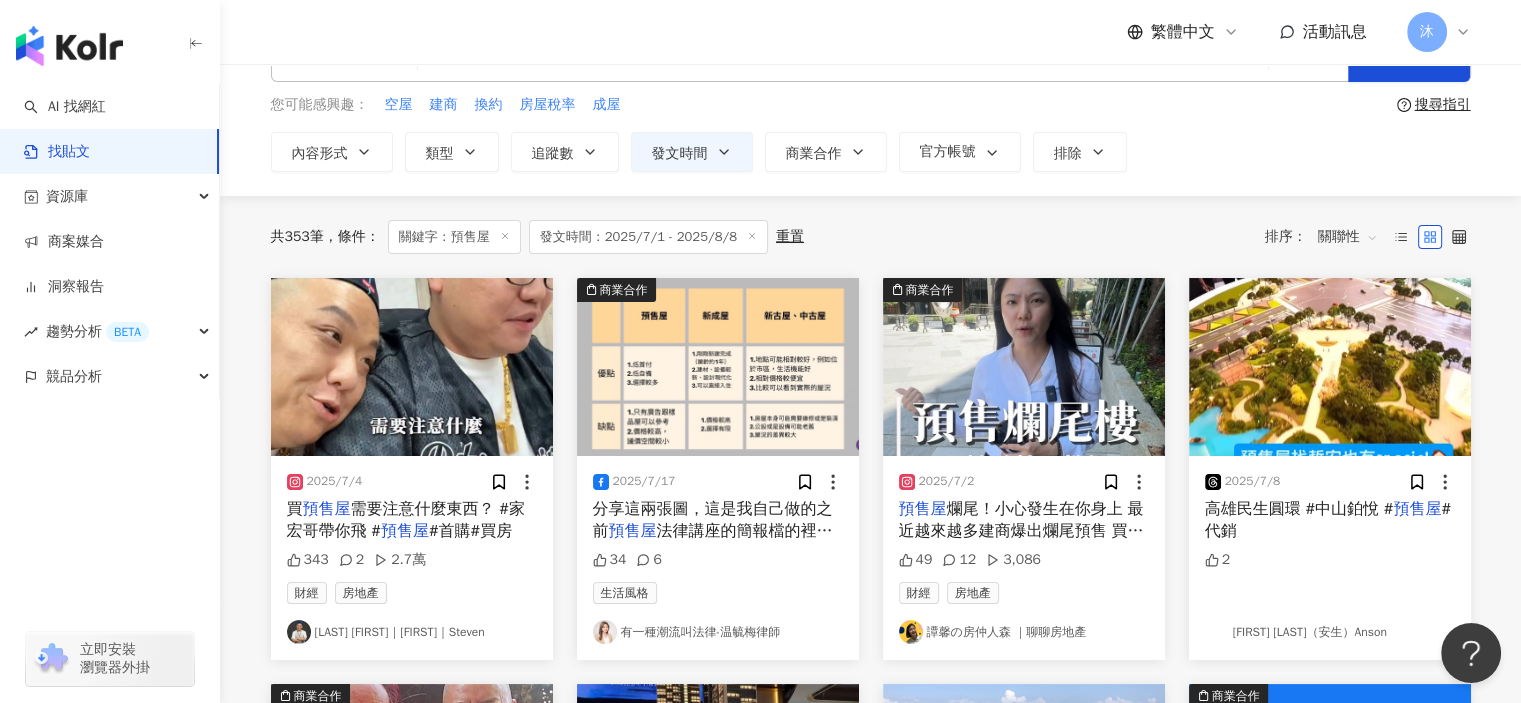 scroll, scrollTop: 0, scrollLeft: 0, axis: both 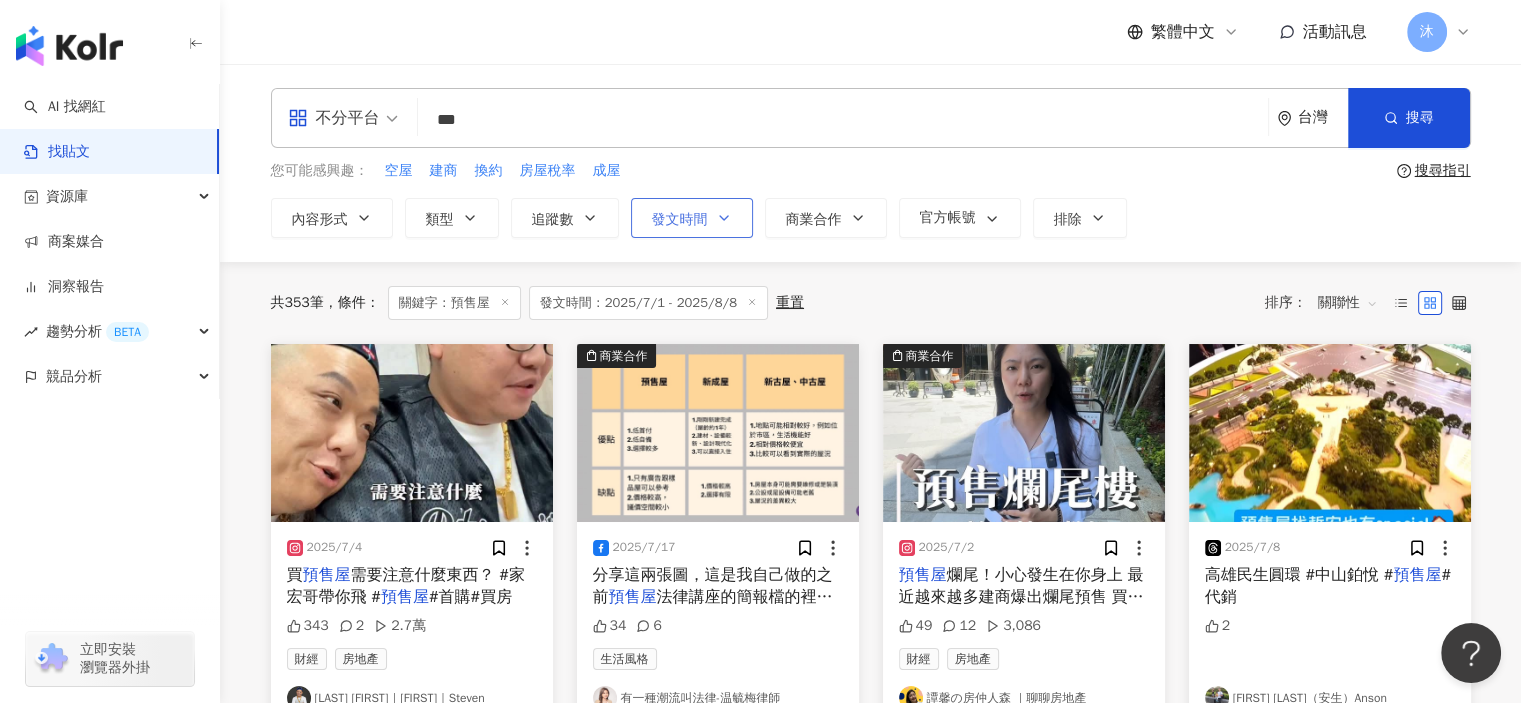 click on "發文時間" at bounding box center [692, 218] 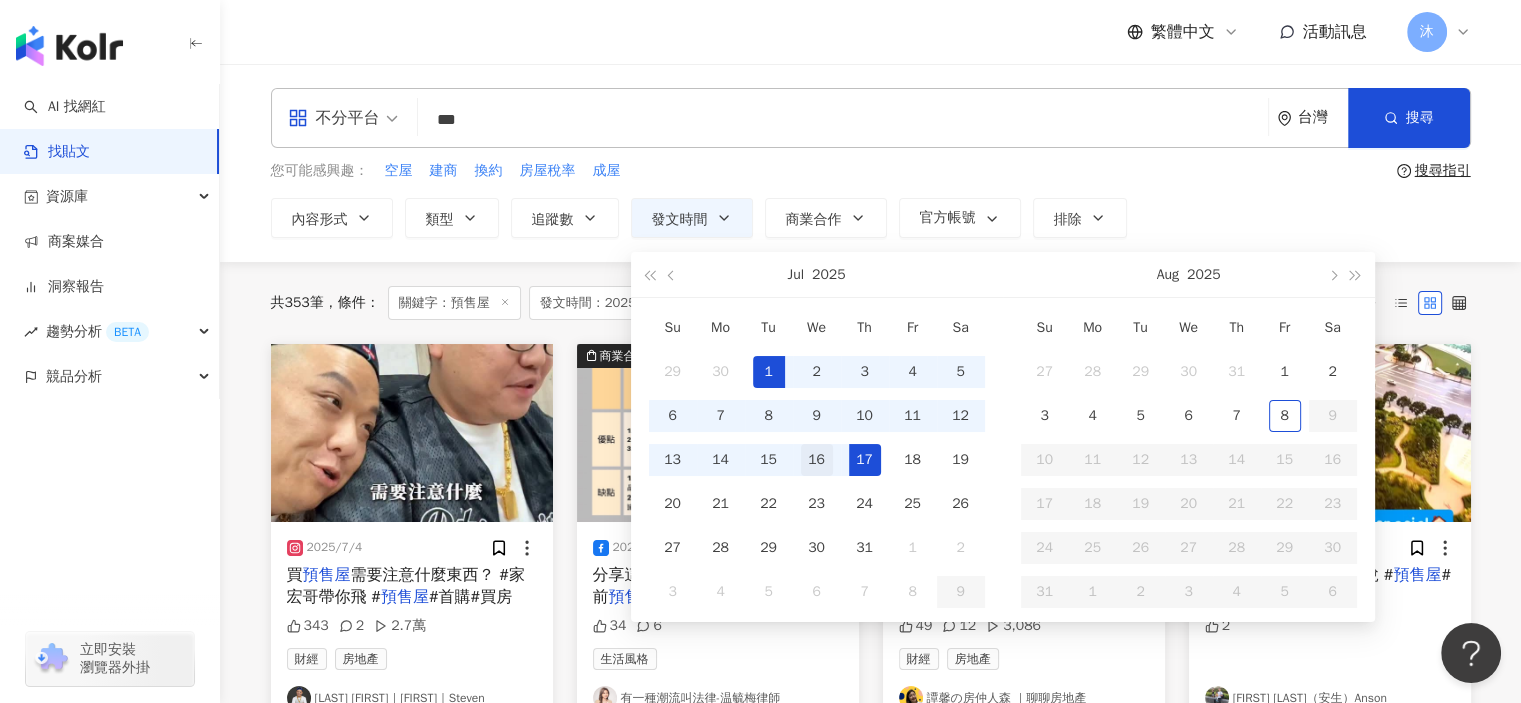 type on "**********" 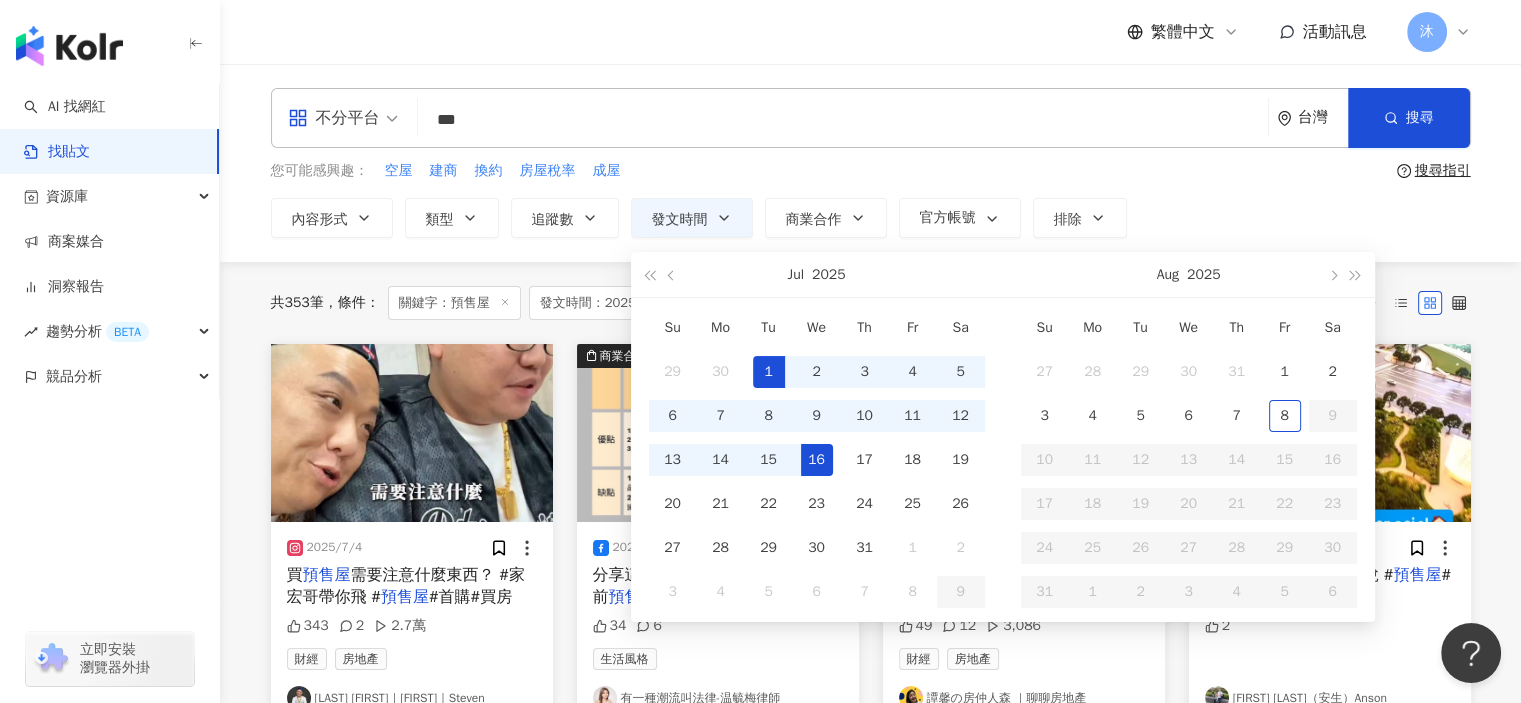 click on "16" at bounding box center (817, 460) 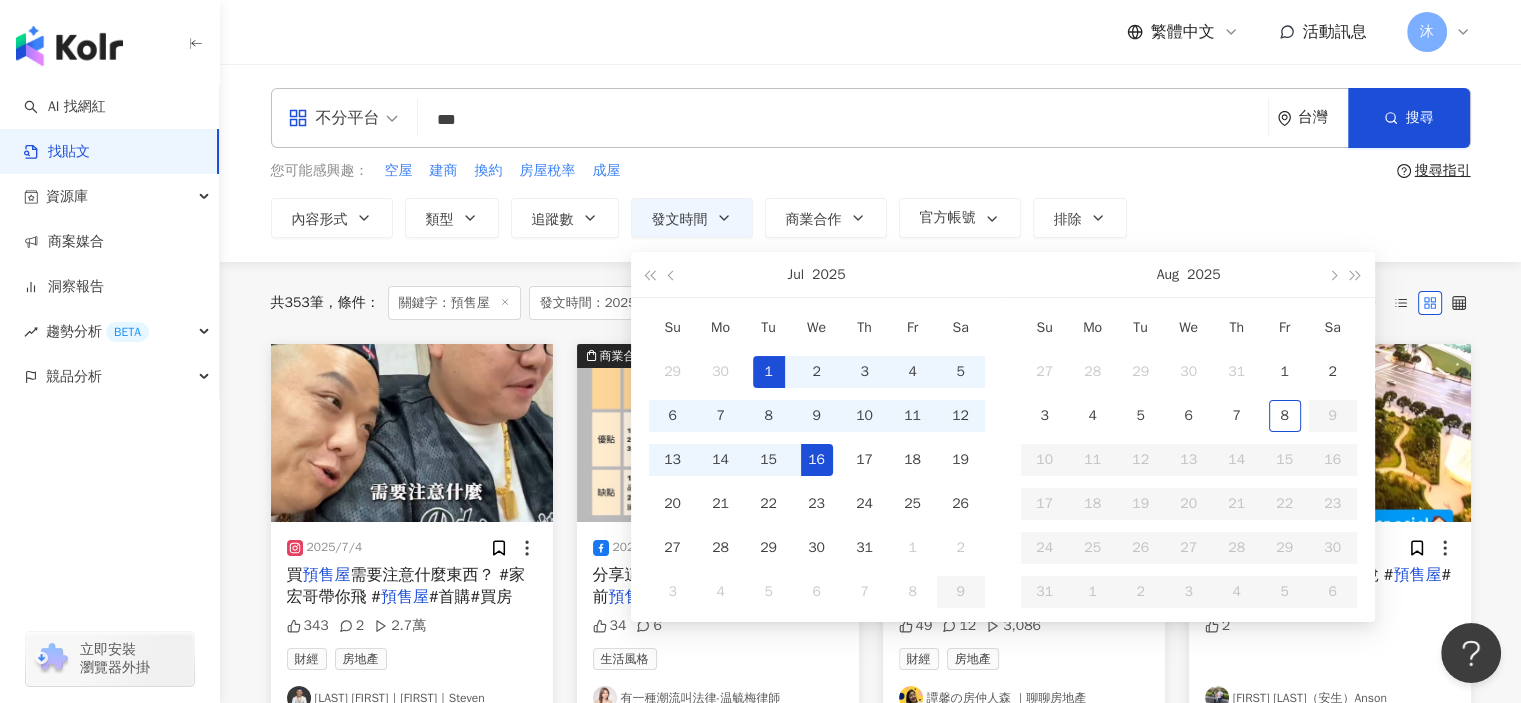 scroll, scrollTop: 0, scrollLeft: 48, axis: horizontal 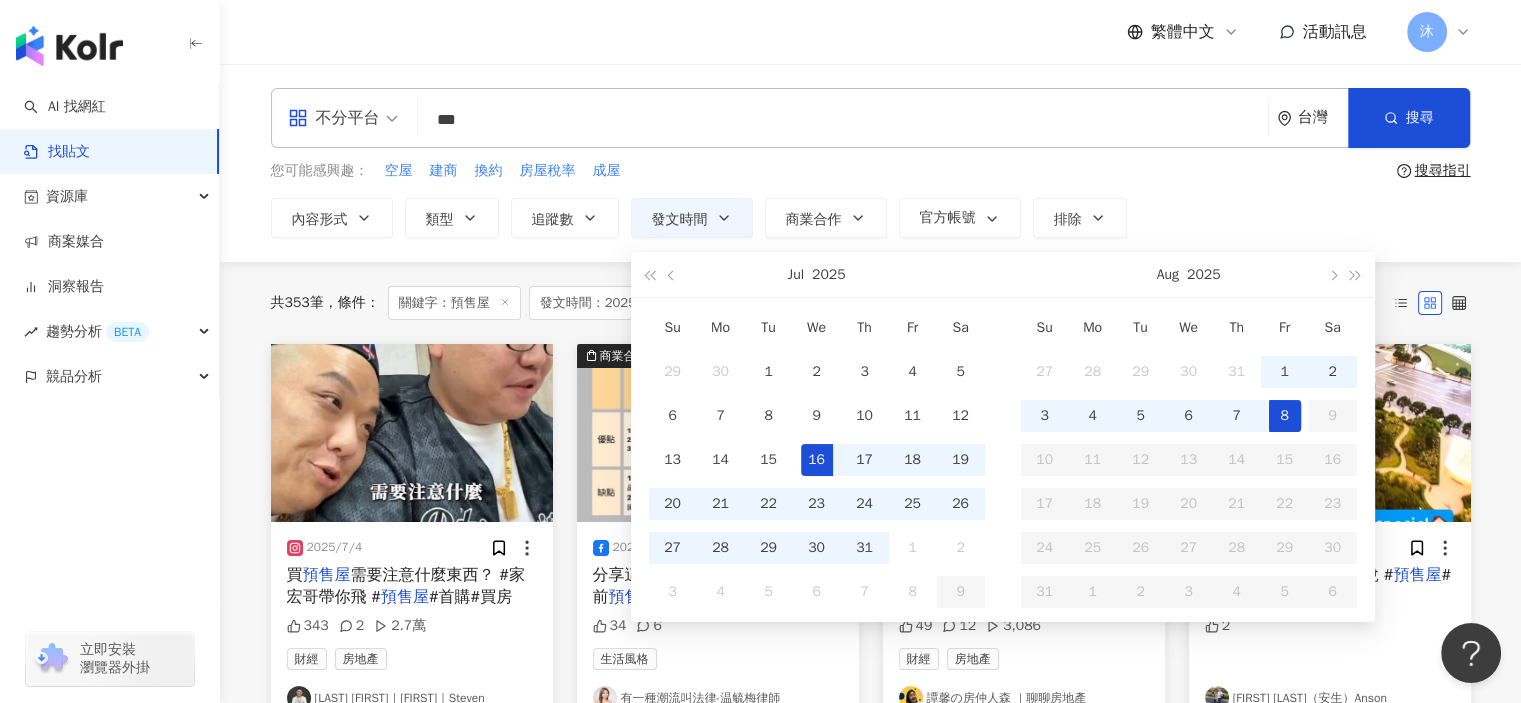 click on "8" at bounding box center (1285, 416) 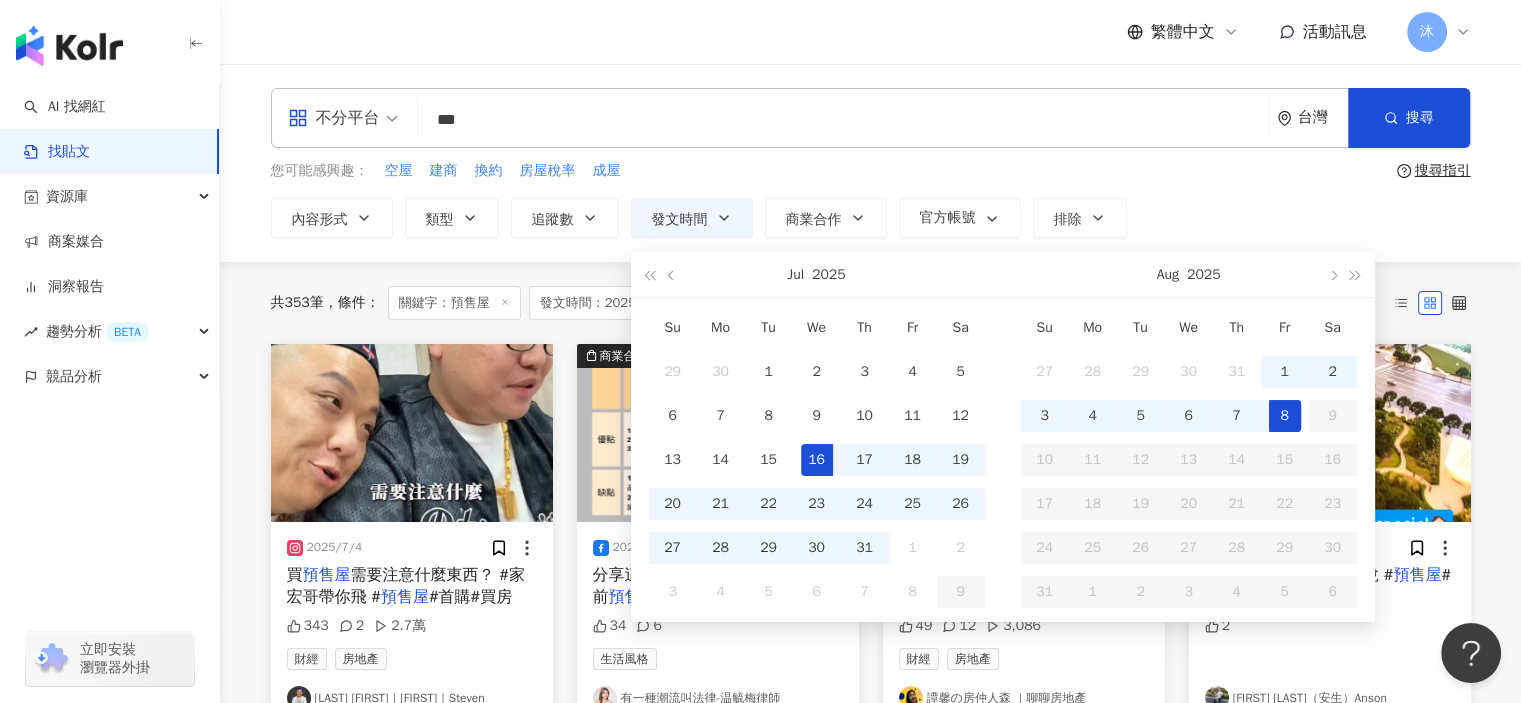 type on "**********" 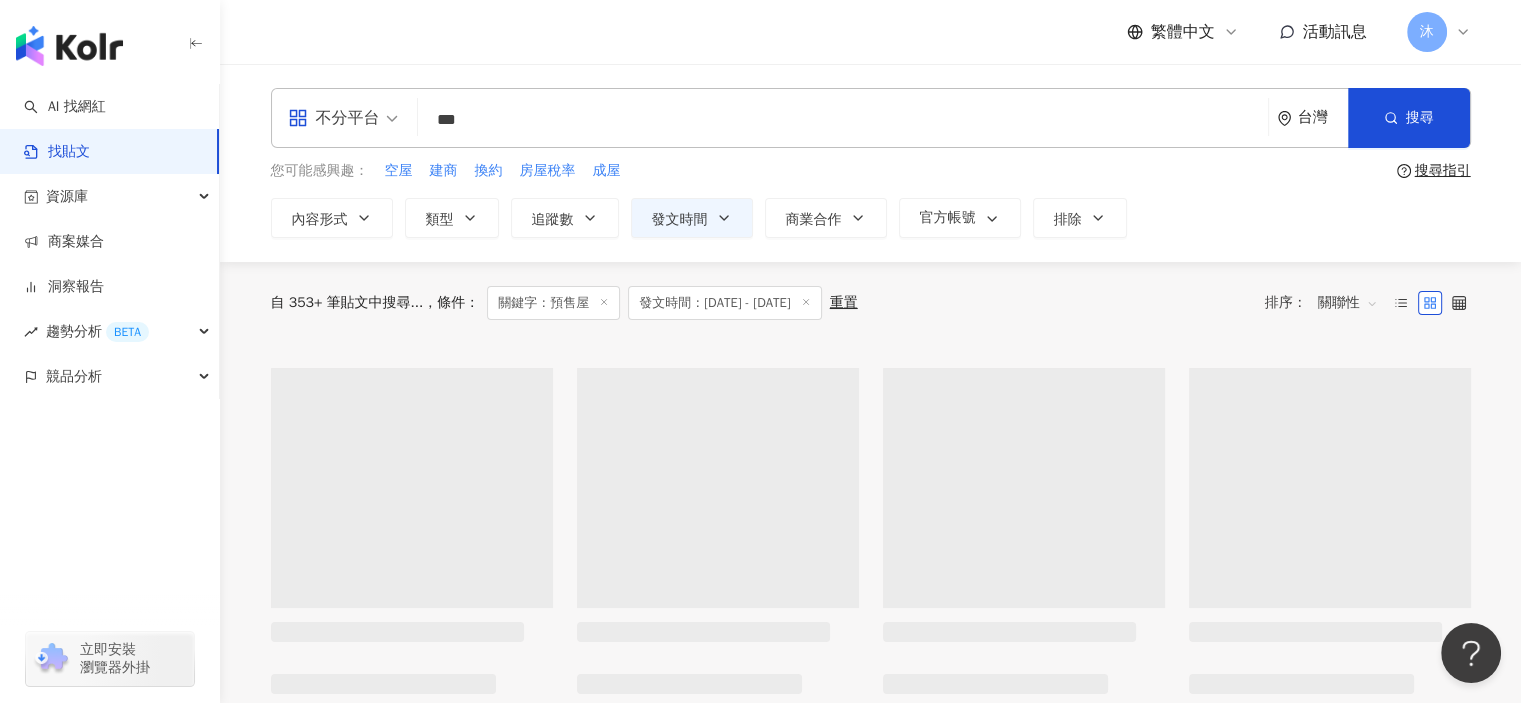 type on "**********" 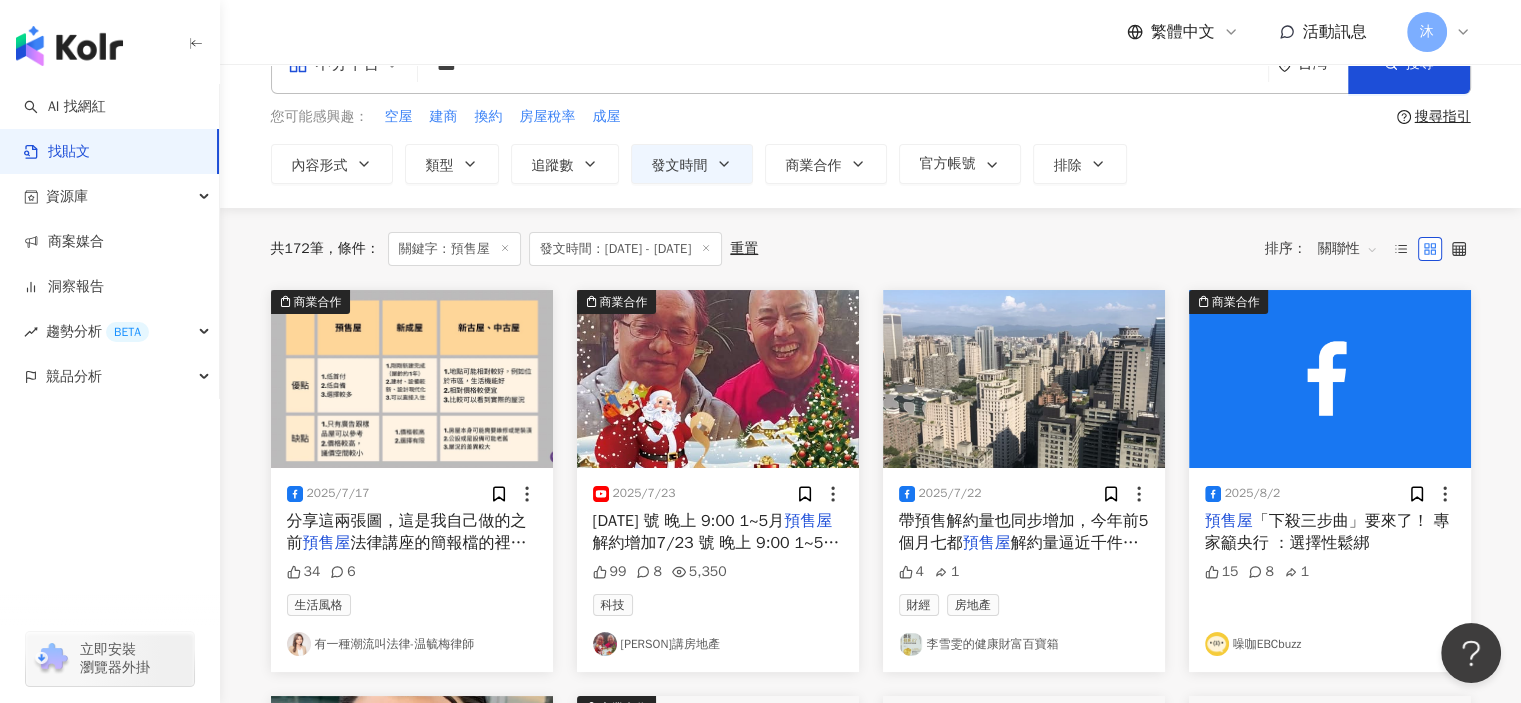 scroll, scrollTop: 0, scrollLeft: 0, axis: both 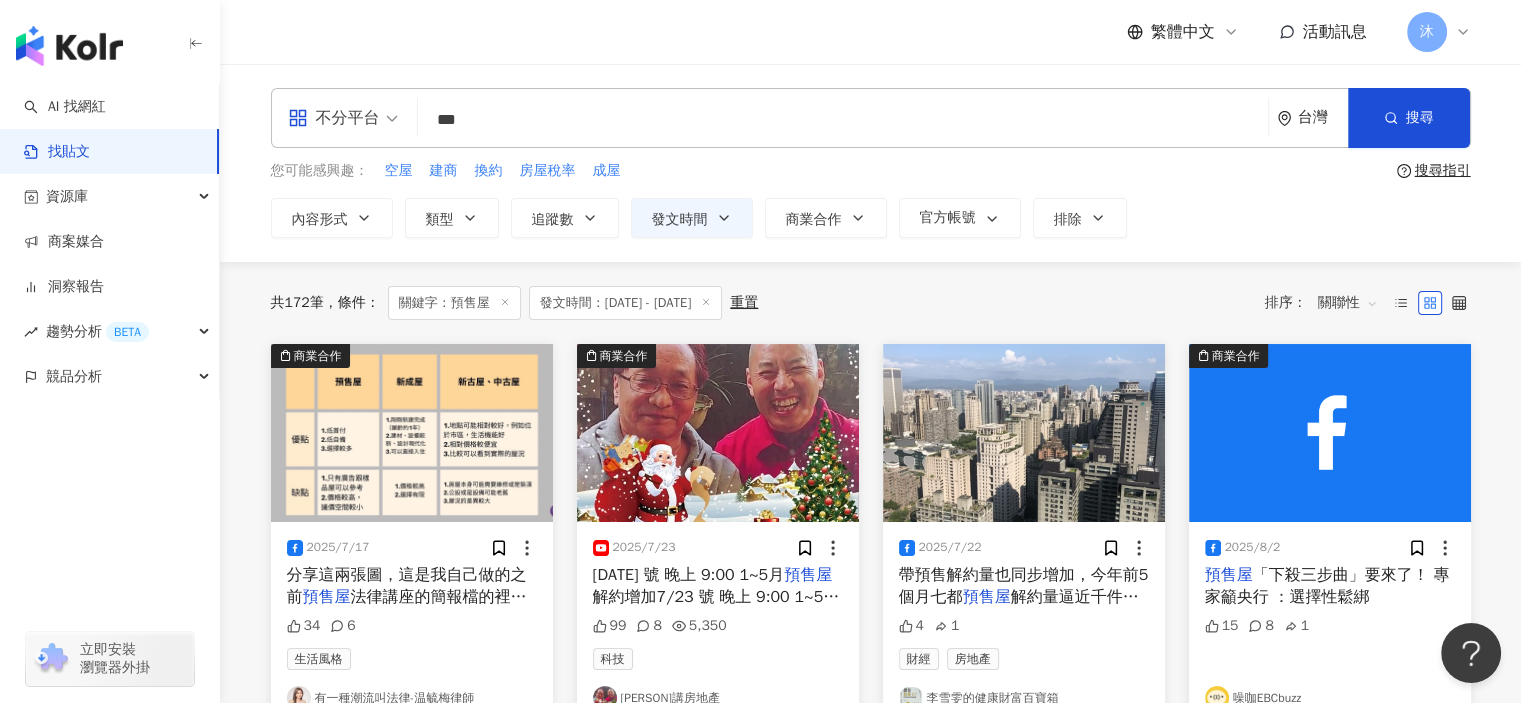 click on "***" at bounding box center [843, 119] 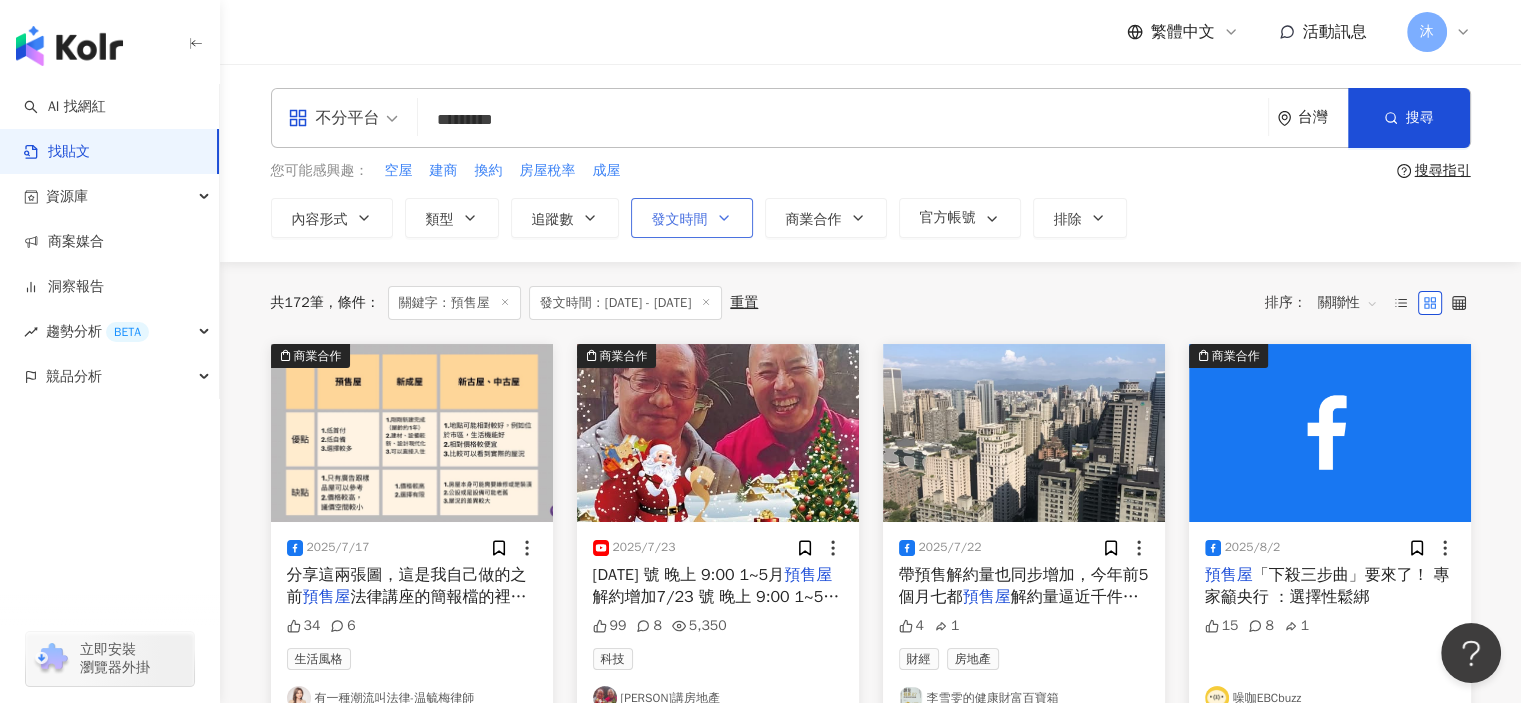 type on "*********" 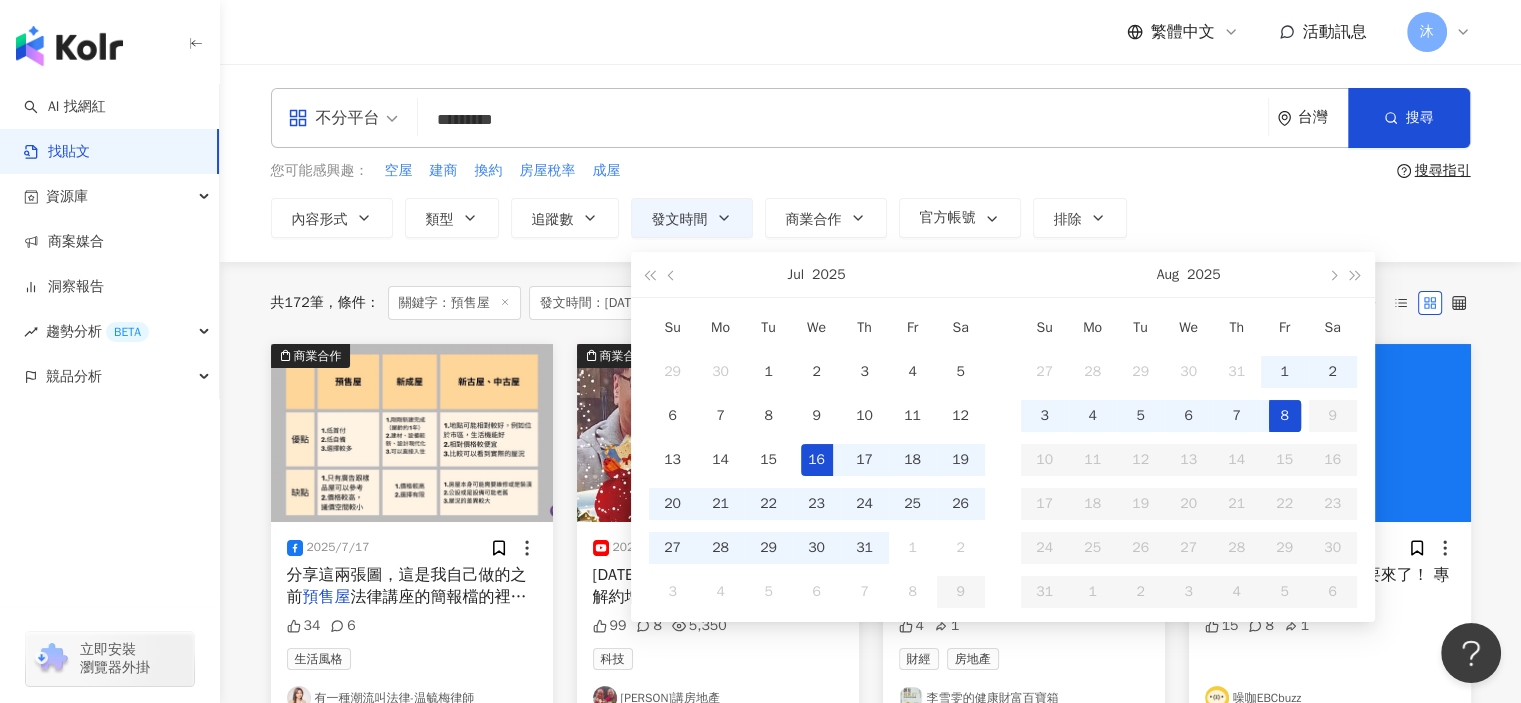 type on "**********" 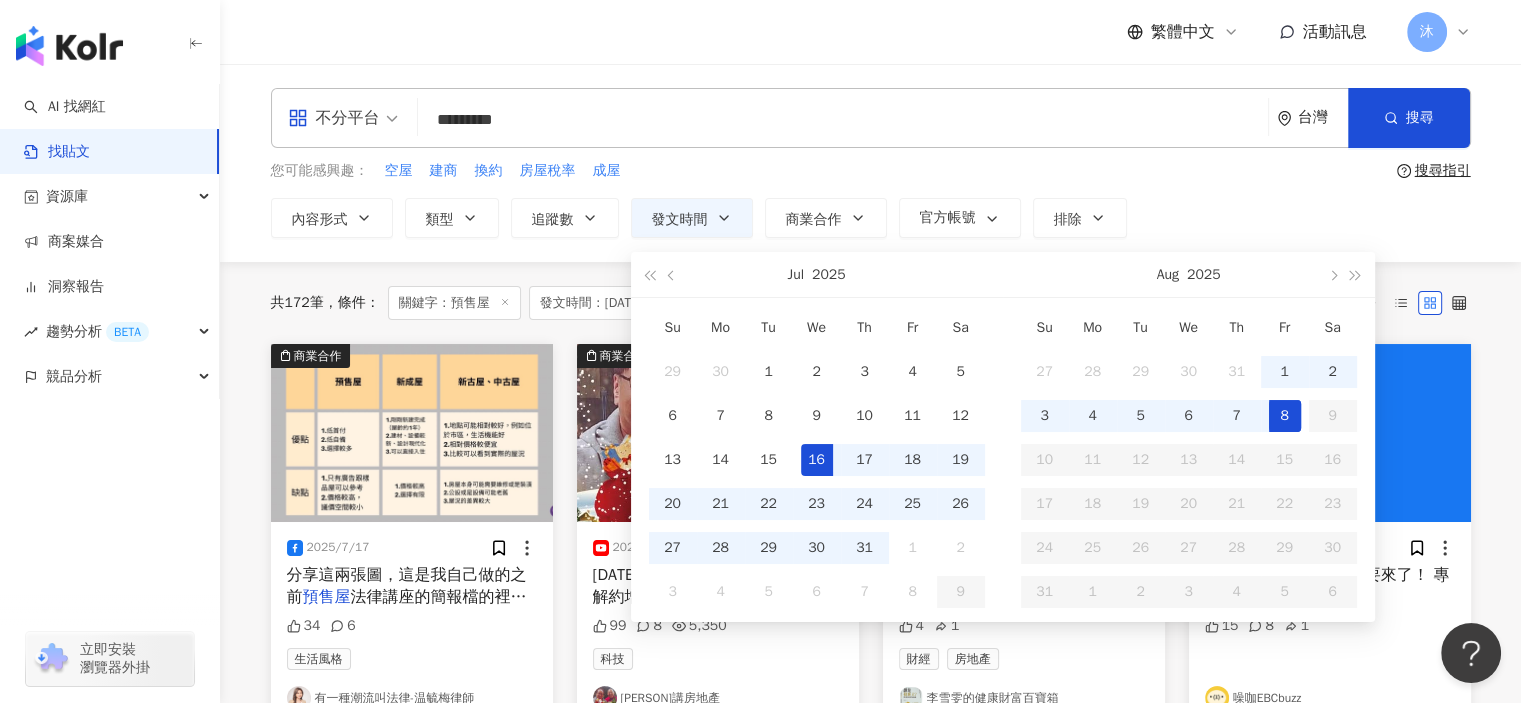 click on "16" at bounding box center (817, 460) 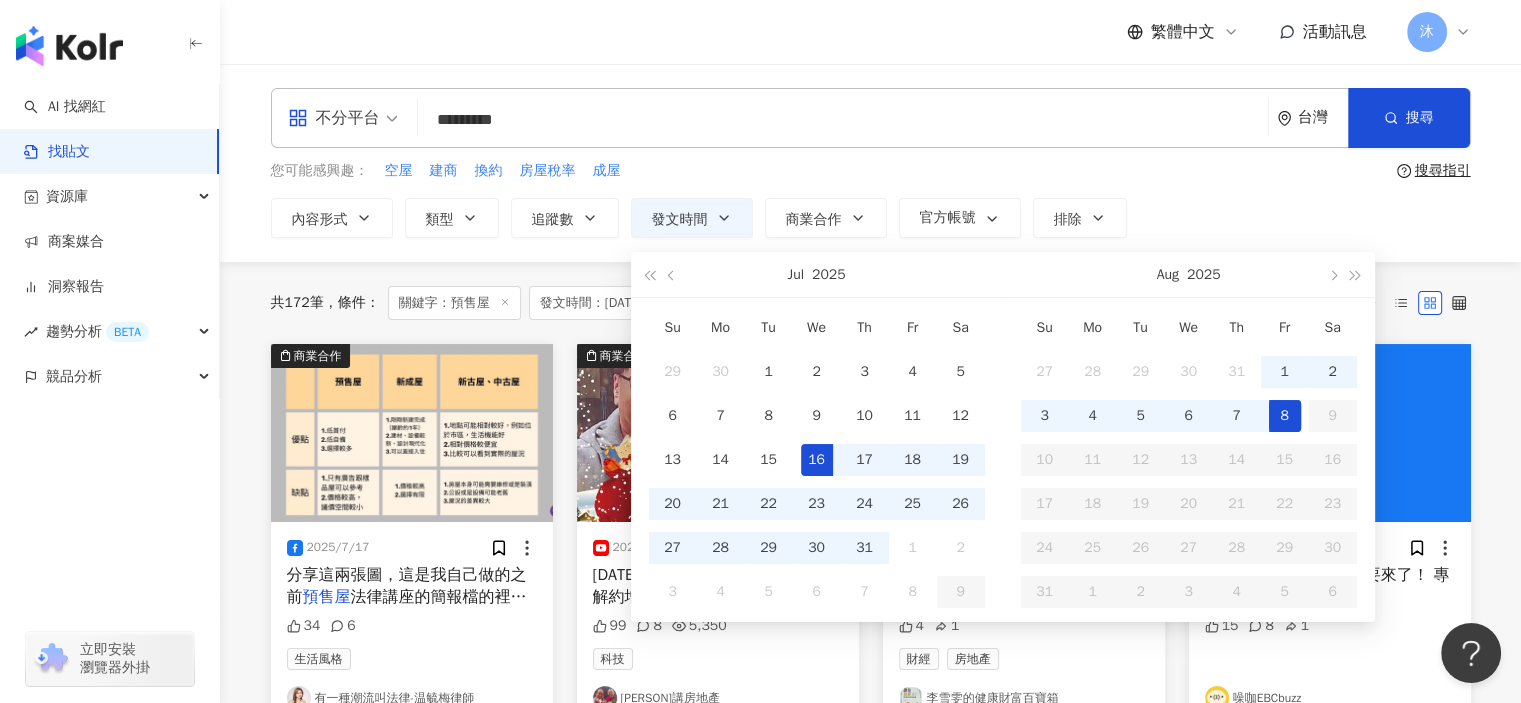 scroll, scrollTop: 0, scrollLeft: 48, axis: horizontal 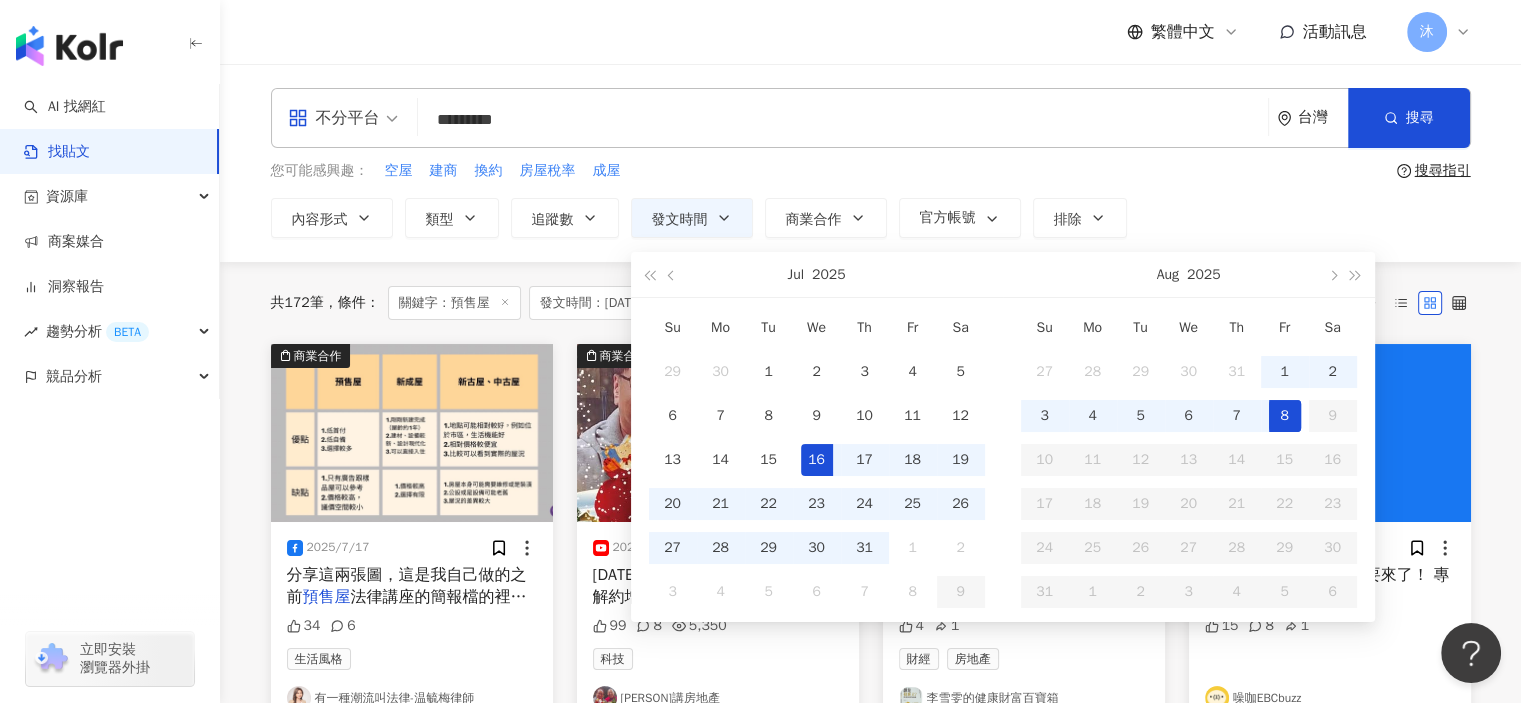 type on "**********" 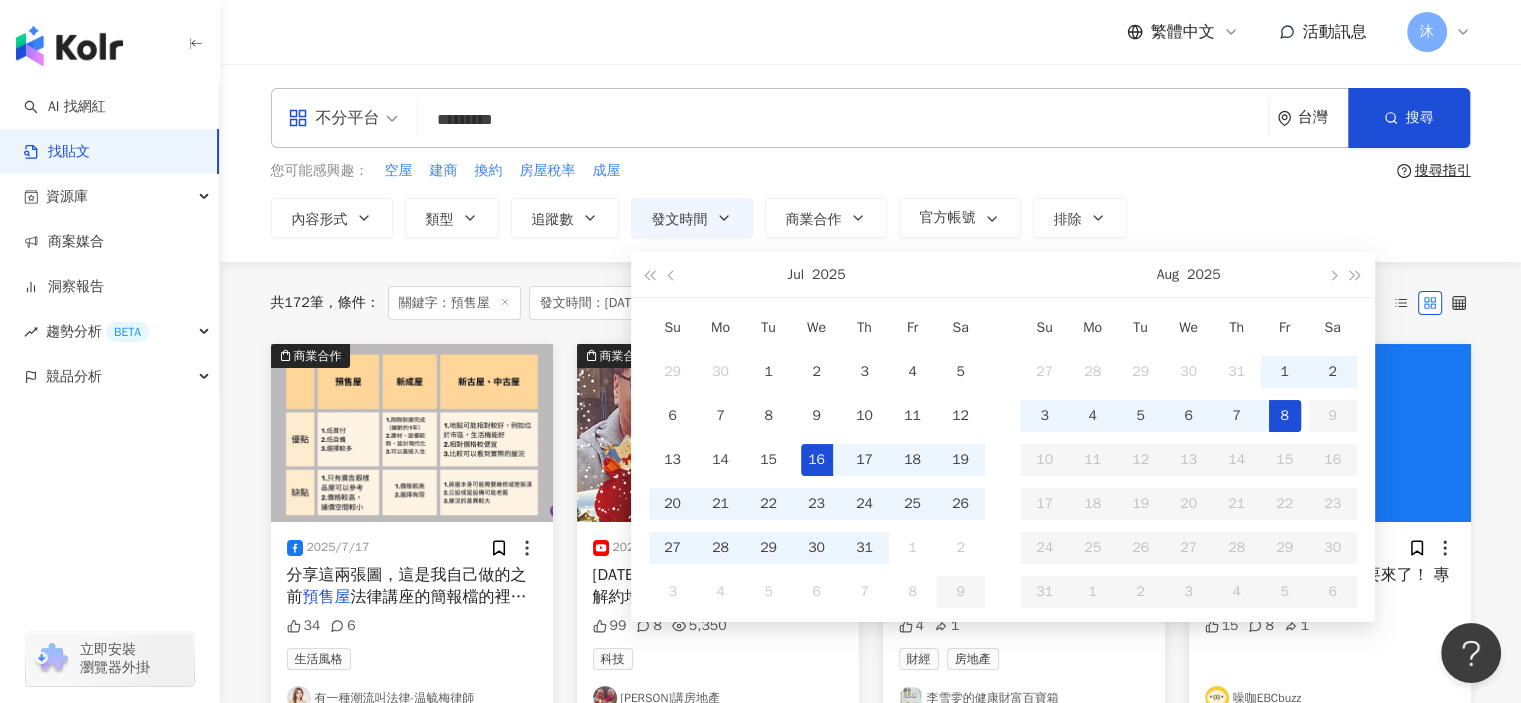 click on "8" at bounding box center [1285, 416] 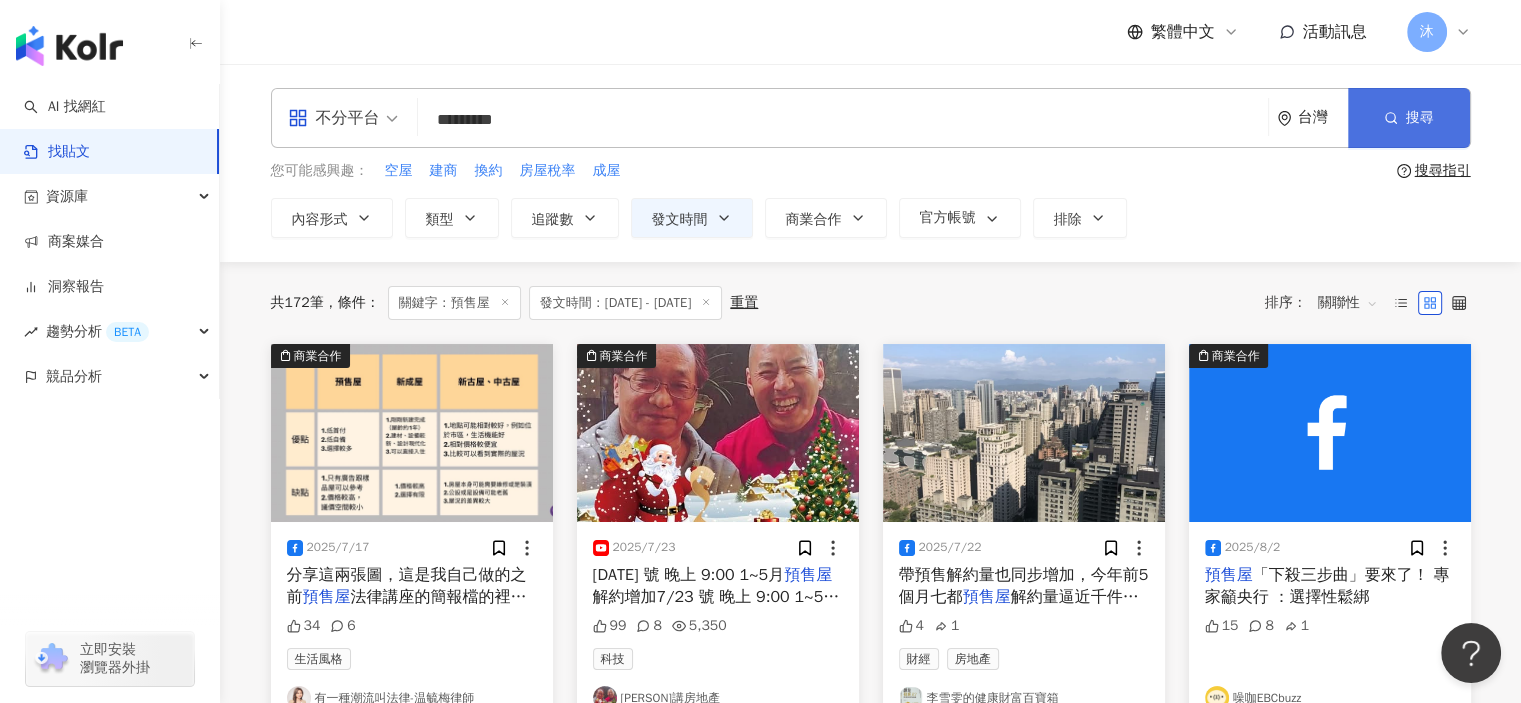 click 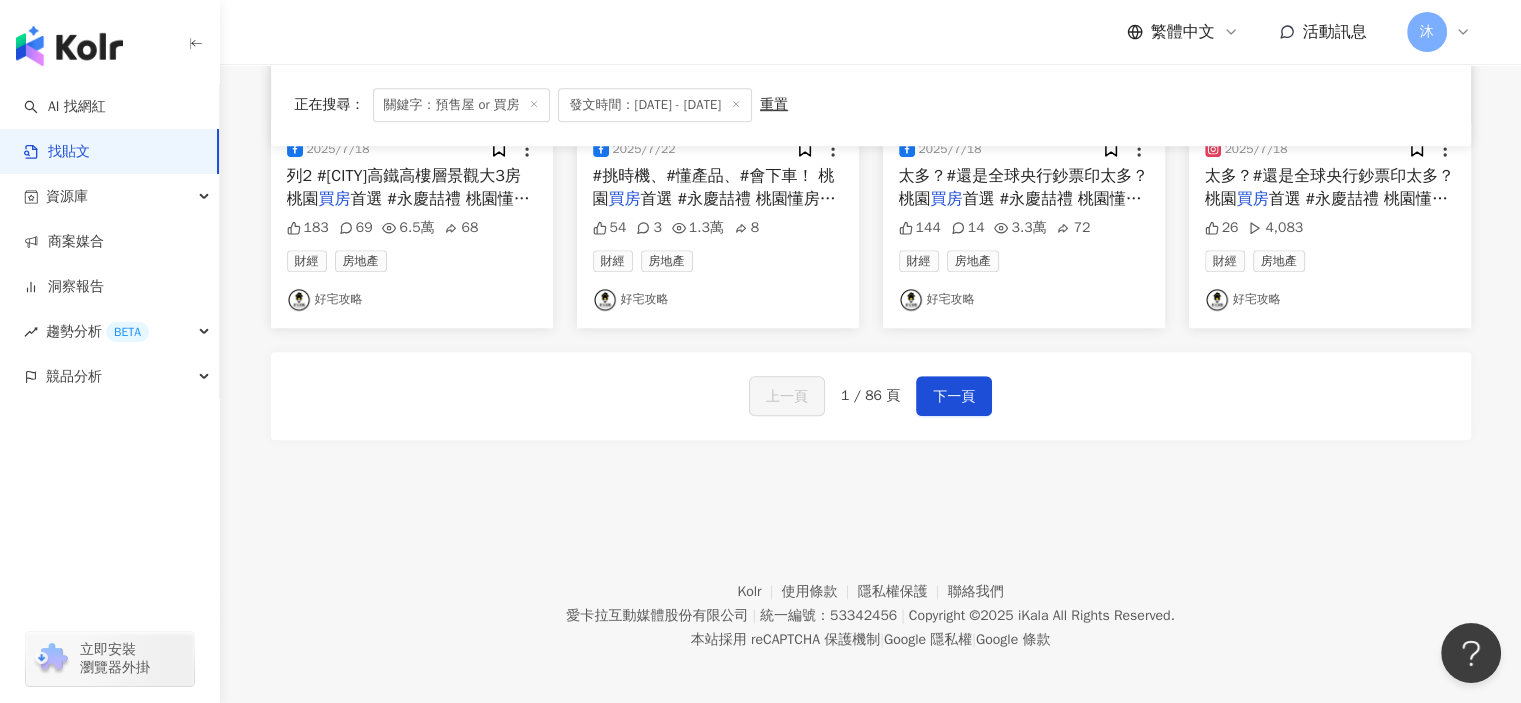 scroll, scrollTop: 1217, scrollLeft: 0, axis: vertical 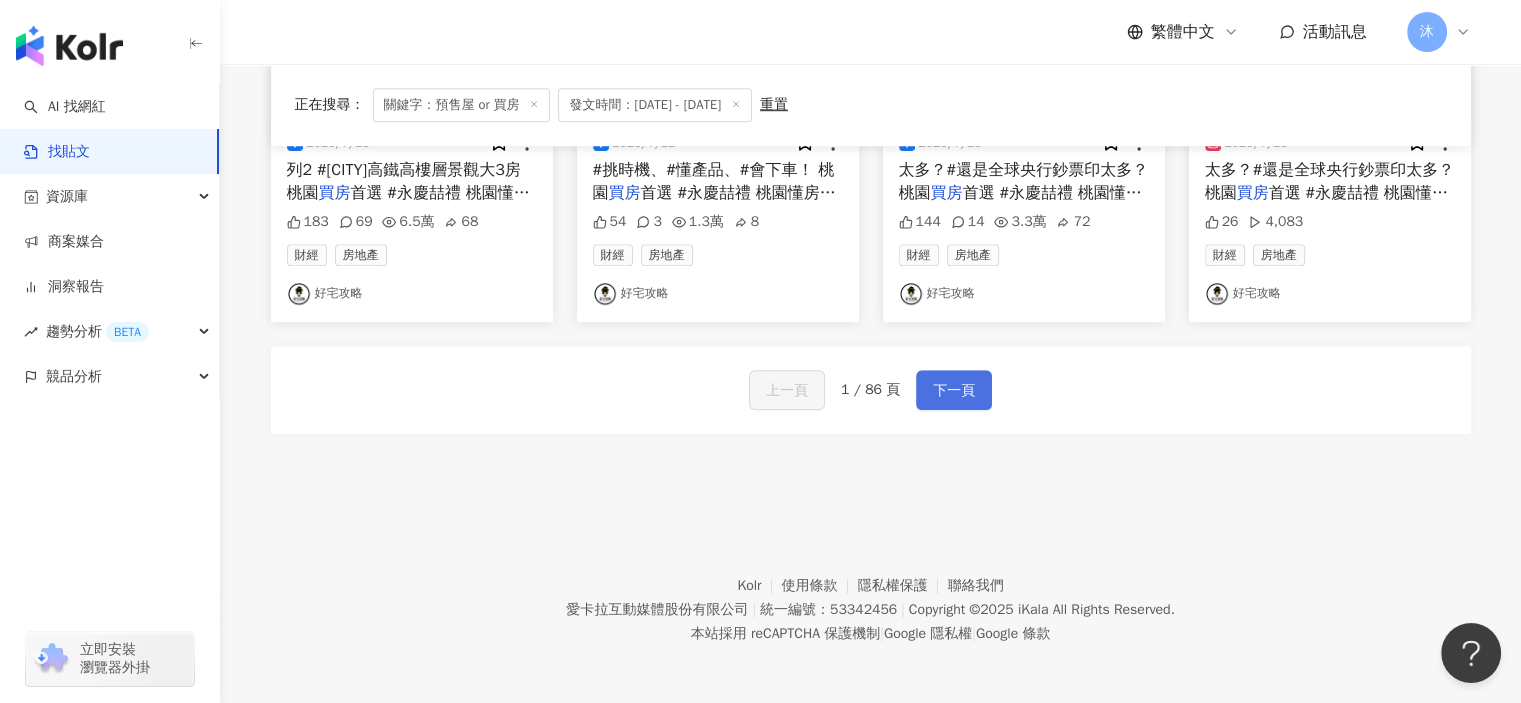 click on "下一頁" at bounding box center (954, 391) 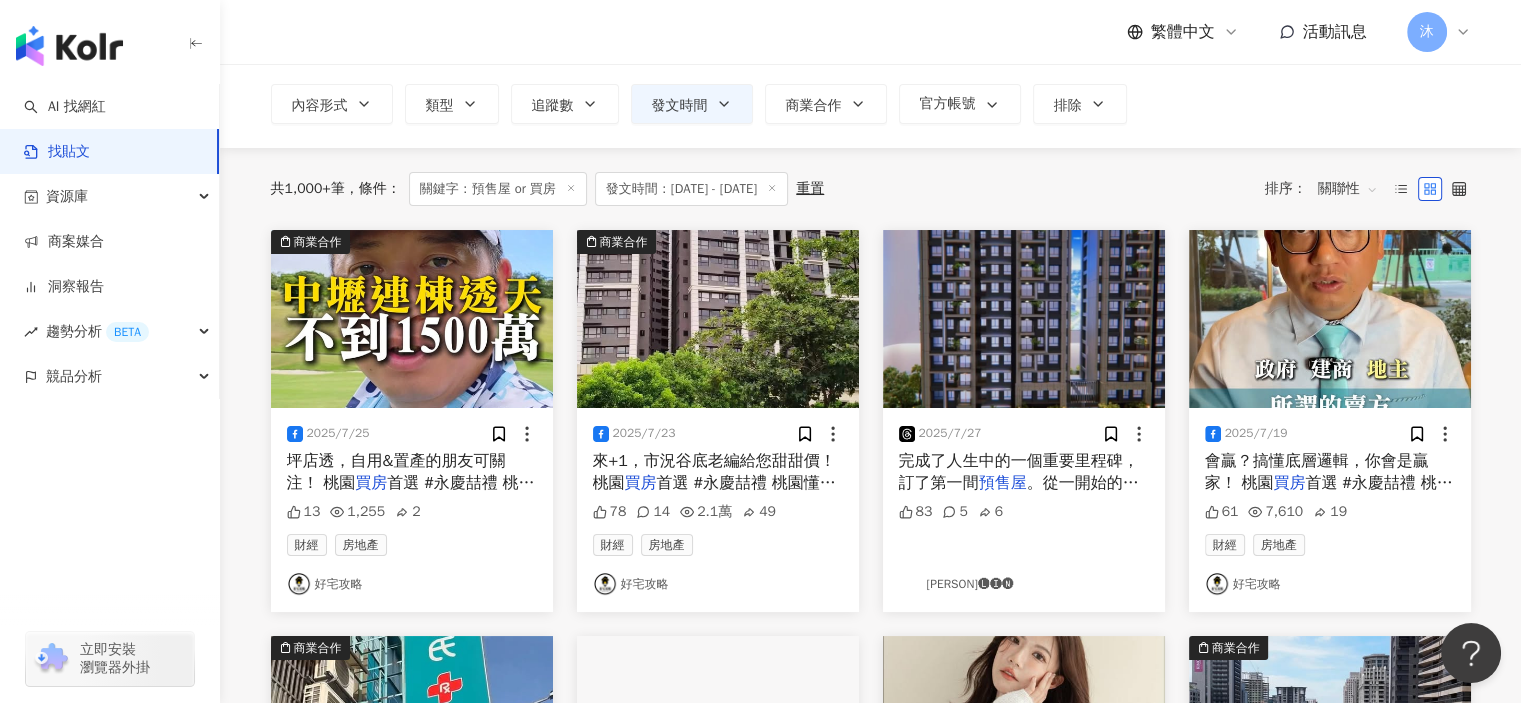 scroll, scrollTop: 0, scrollLeft: 0, axis: both 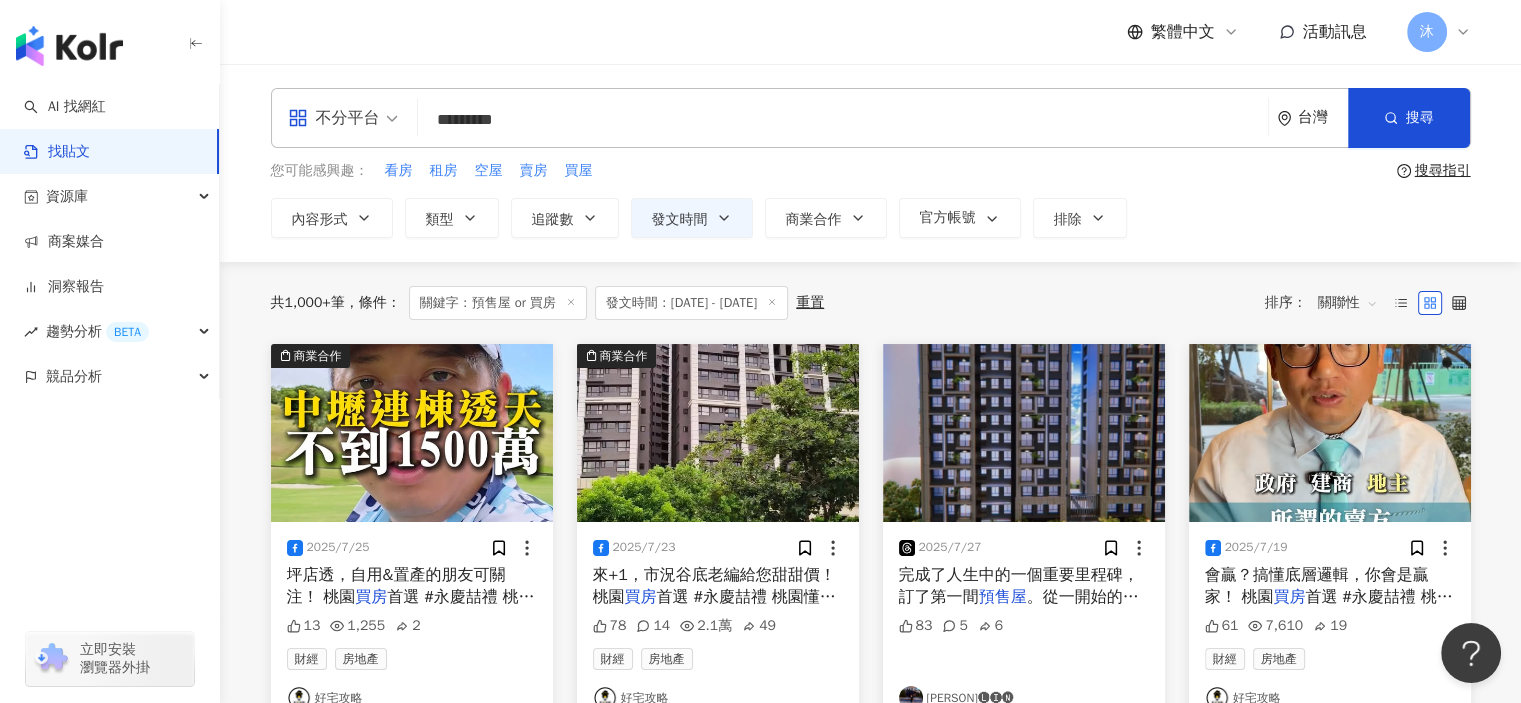 click on "*********" at bounding box center (843, 119) 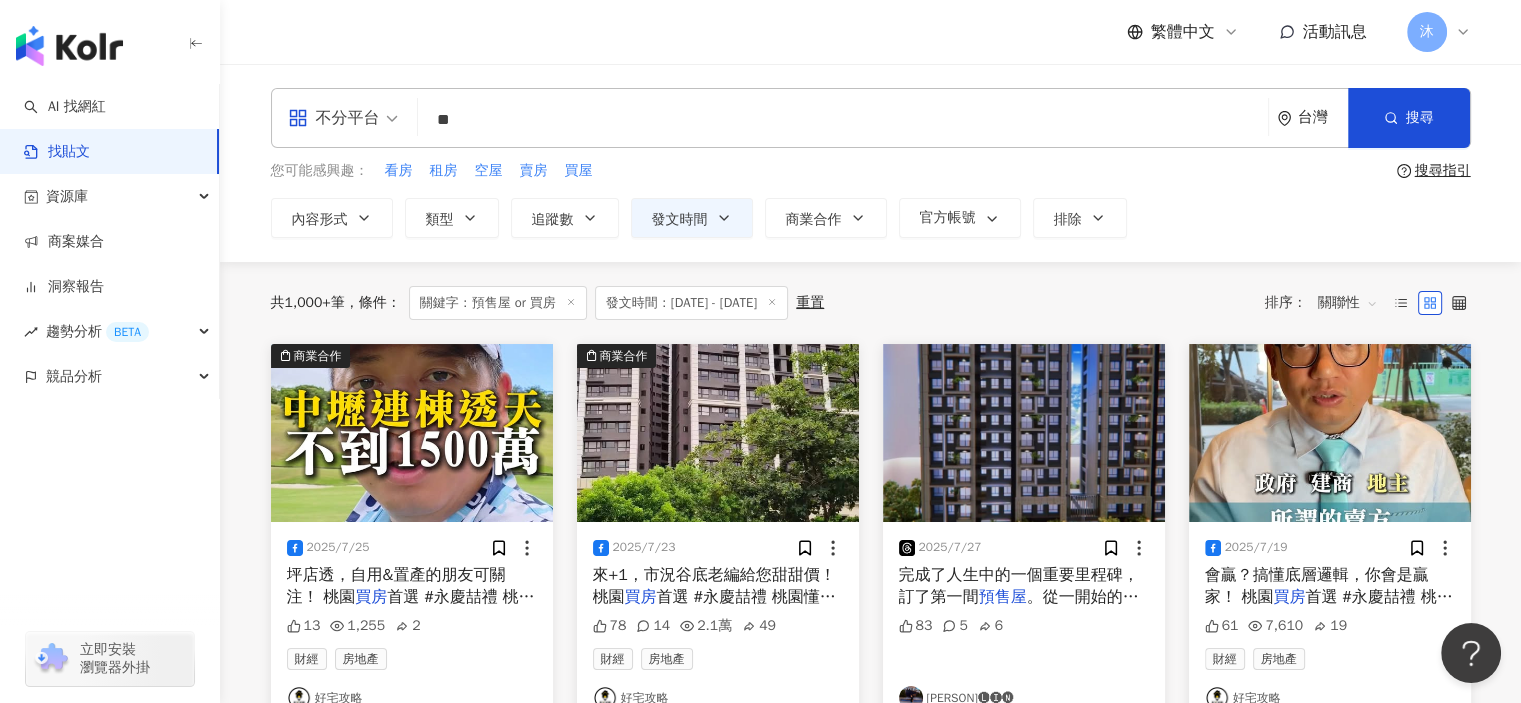 type on "*" 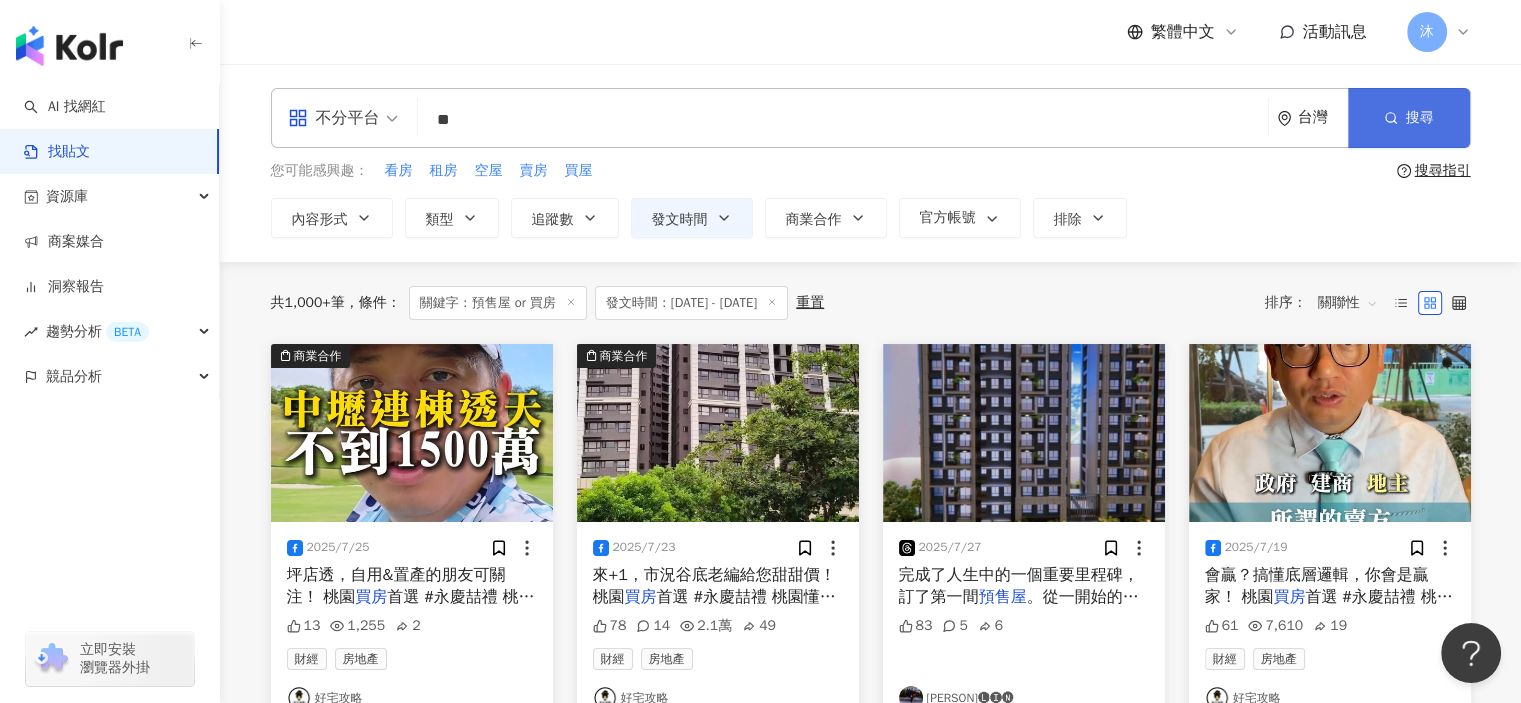 type on "**" 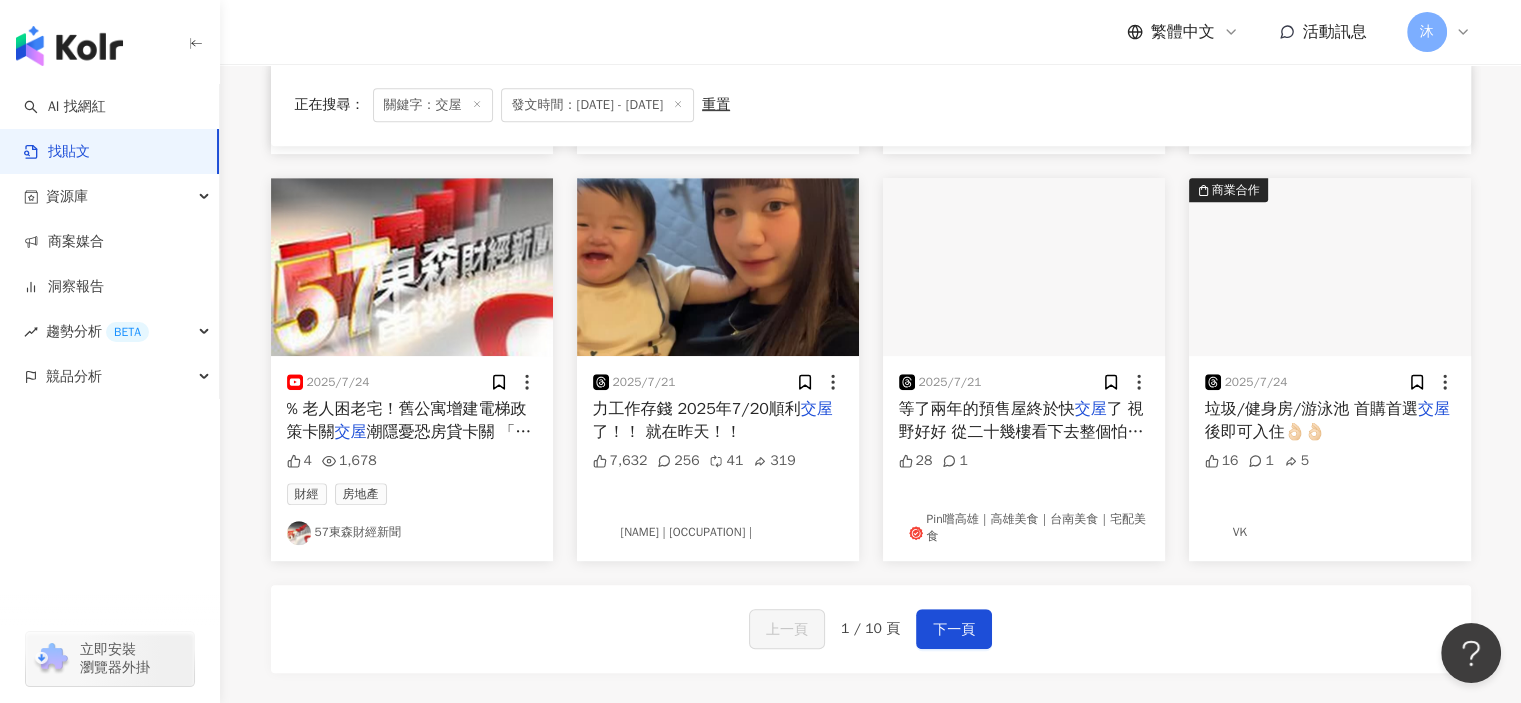 scroll, scrollTop: 1000, scrollLeft: 0, axis: vertical 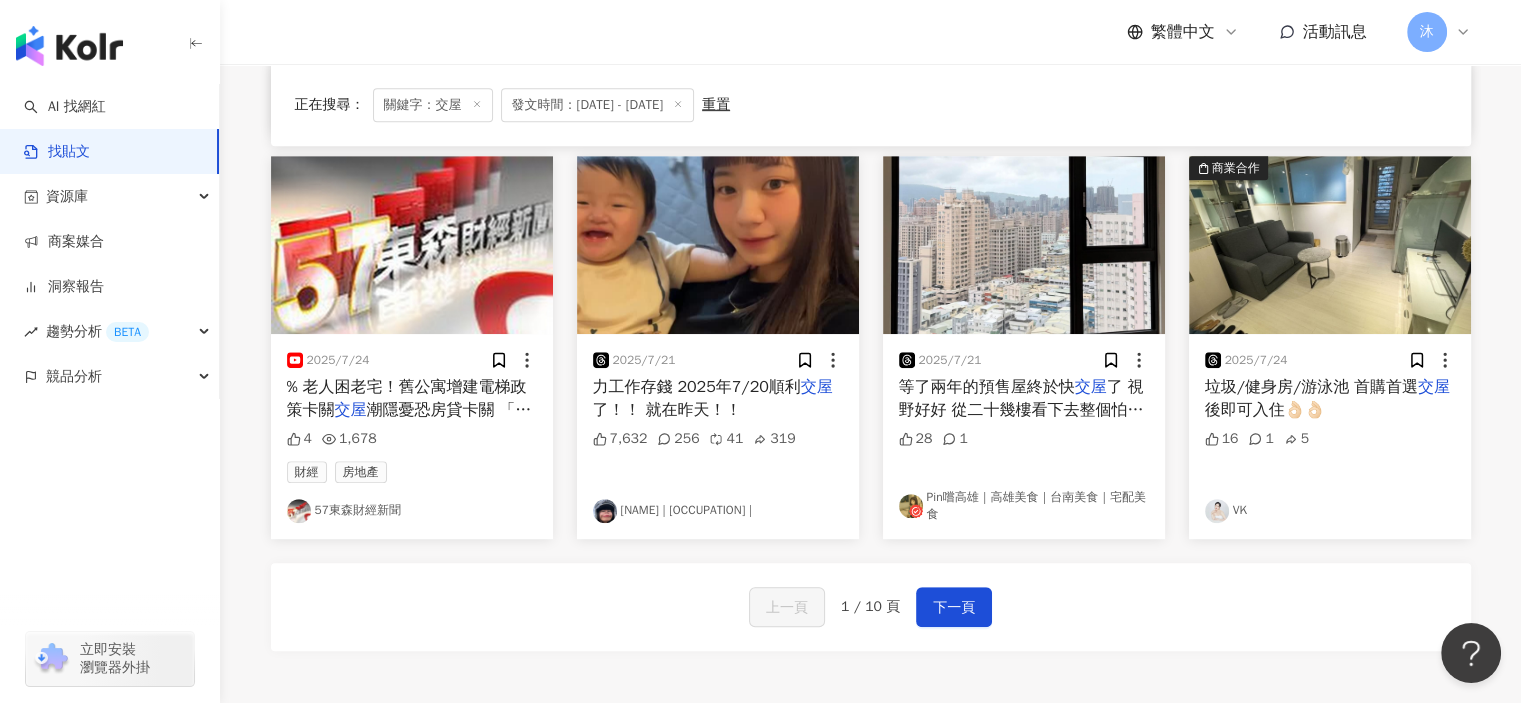 click at bounding box center (718, 245) 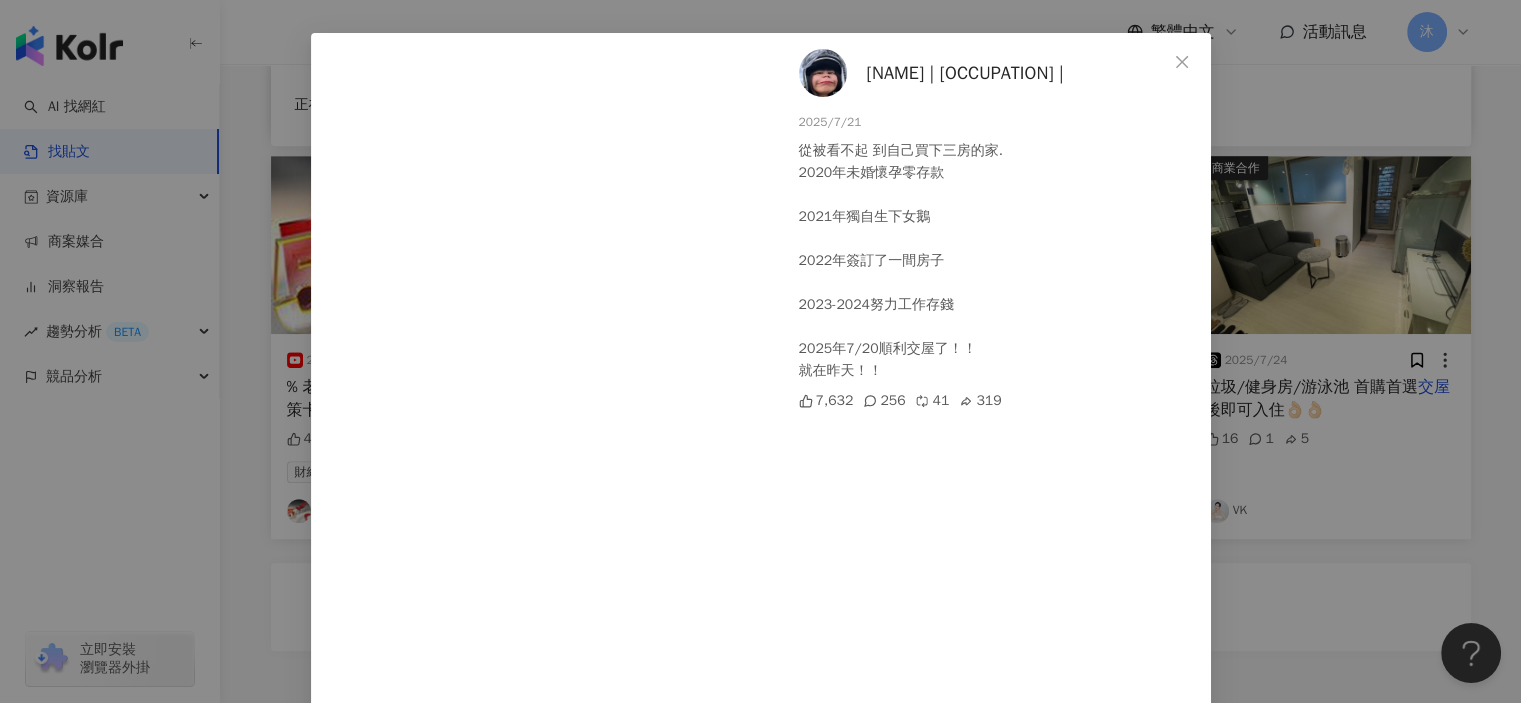 scroll, scrollTop: 0, scrollLeft: 0, axis: both 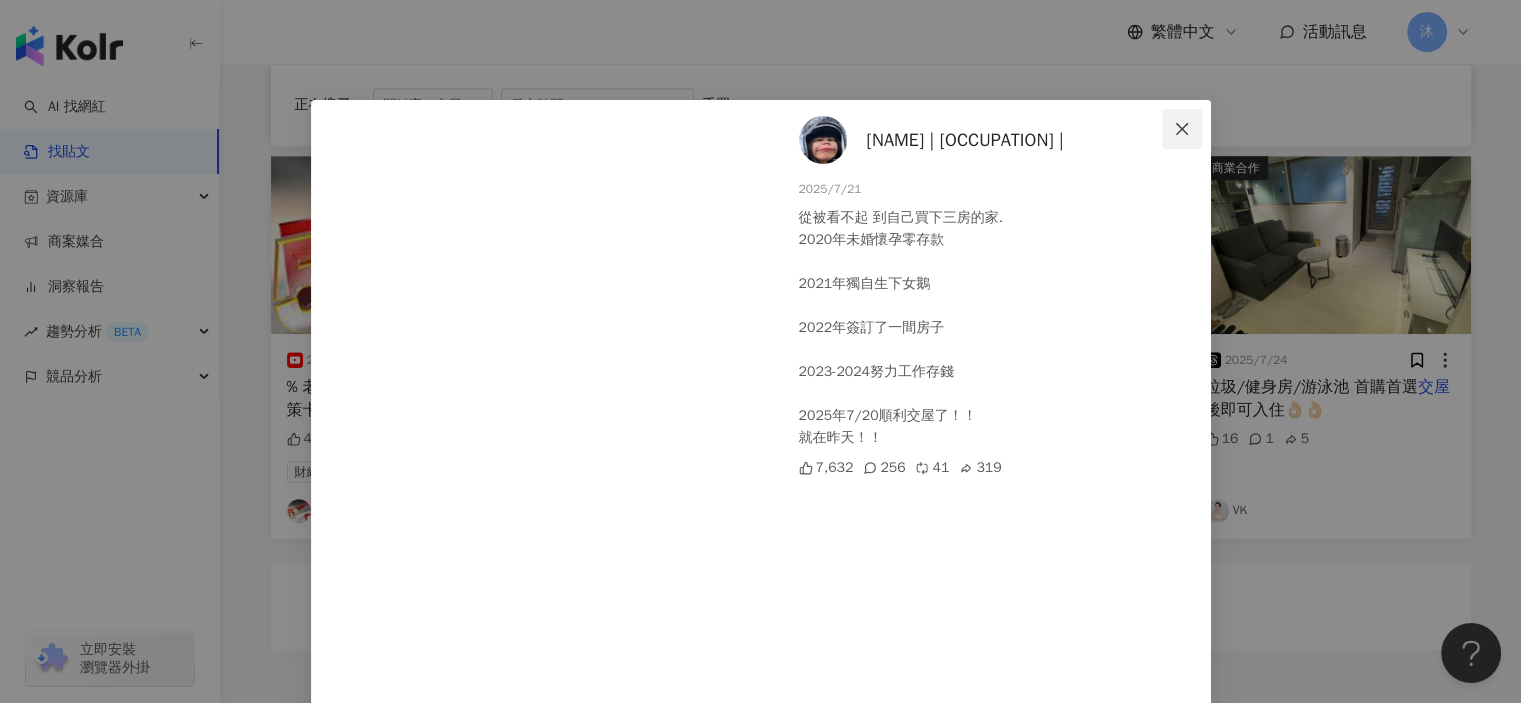 click 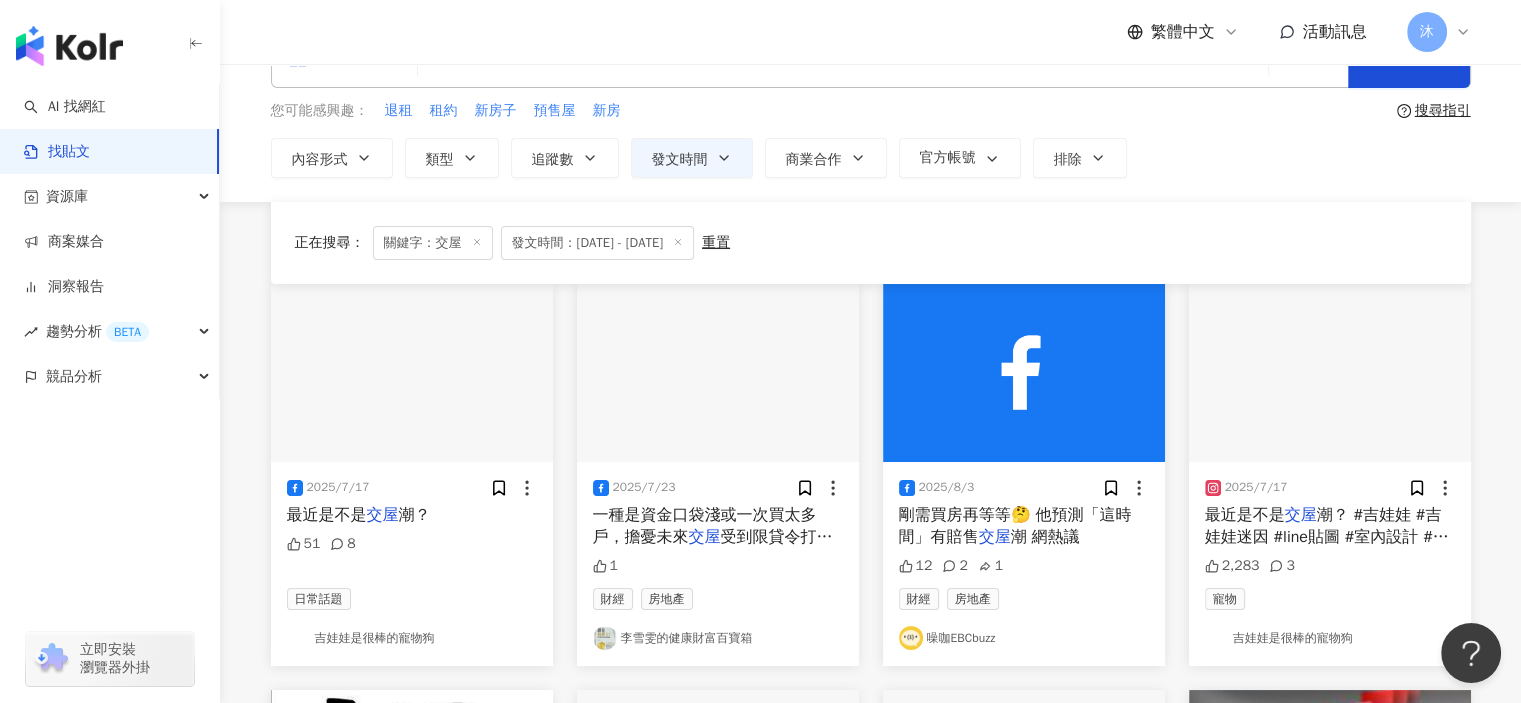scroll, scrollTop: 0, scrollLeft: 0, axis: both 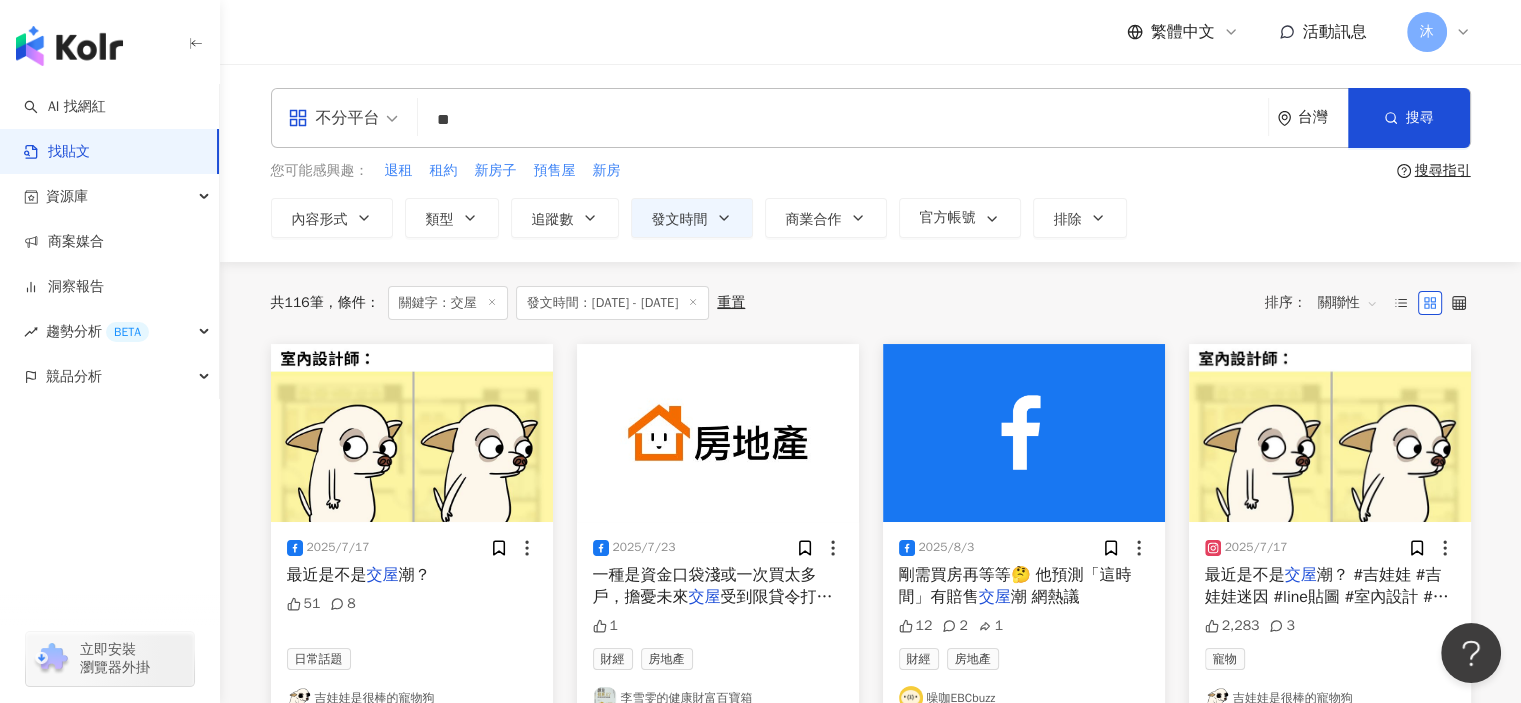 click on "**" at bounding box center [843, 119] 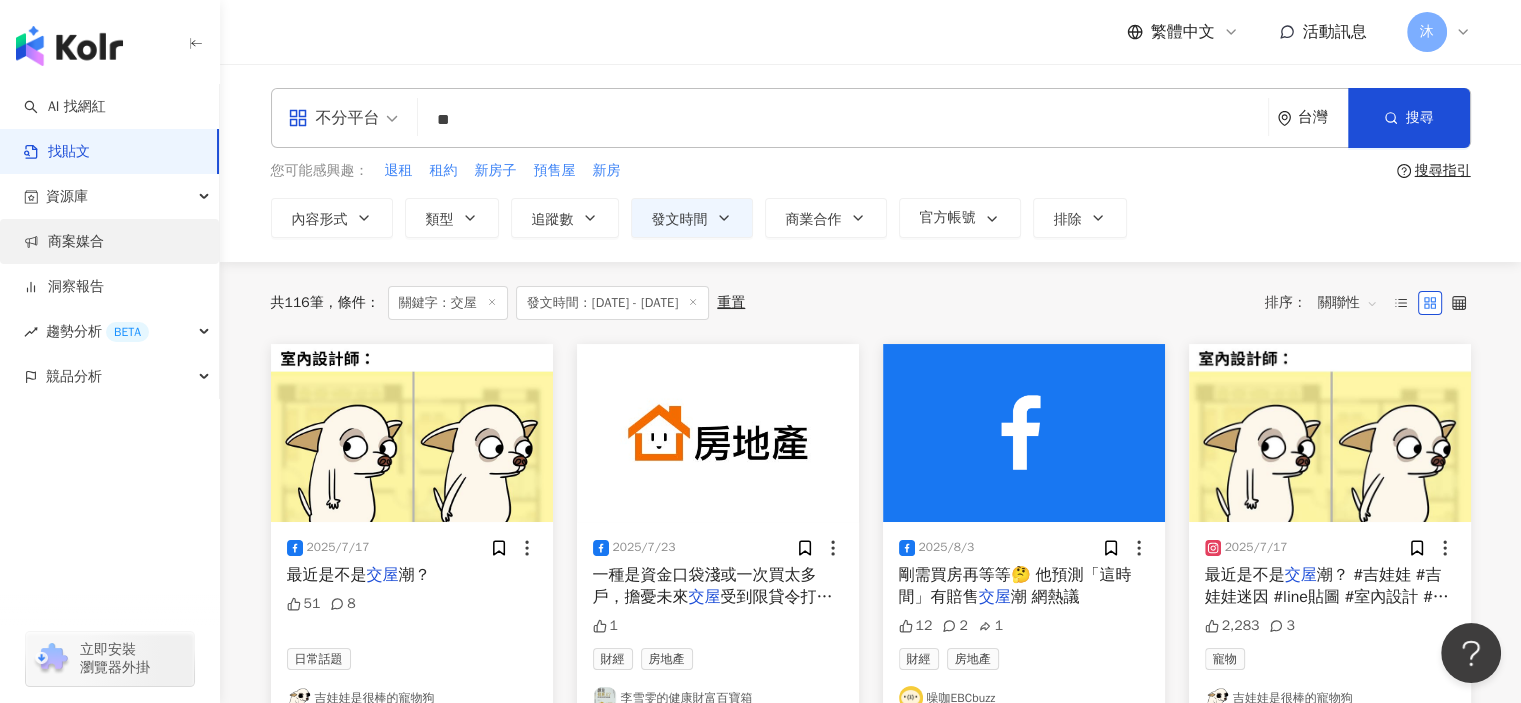 click on "商案媒合" at bounding box center (64, 242) 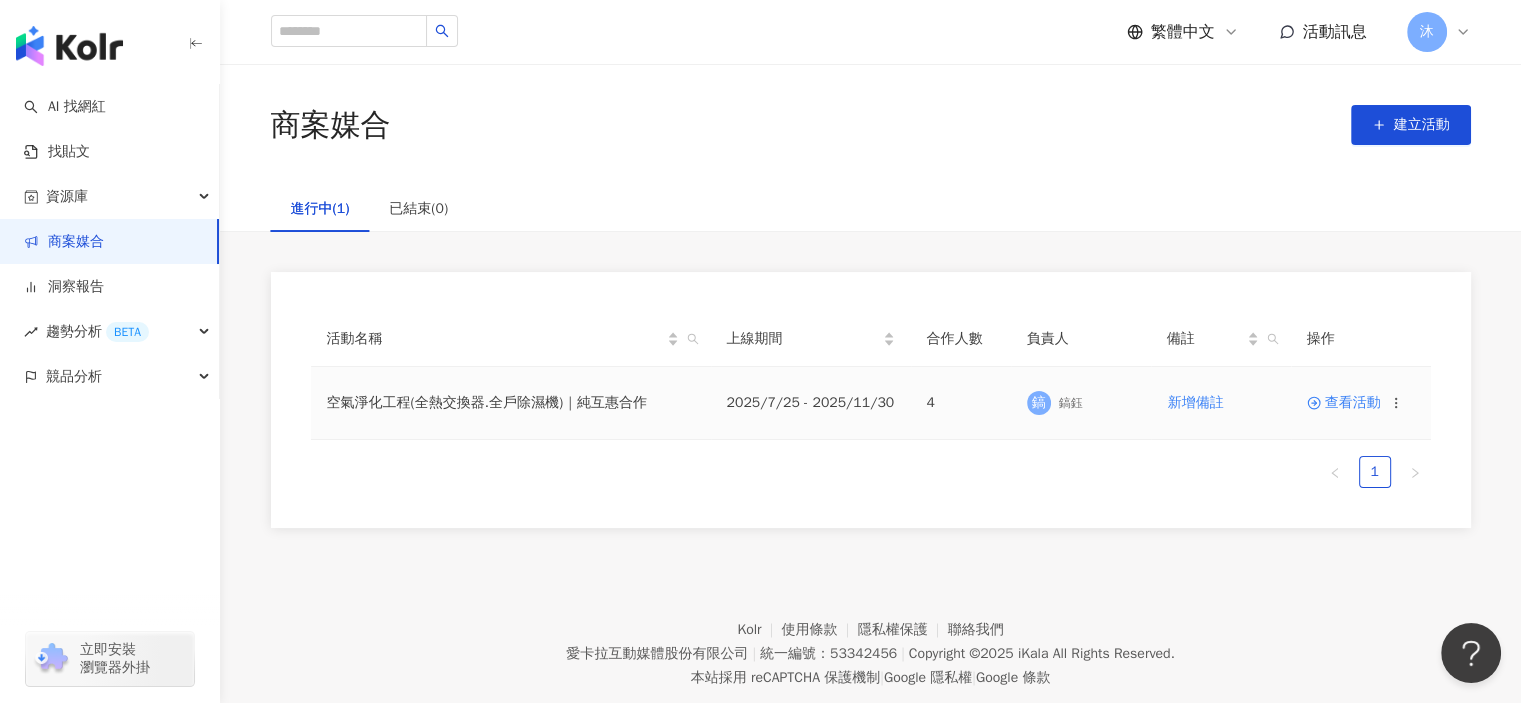 click on "查看活動" at bounding box center (1344, 403) 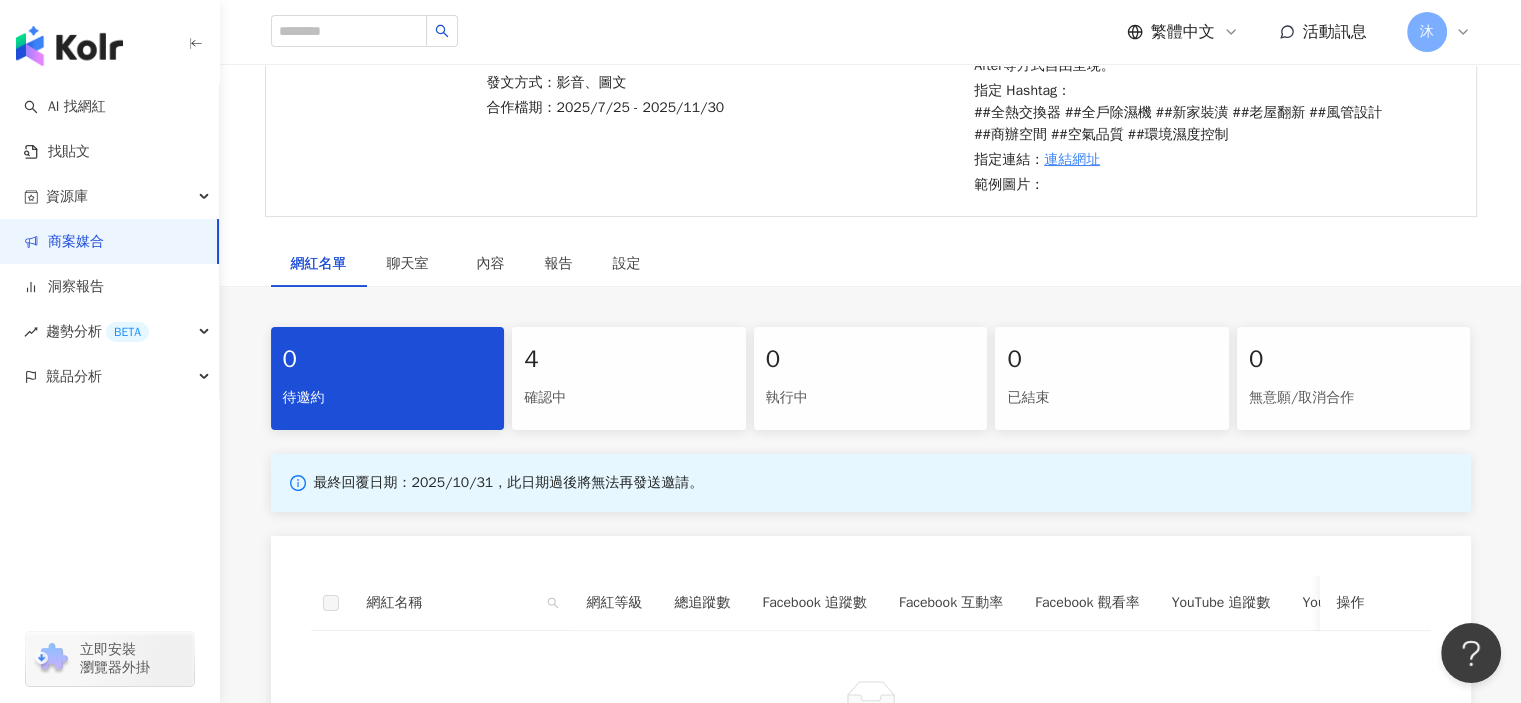 scroll, scrollTop: 200, scrollLeft: 0, axis: vertical 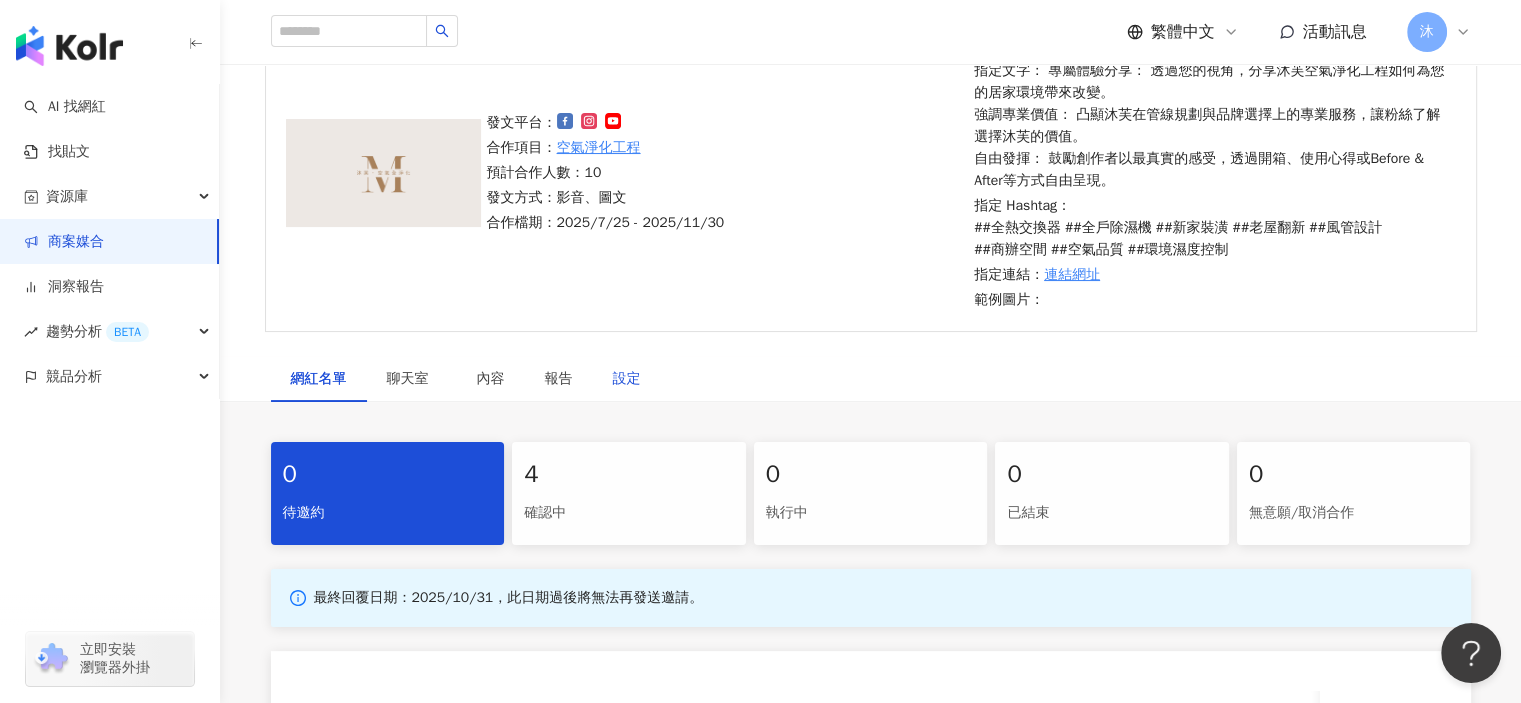 click on "設定" at bounding box center [627, 379] 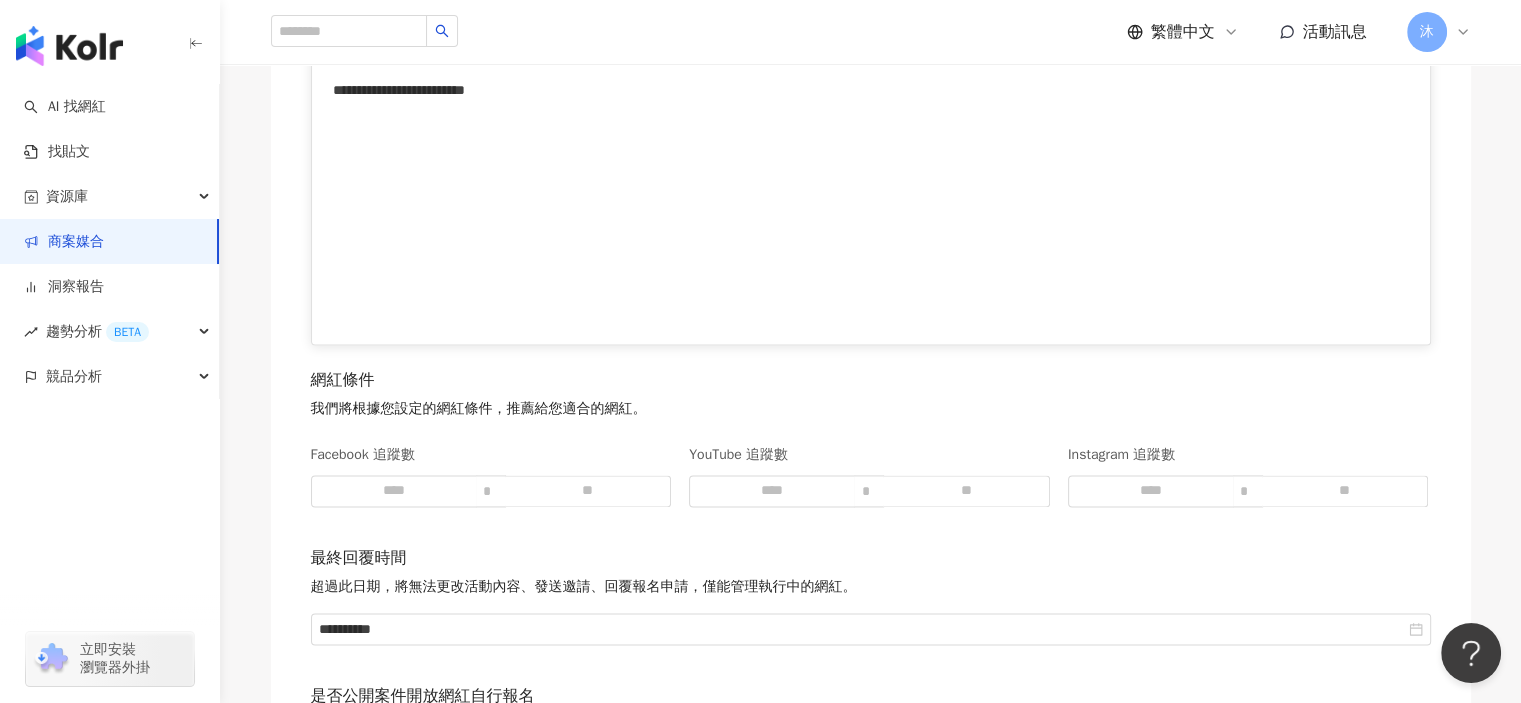 scroll, scrollTop: 3204, scrollLeft: 0, axis: vertical 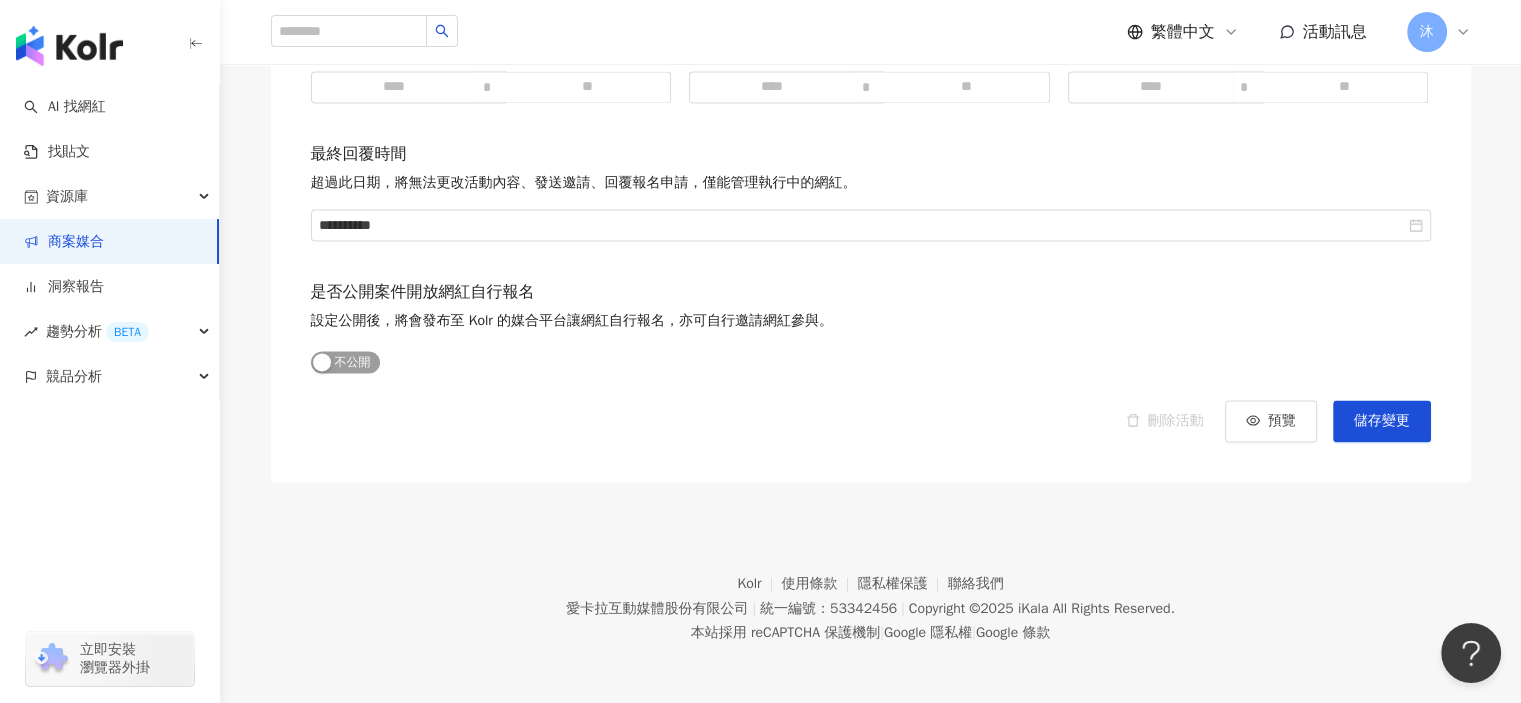 click on "公開 不公開" at bounding box center [345, 362] 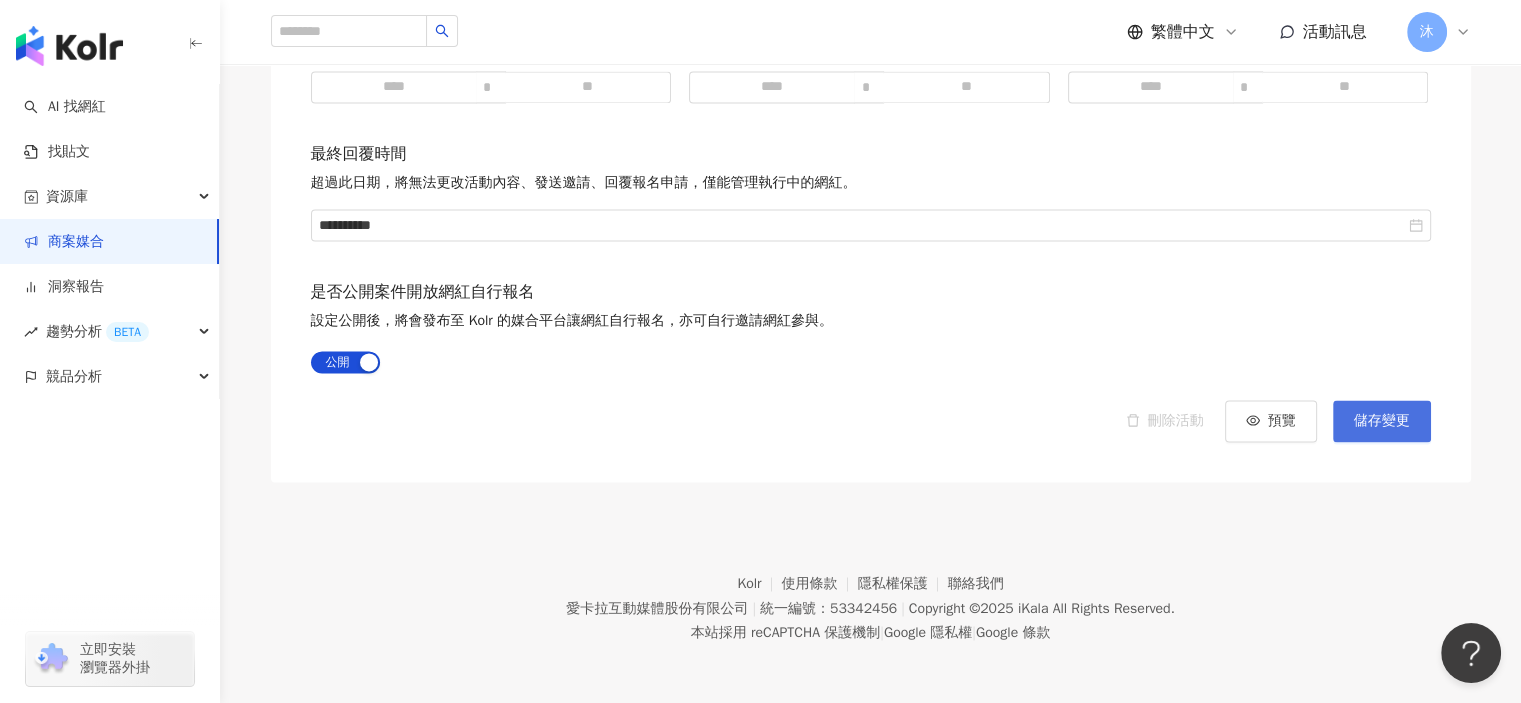 click on "儲存變更" at bounding box center (1382, 421) 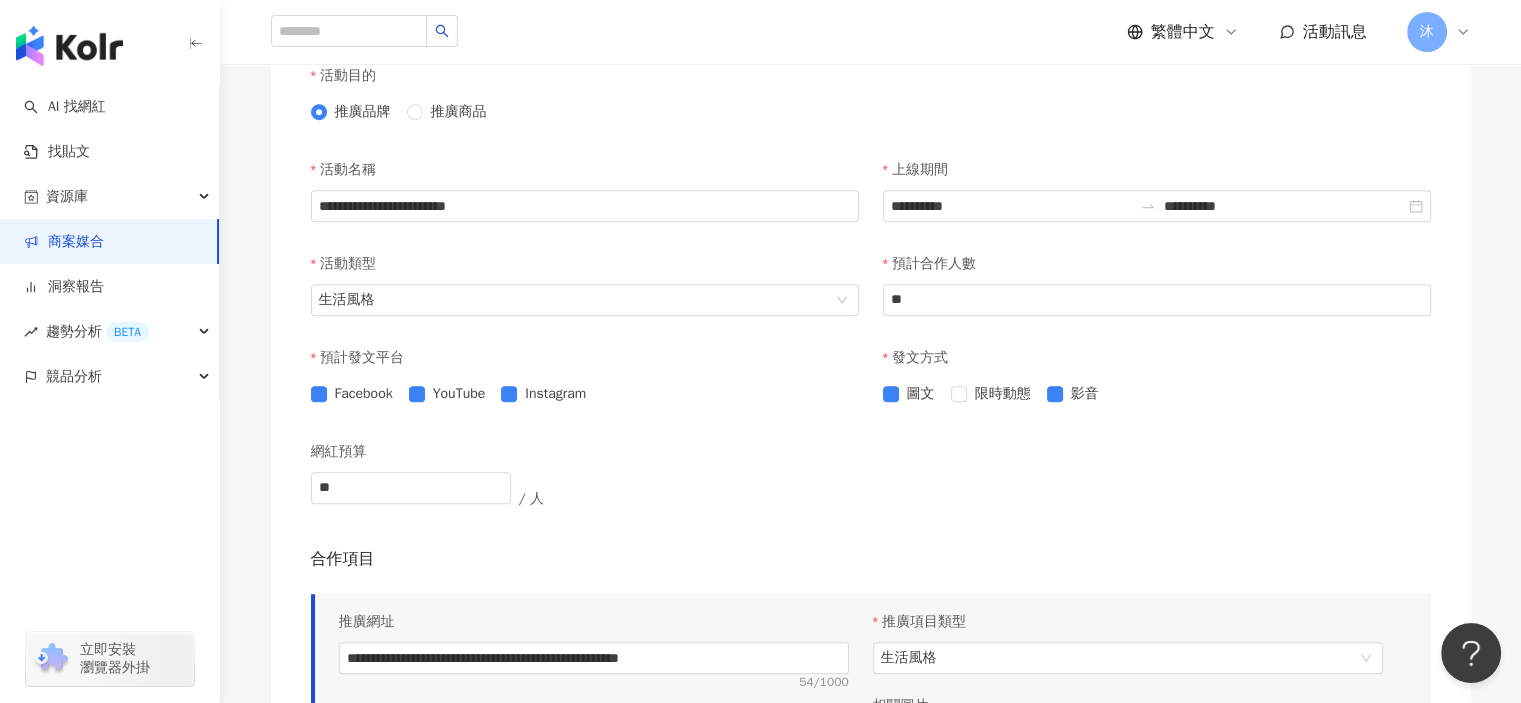 scroll, scrollTop: 804, scrollLeft: 0, axis: vertical 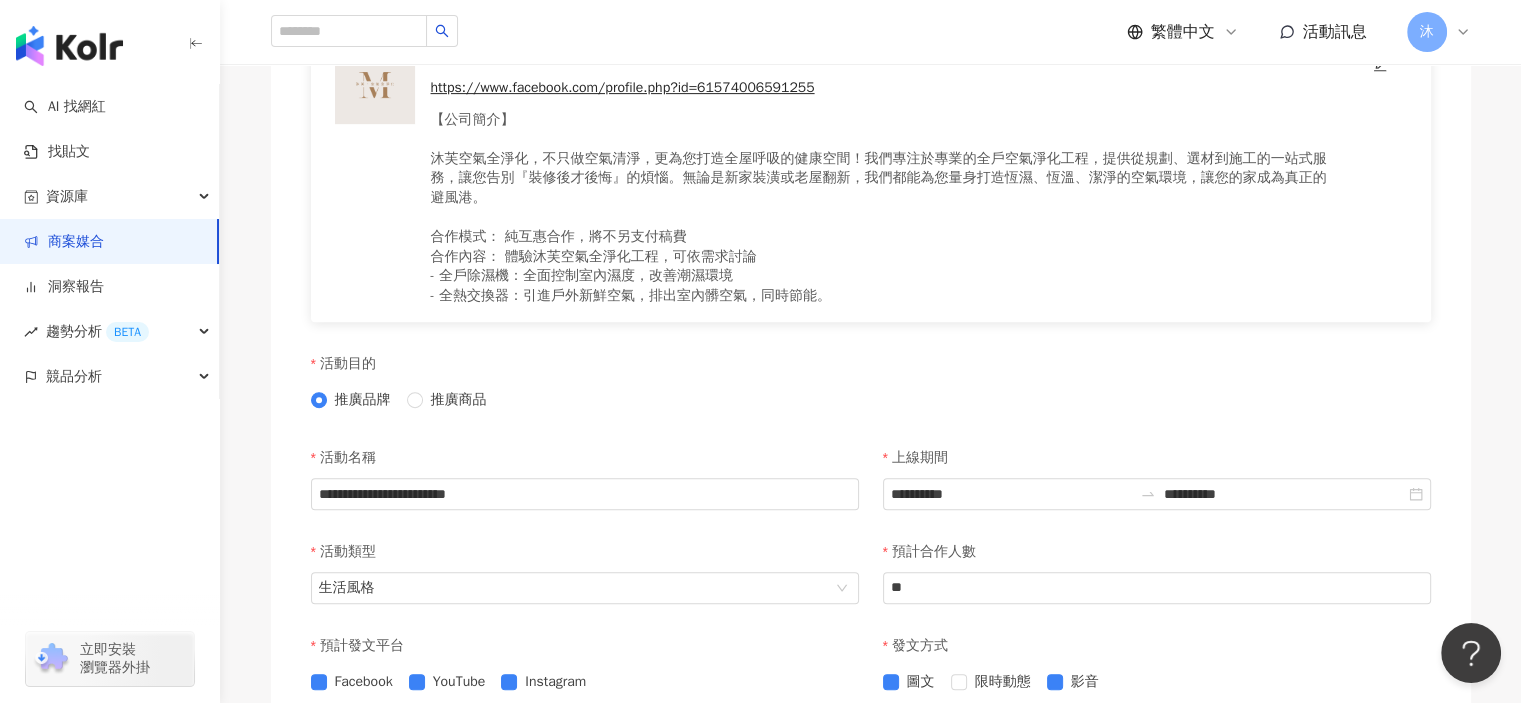 click on "商案媒合" at bounding box center [64, 242] 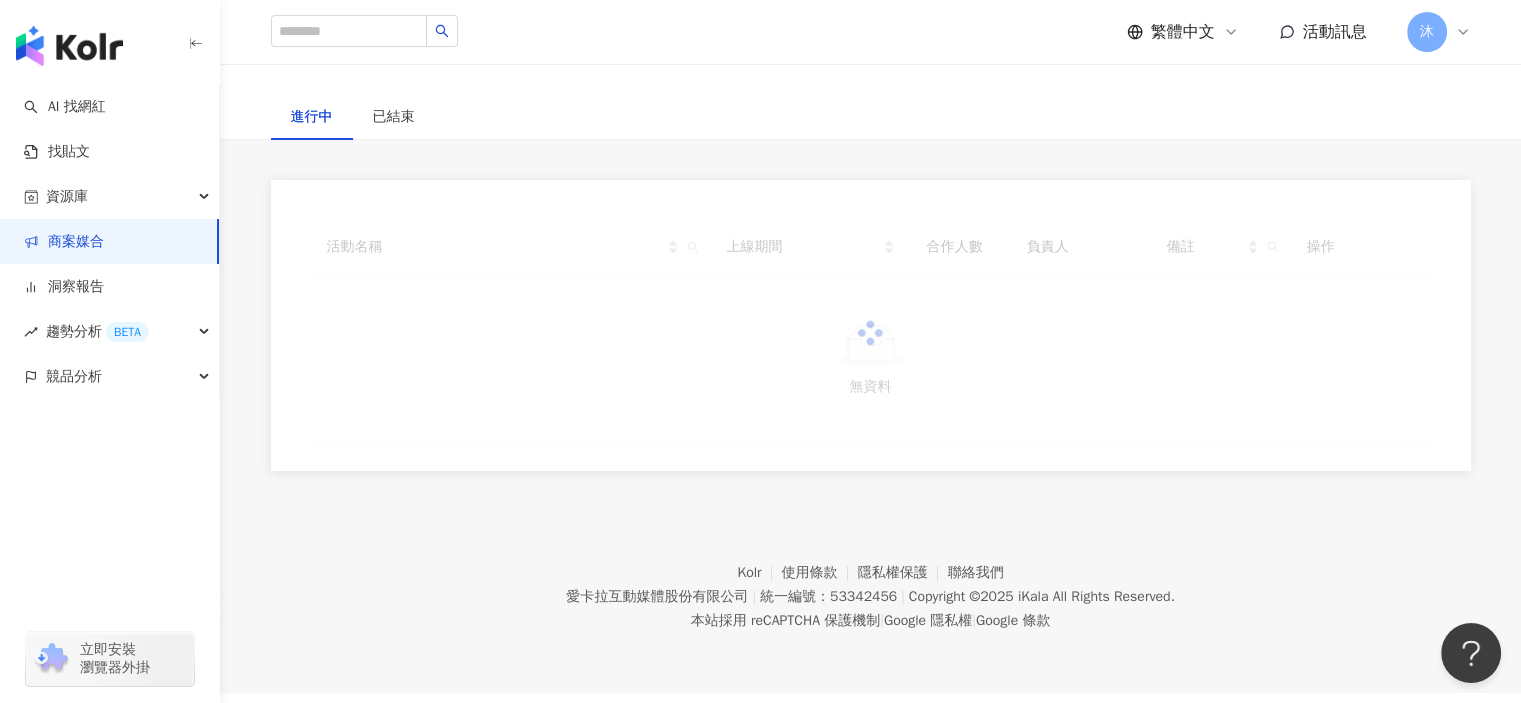 scroll, scrollTop: 0, scrollLeft: 0, axis: both 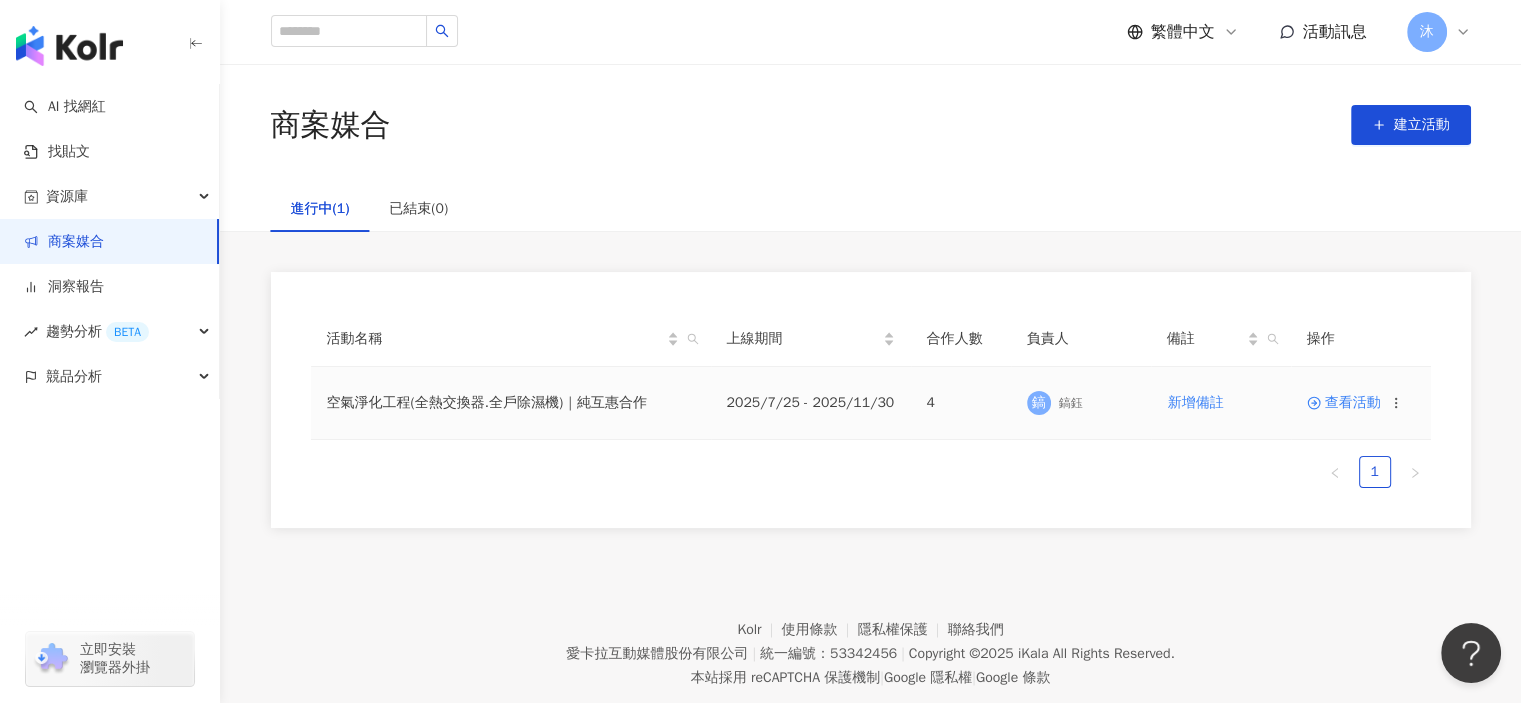 click on "查看活動" at bounding box center [1344, 403] 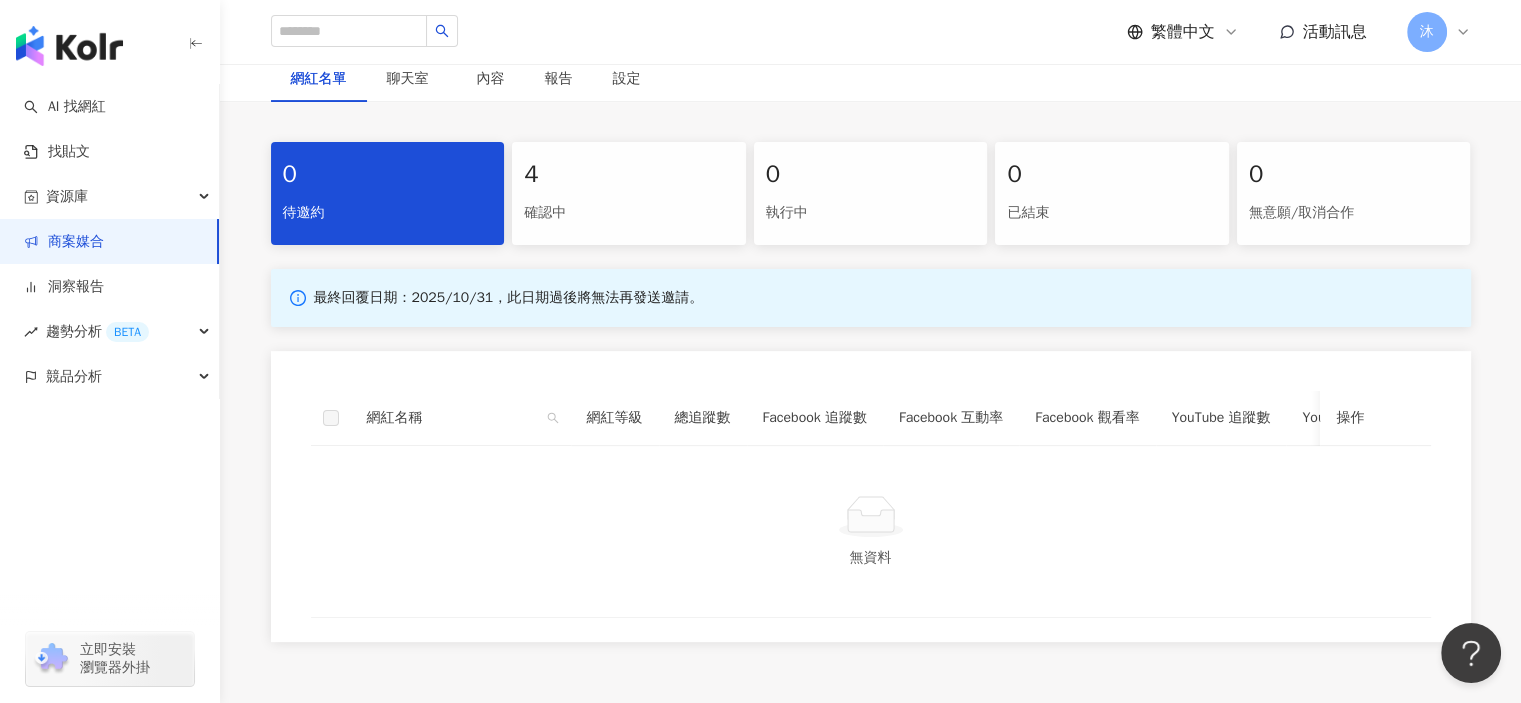 scroll, scrollTop: 0, scrollLeft: 0, axis: both 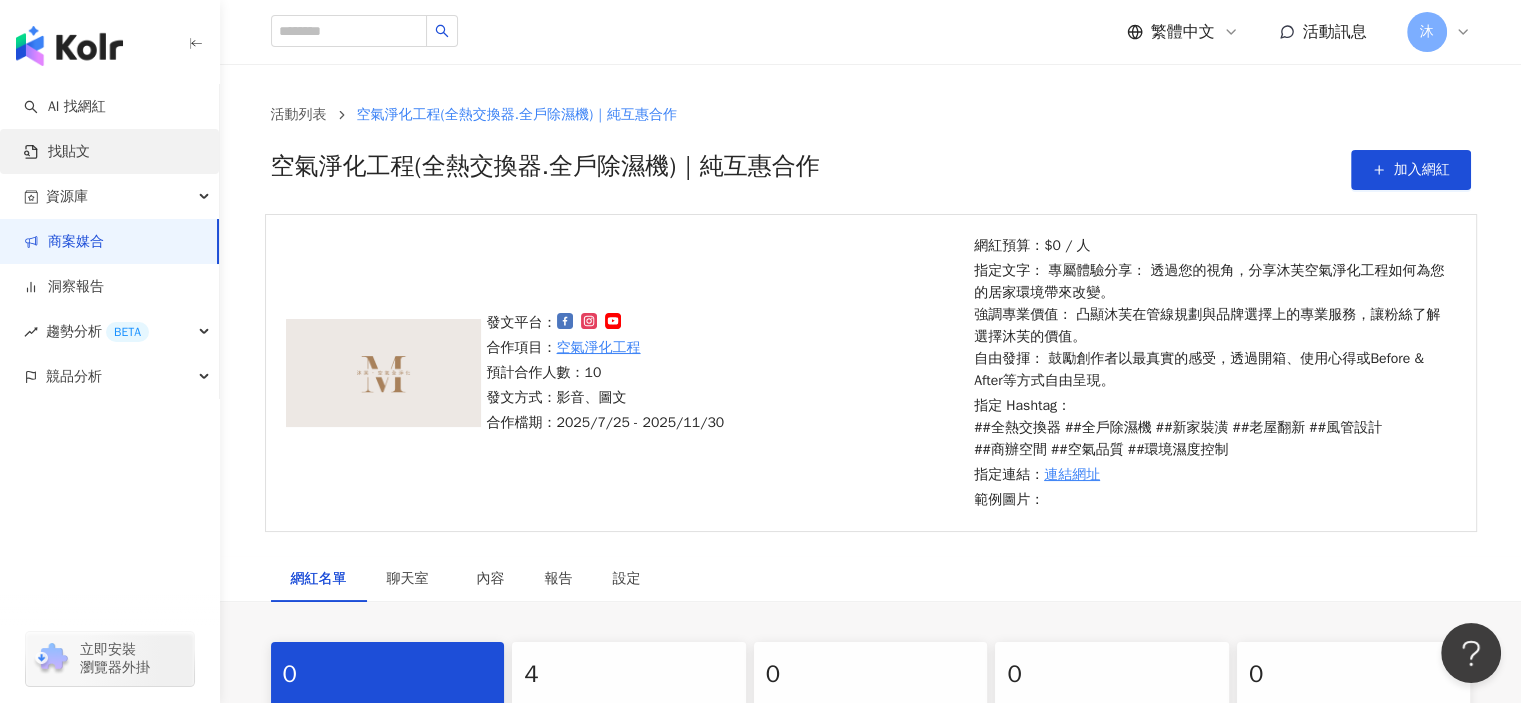click on "找貼文" at bounding box center [57, 152] 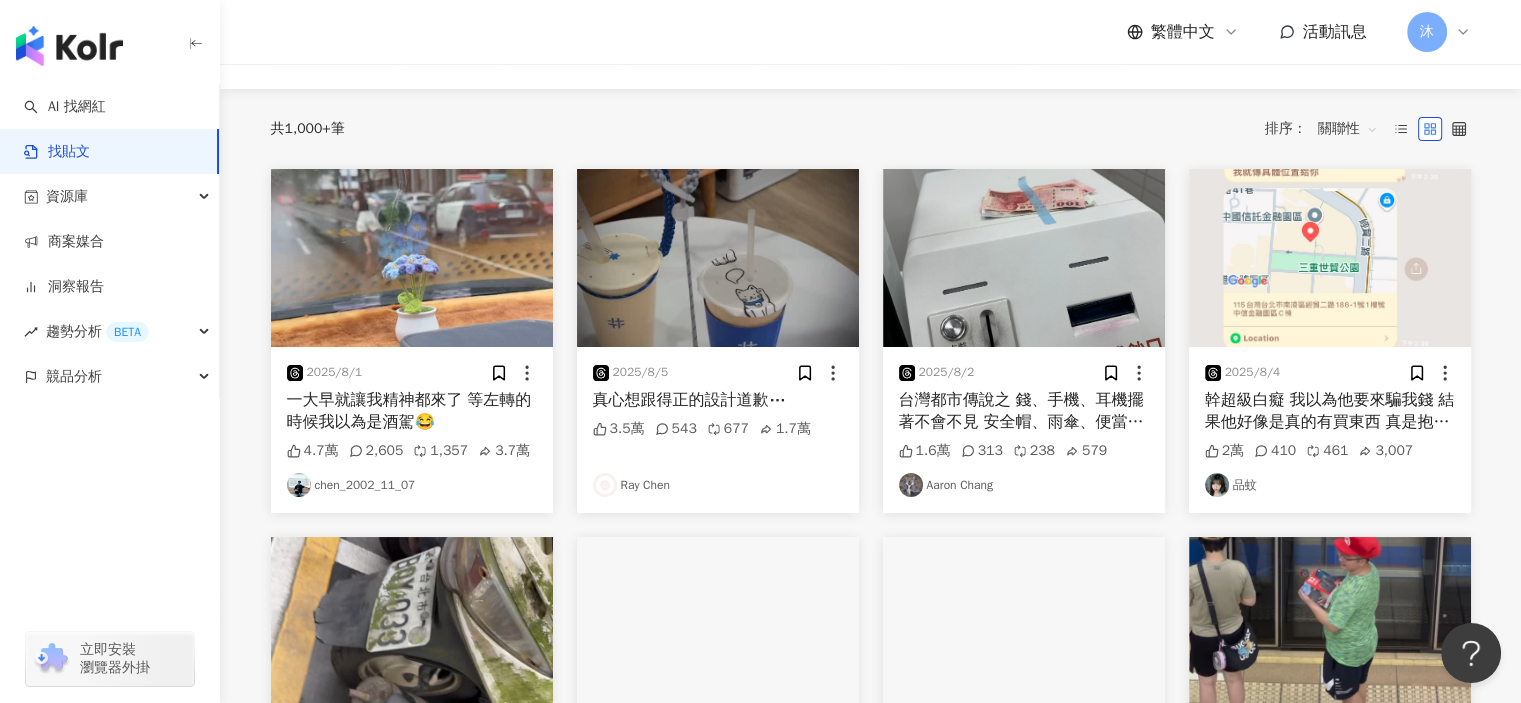 scroll, scrollTop: 0, scrollLeft: 0, axis: both 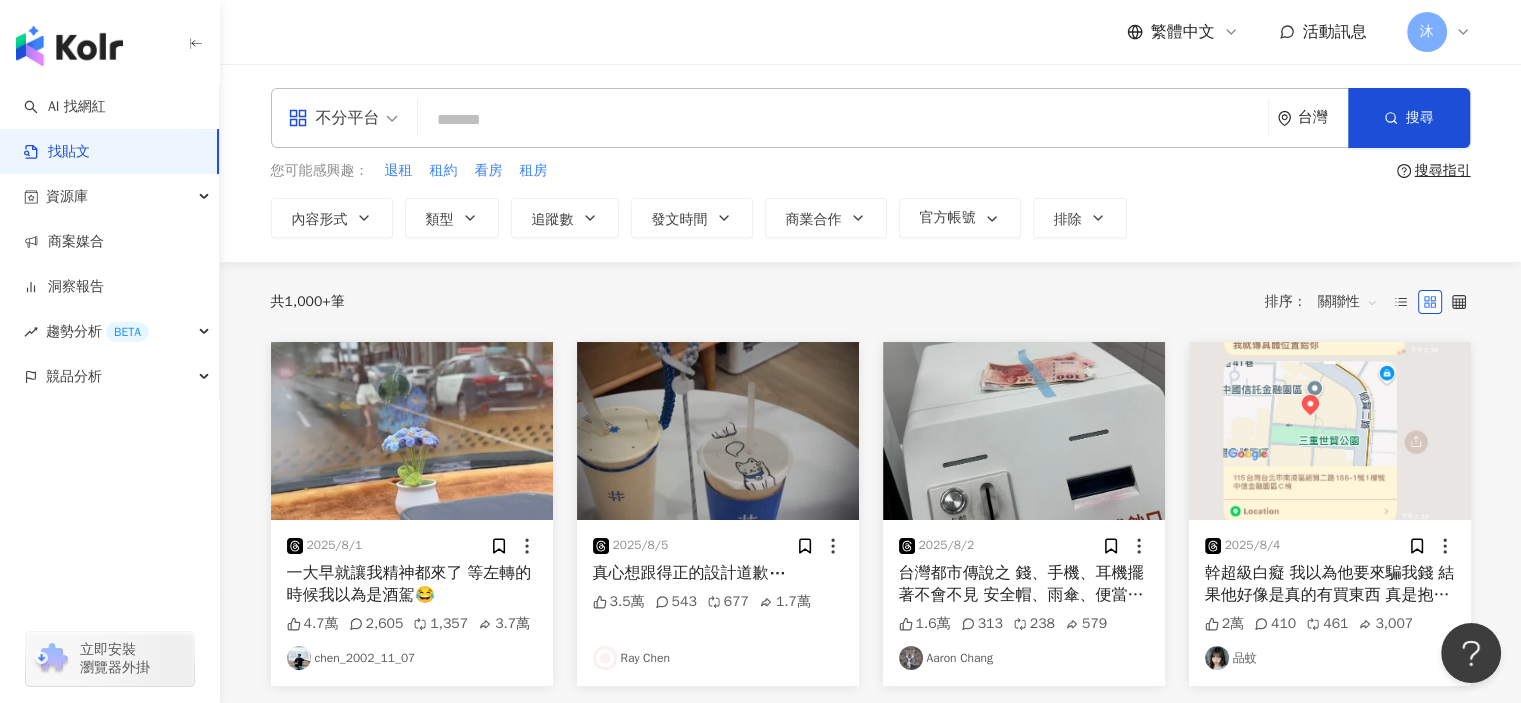 click at bounding box center (843, 119) 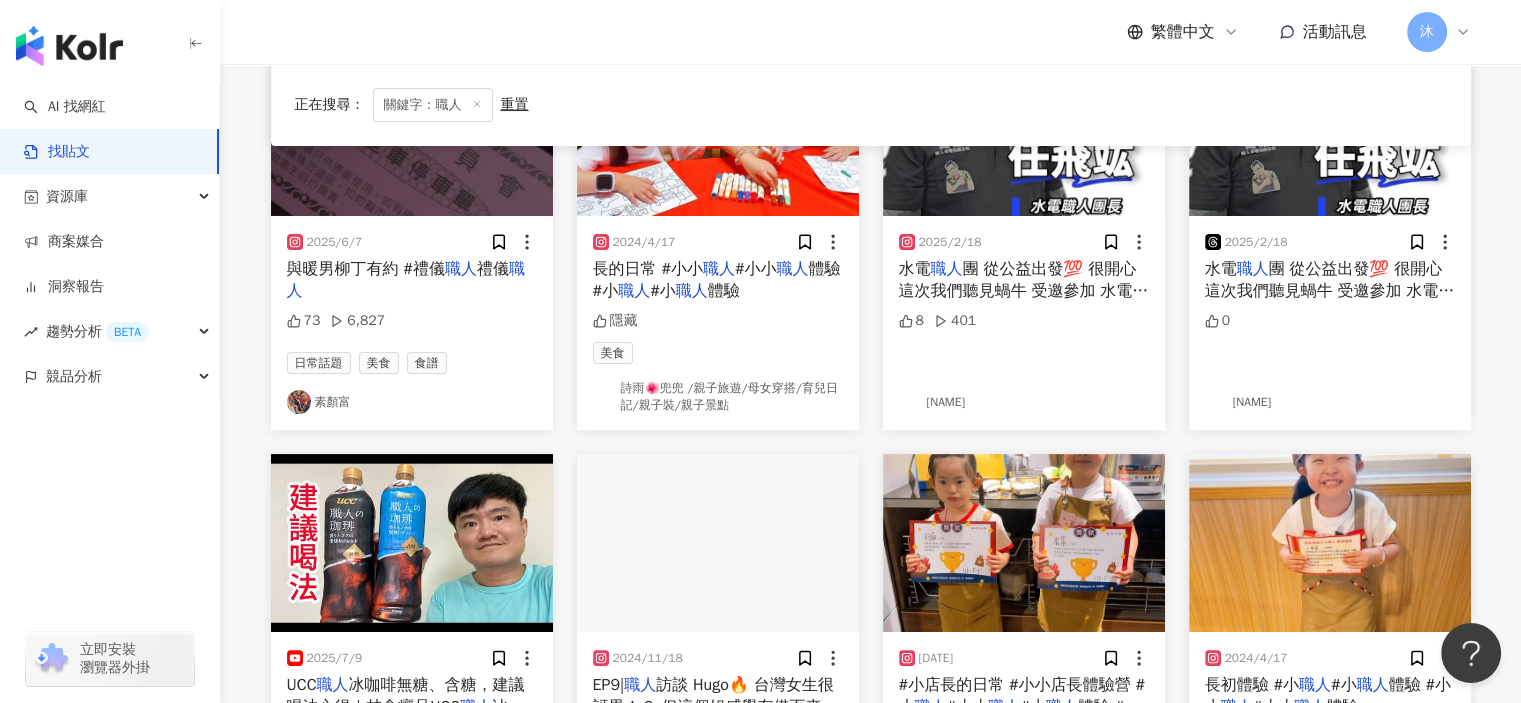 scroll, scrollTop: 0, scrollLeft: 0, axis: both 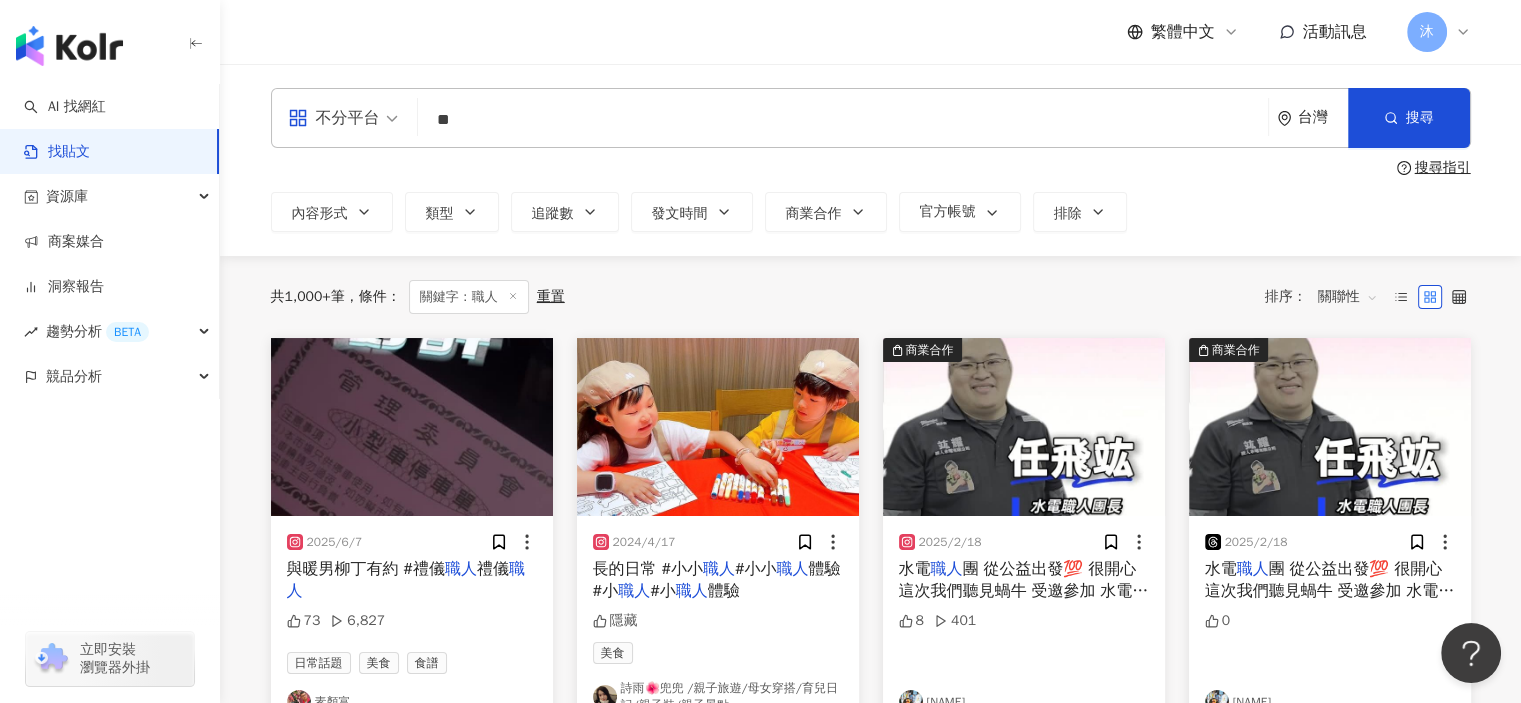 click on "**" at bounding box center [843, 119] 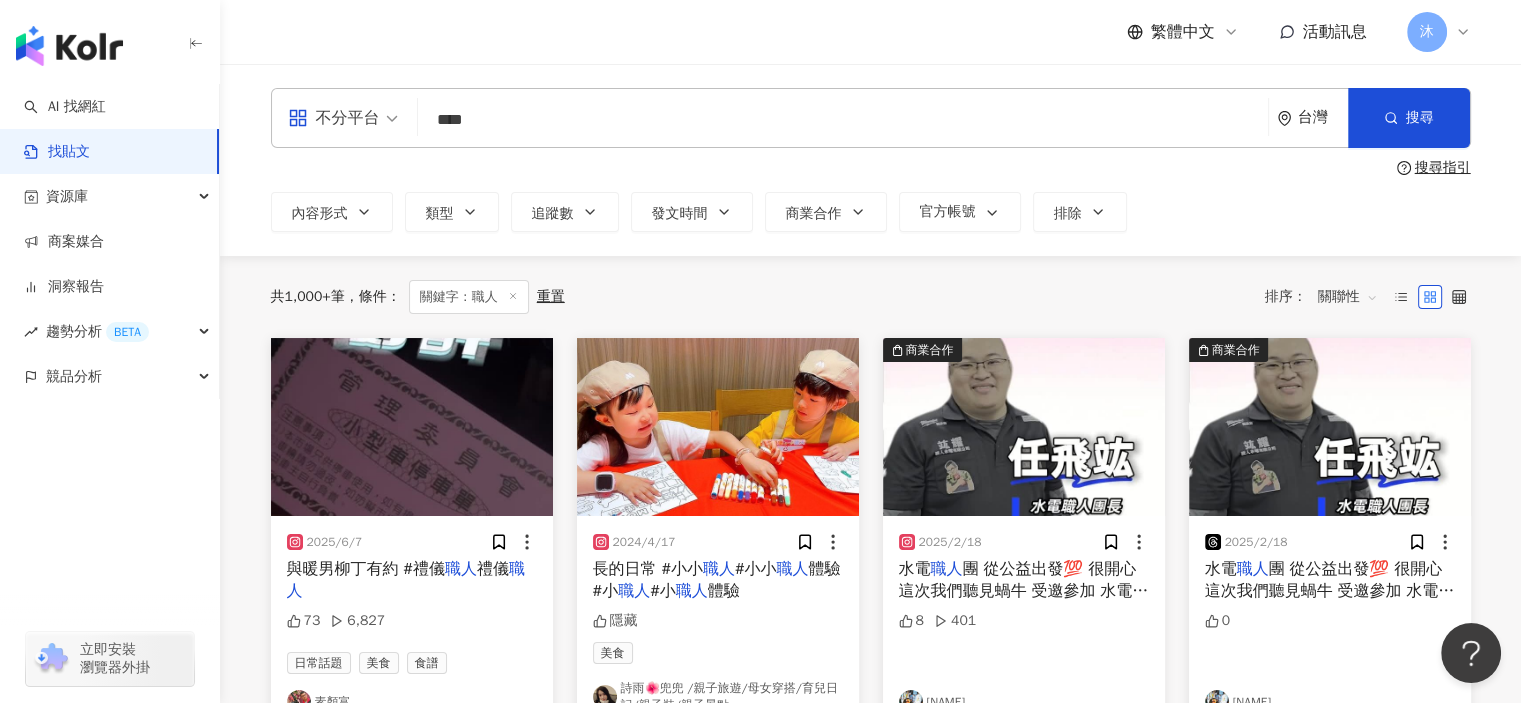 type on "****" 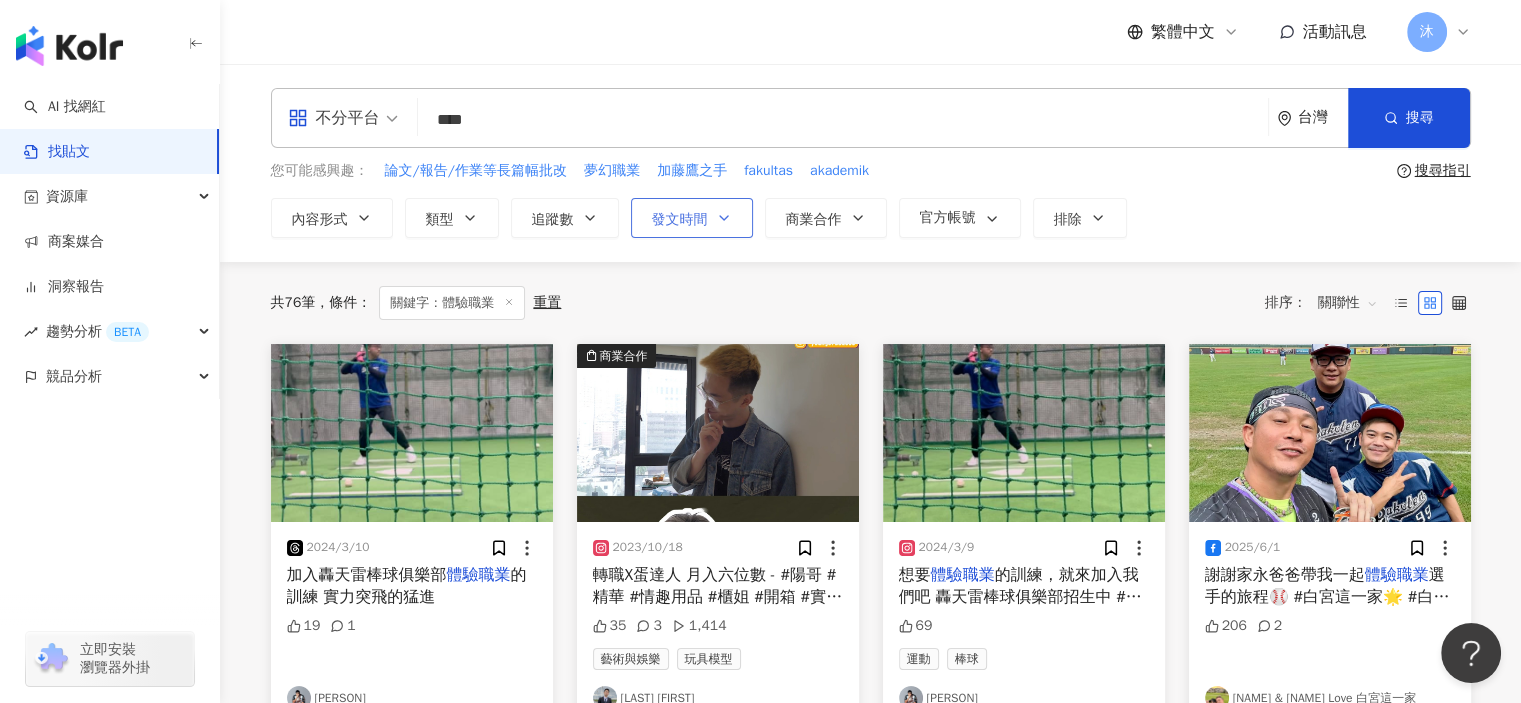 click on "發文時間" at bounding box center [692, 218] 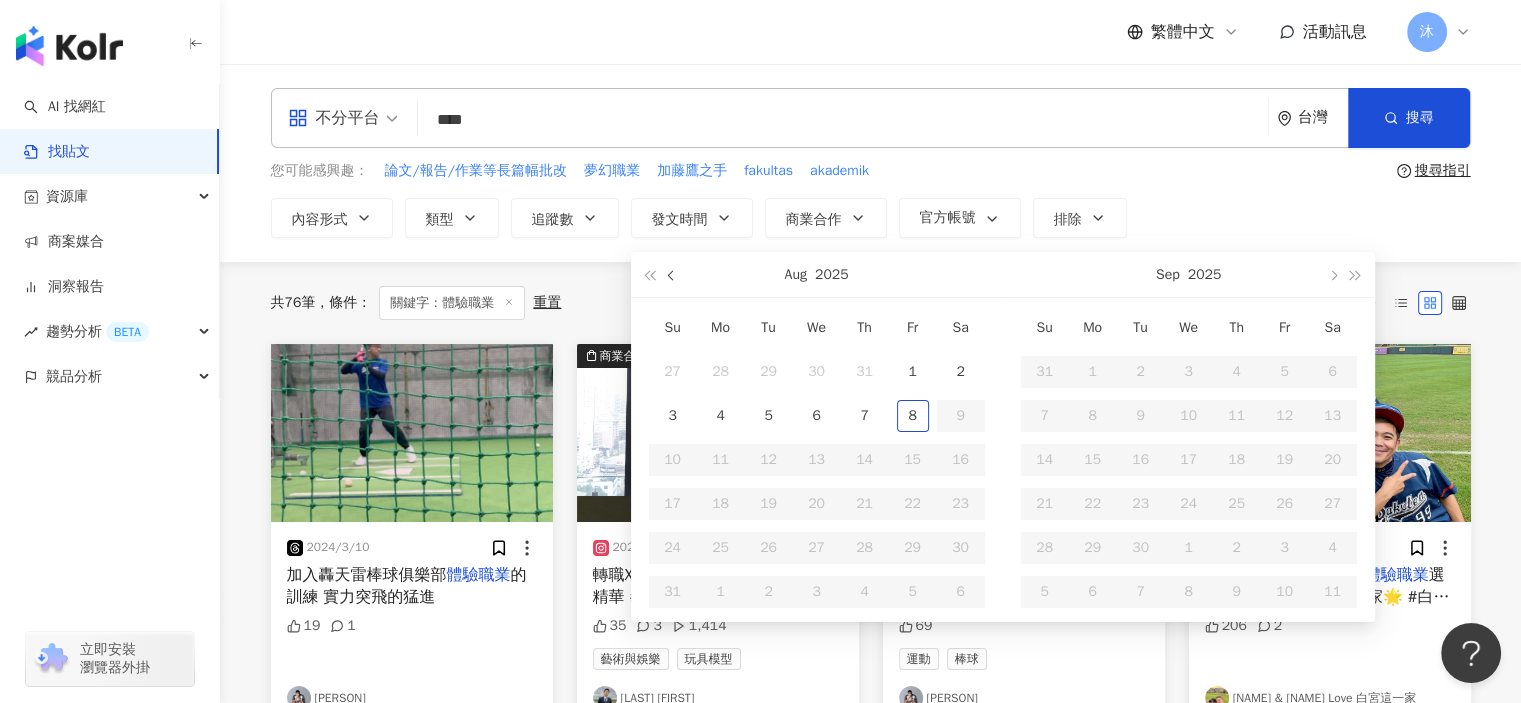 click at bounding box center [672, 276] 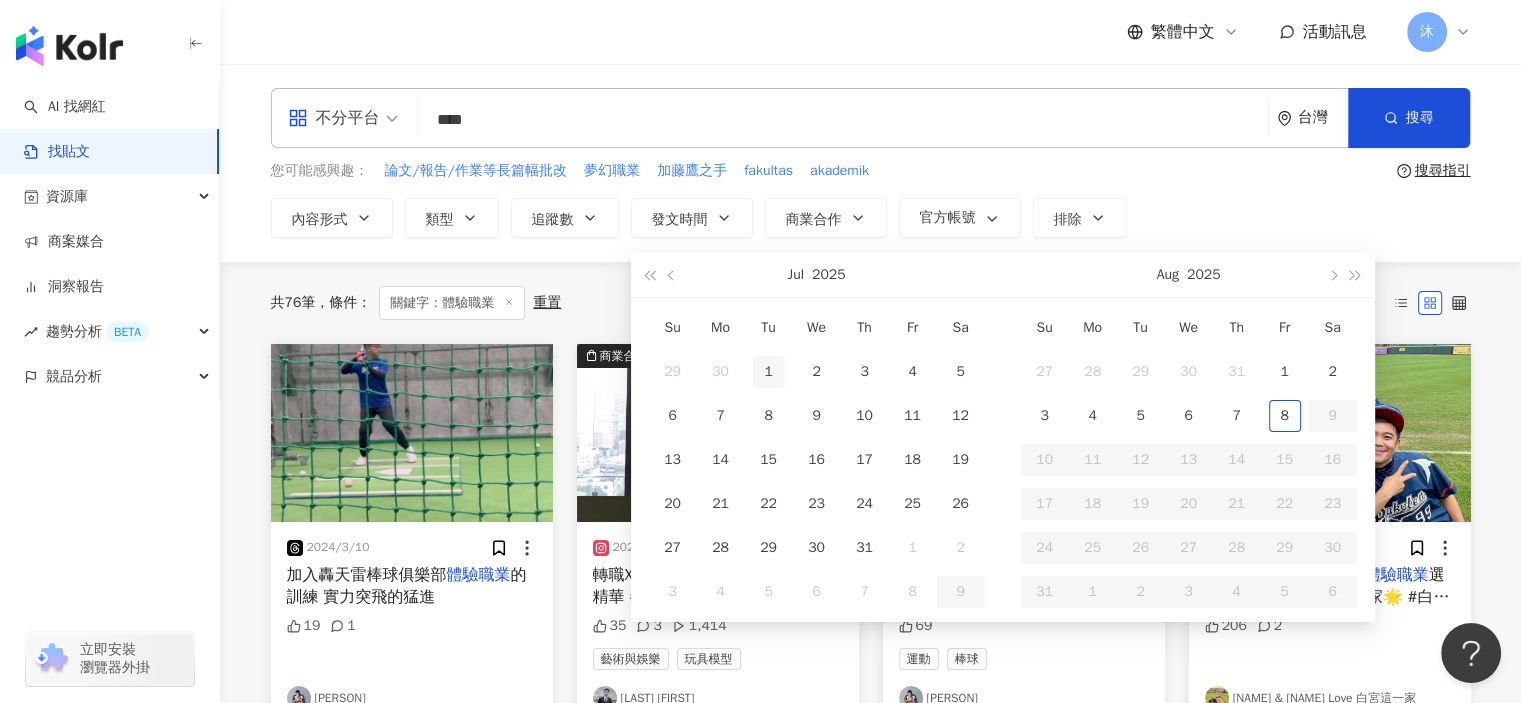 type on "**********" 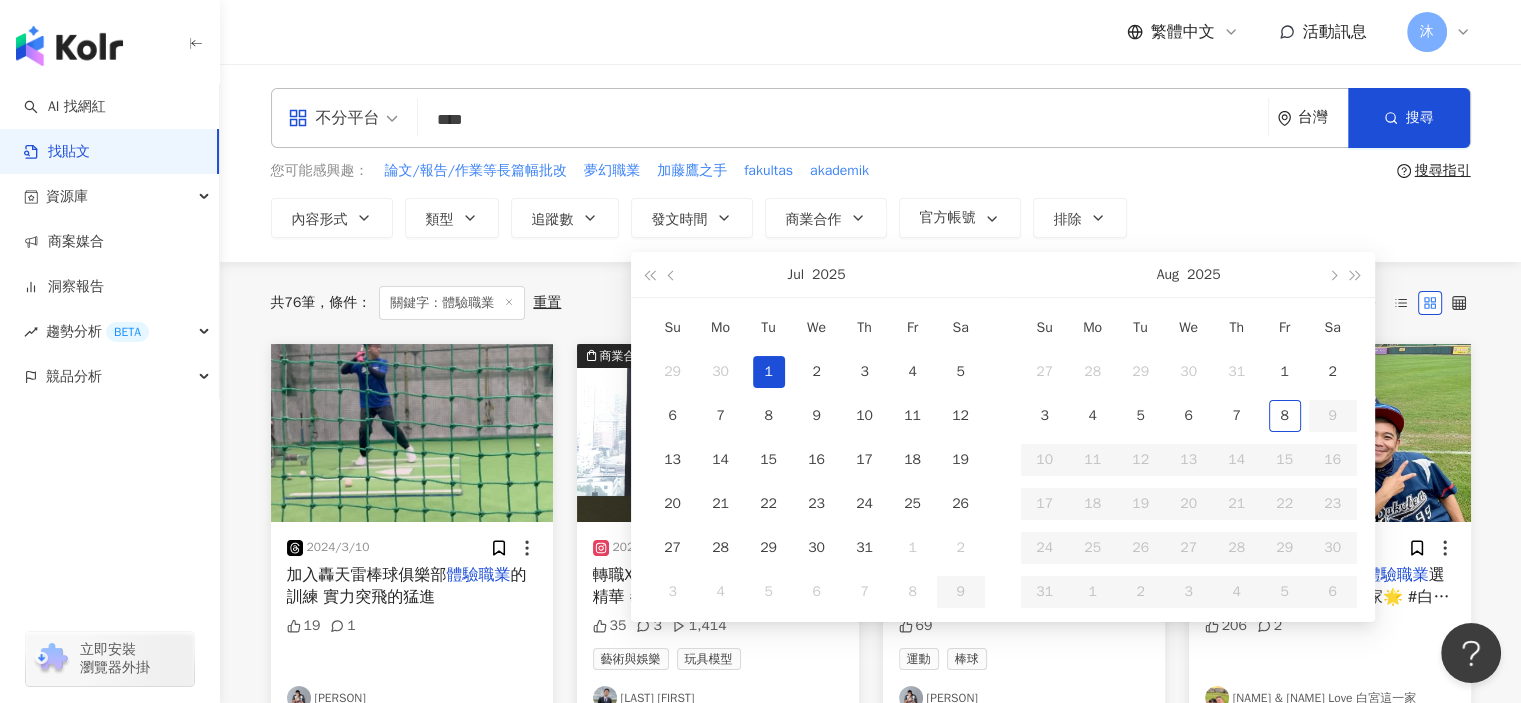 click on "1" at bounding box center [769, 372] 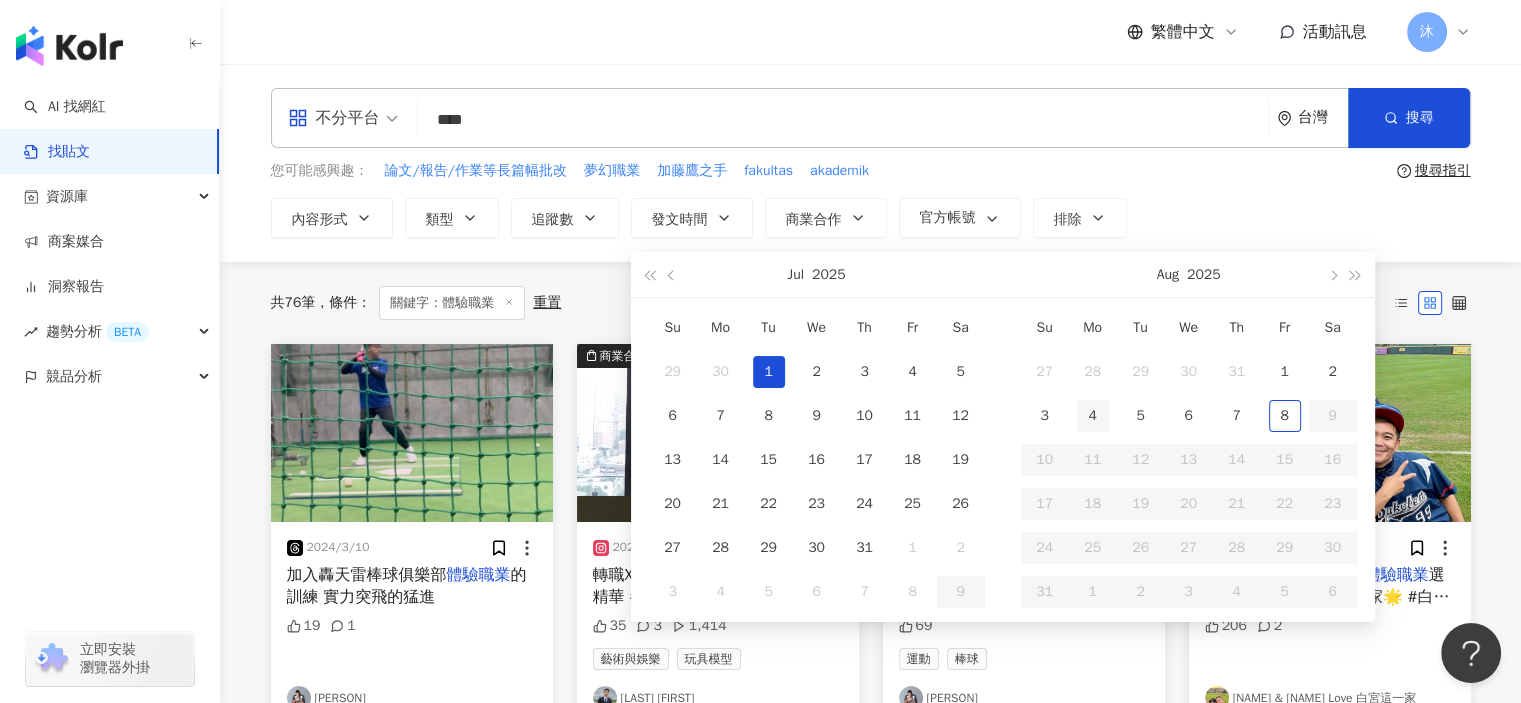type on "**********" 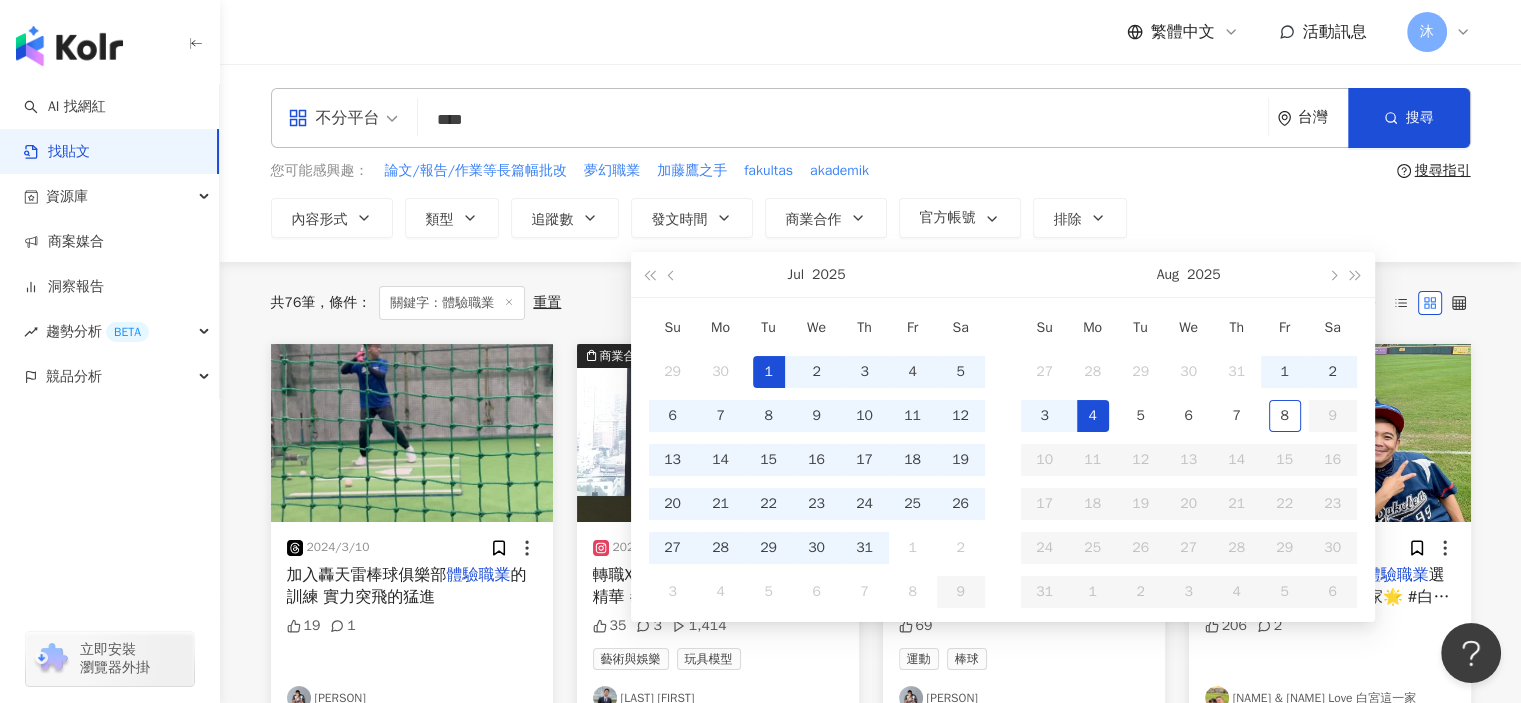 type on "**********" 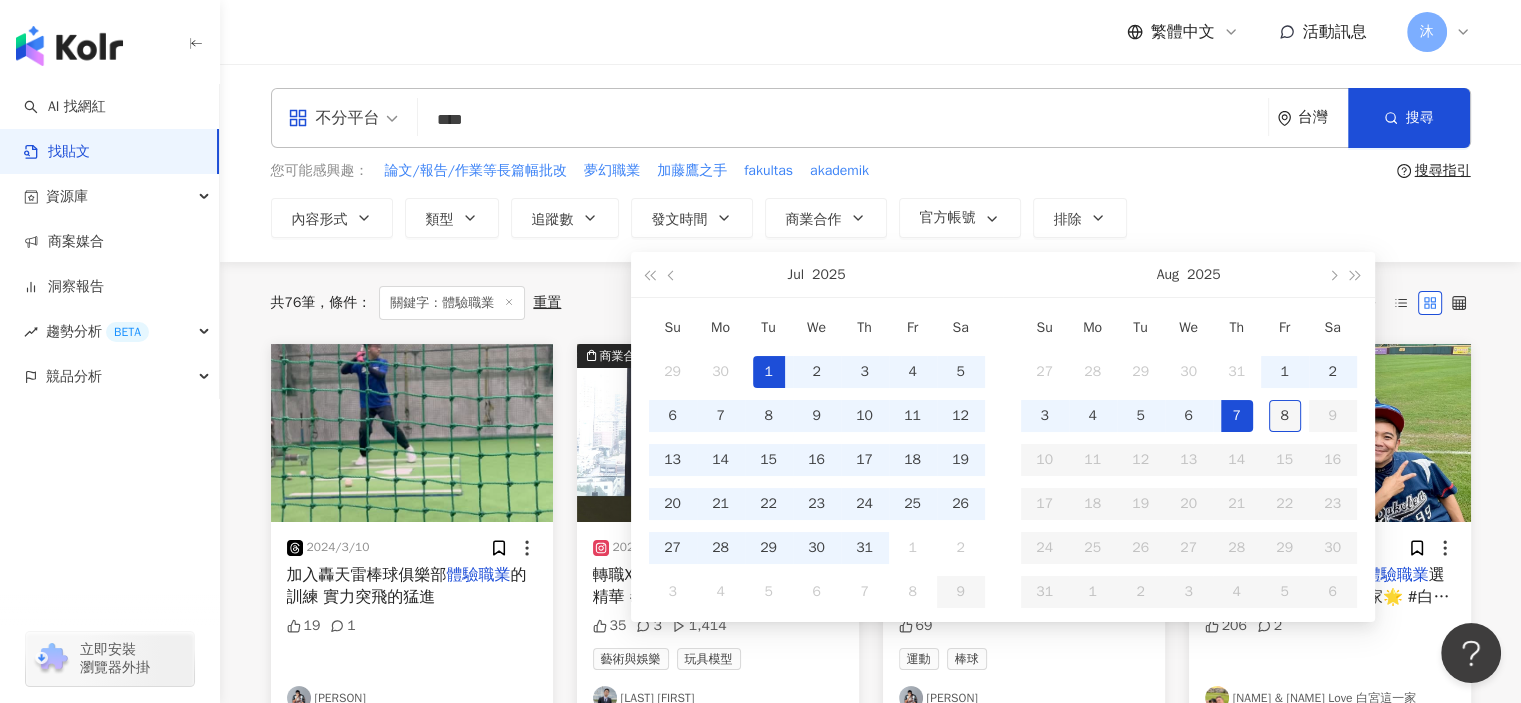 type on "**********" 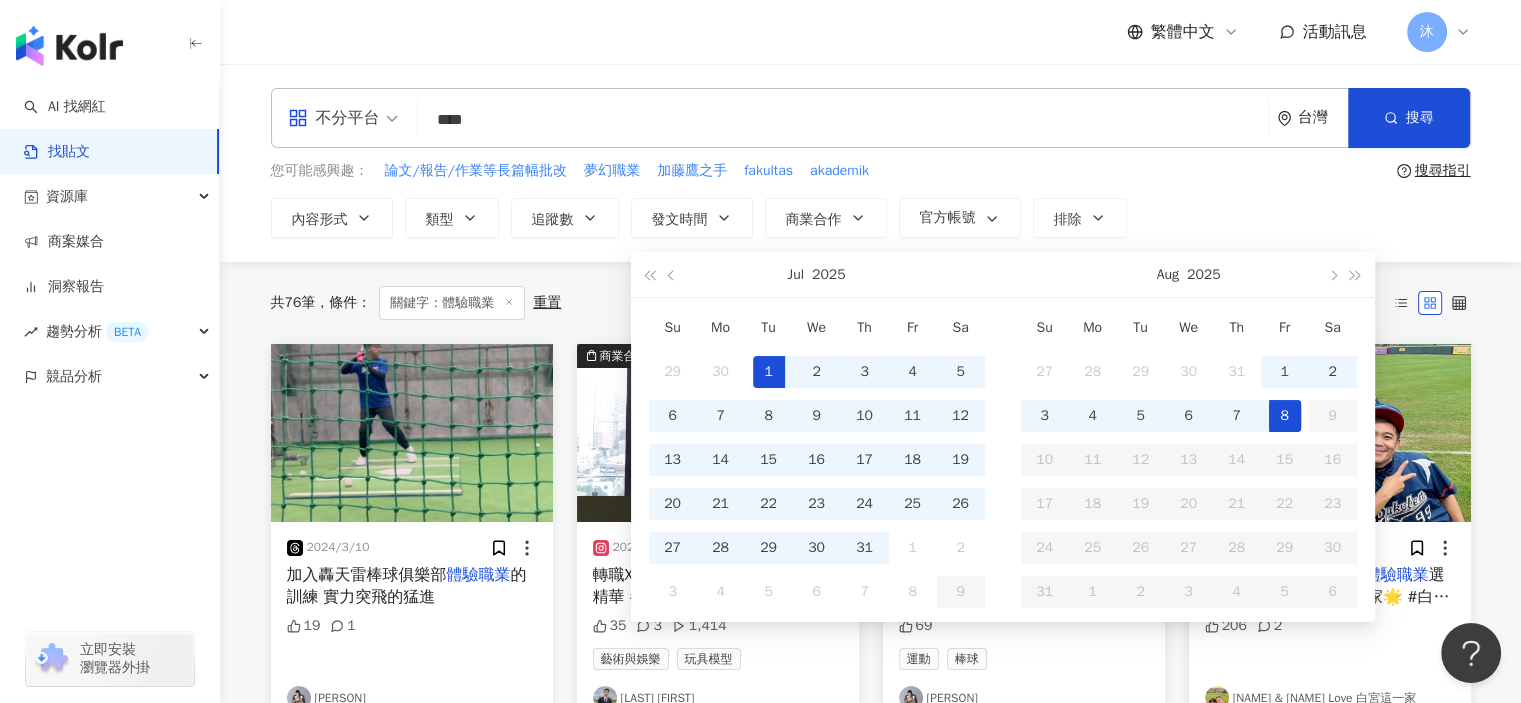 click on "8" at bounding box center [1285, 416] 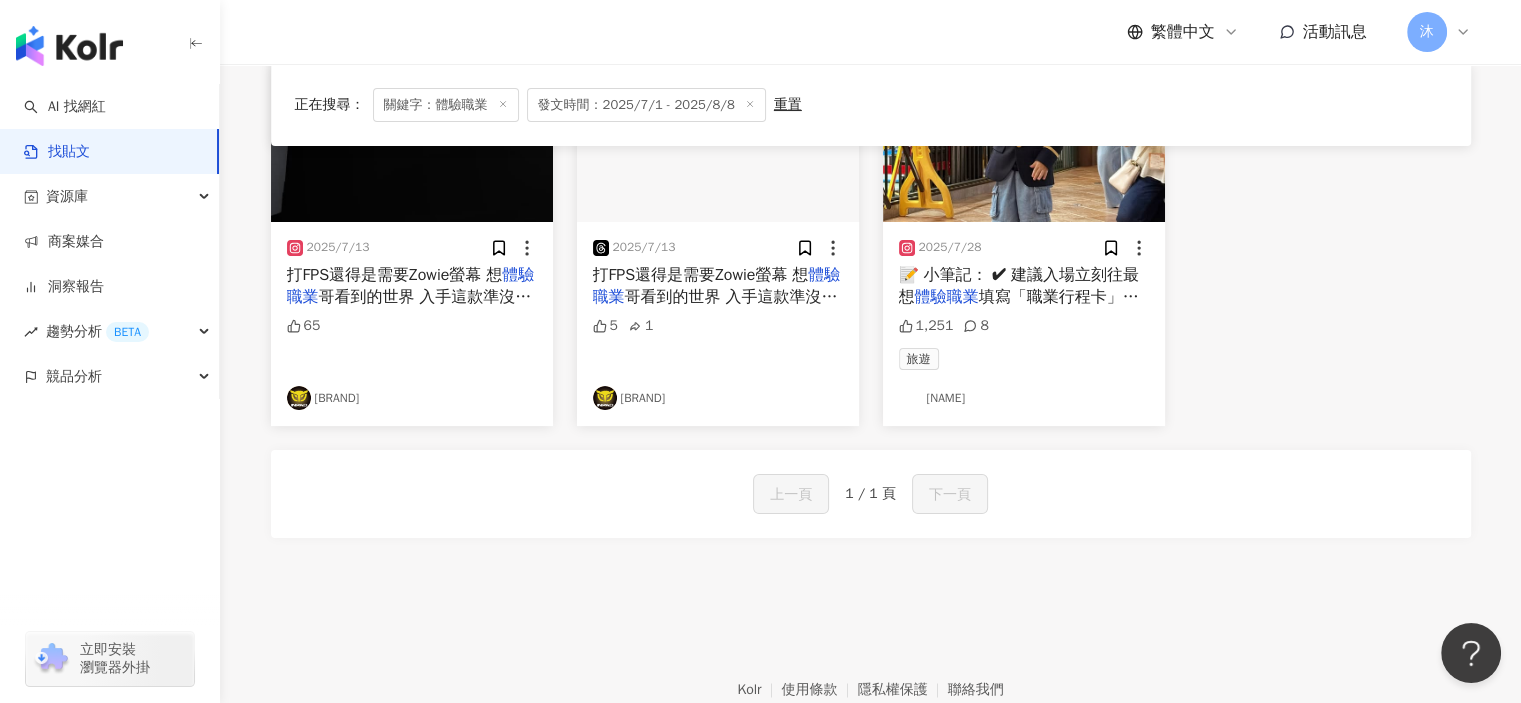 scroll, scrollTop: 0, scrollLeft: 0, axis: both 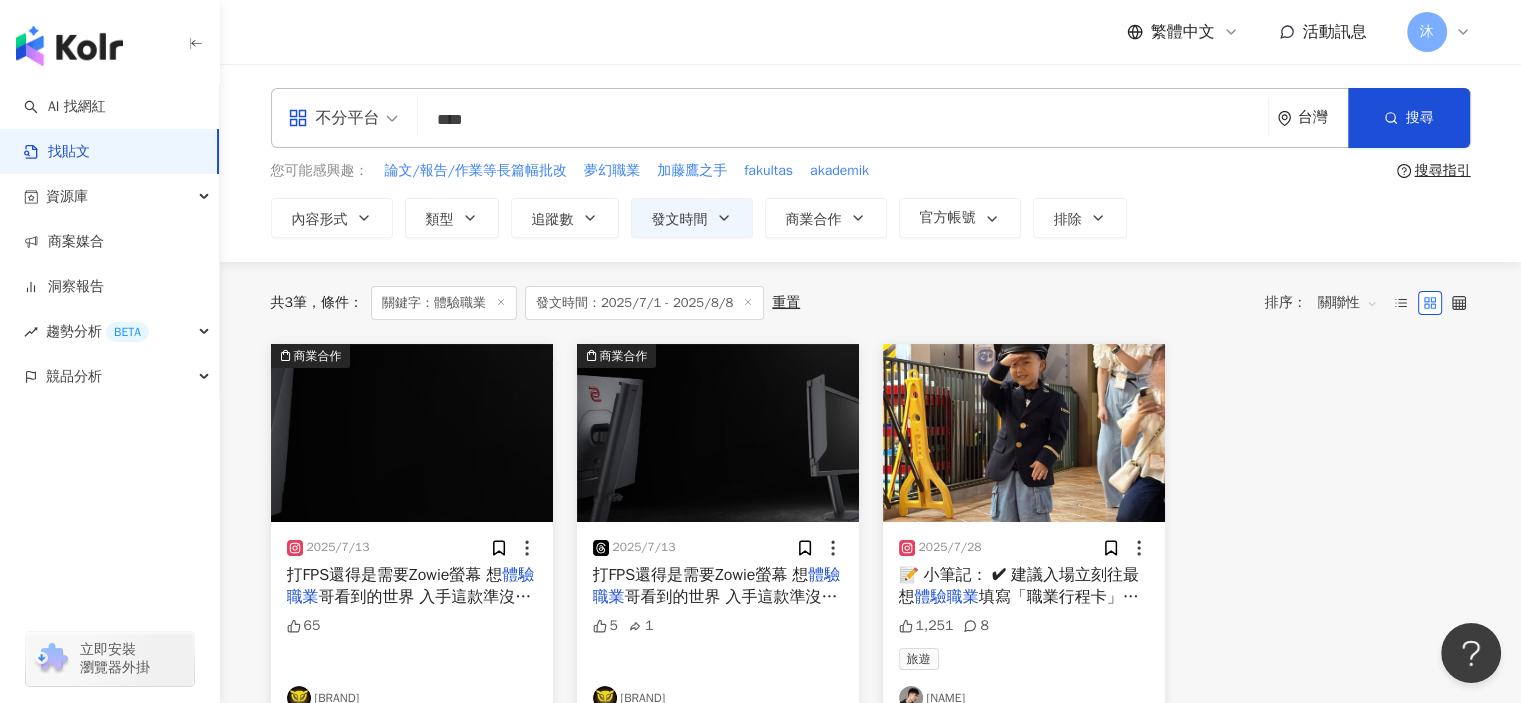 click on "****" at bounding box center (843, 119) 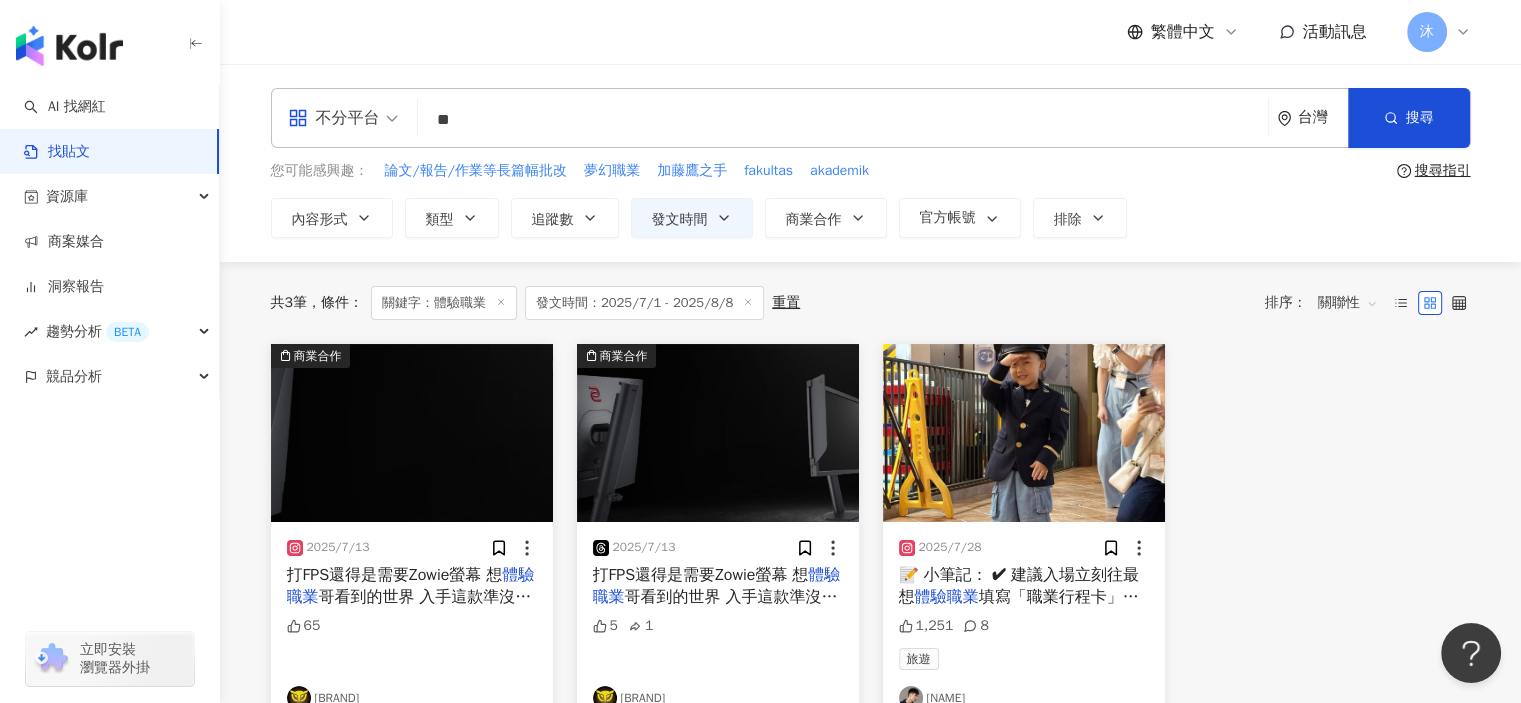 type on "*" 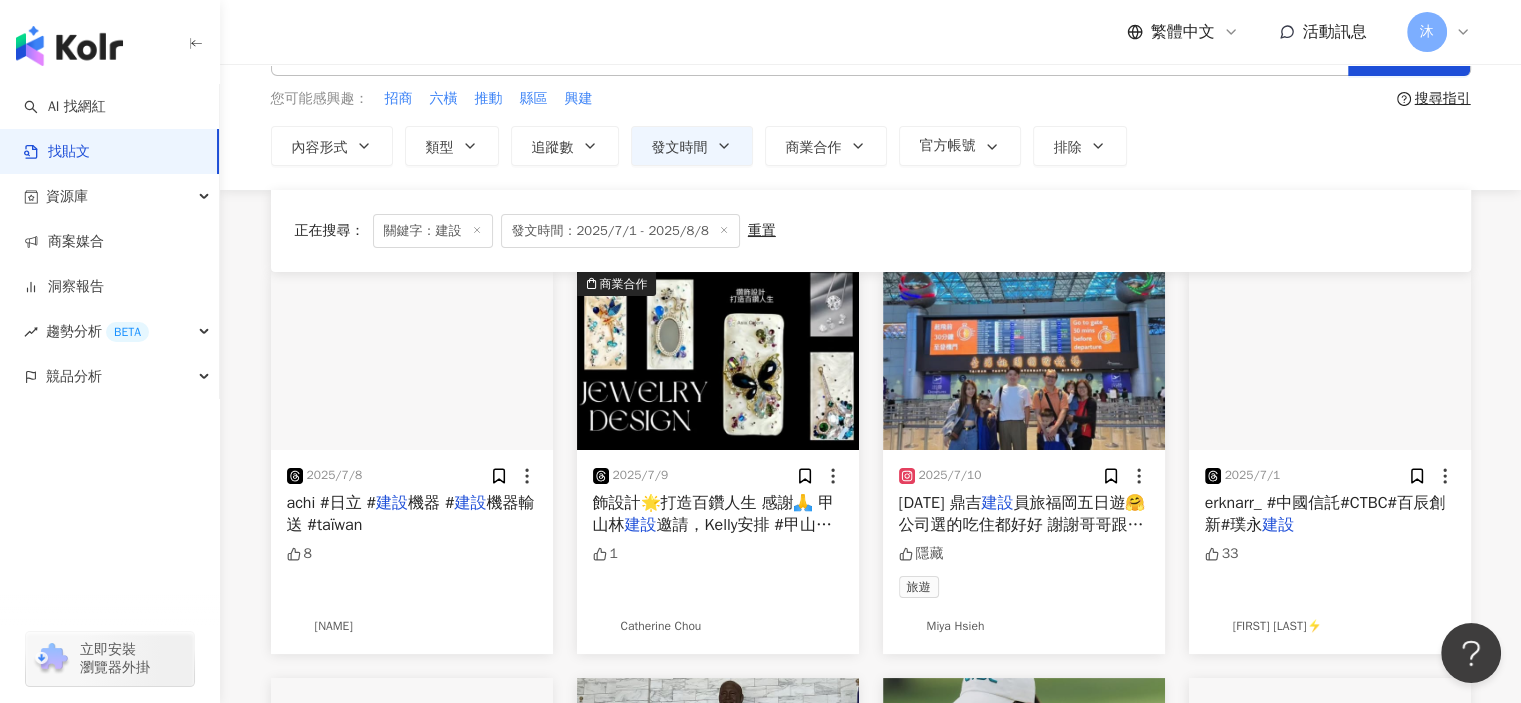 scroll, scrollTop: 0, scrollLeft: 0, axis: both 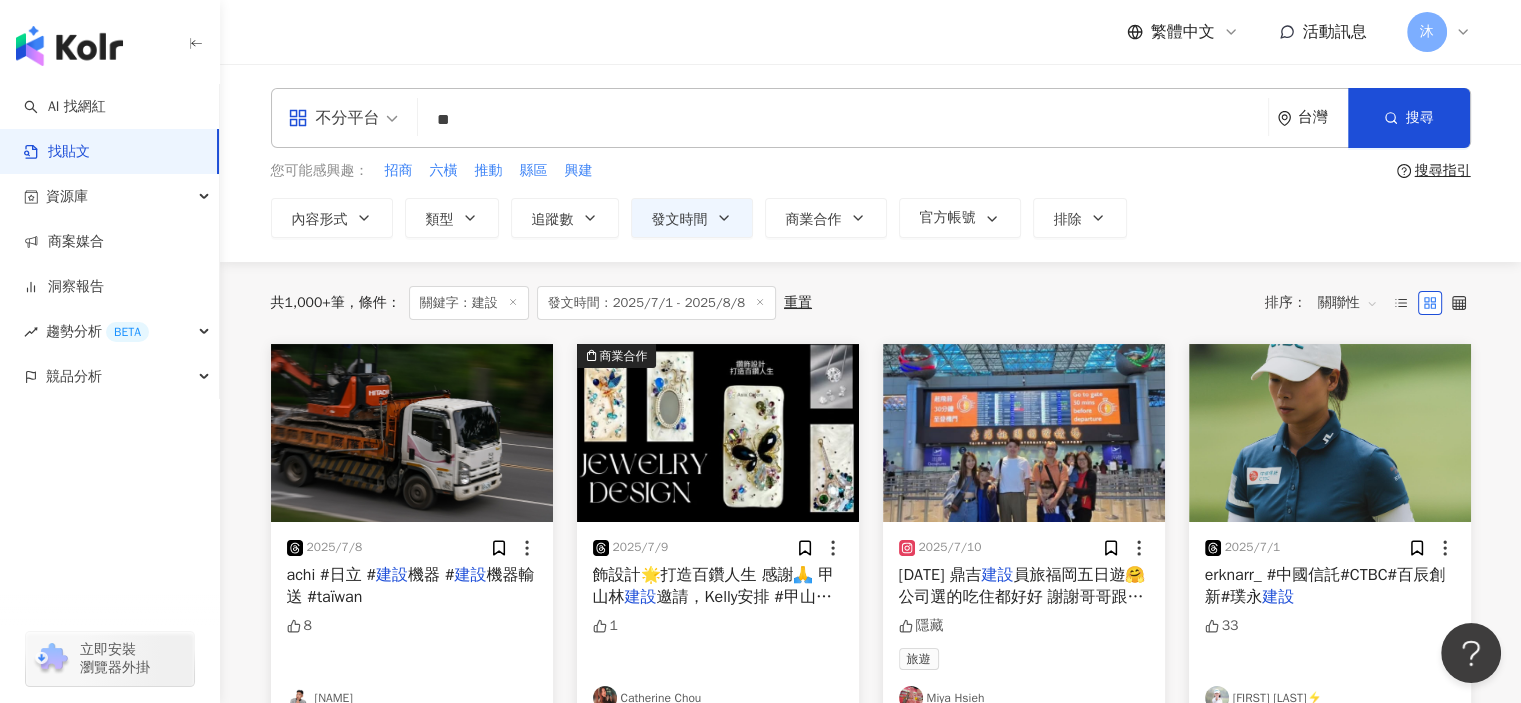 click on "**" at bounding box center (843, 119) 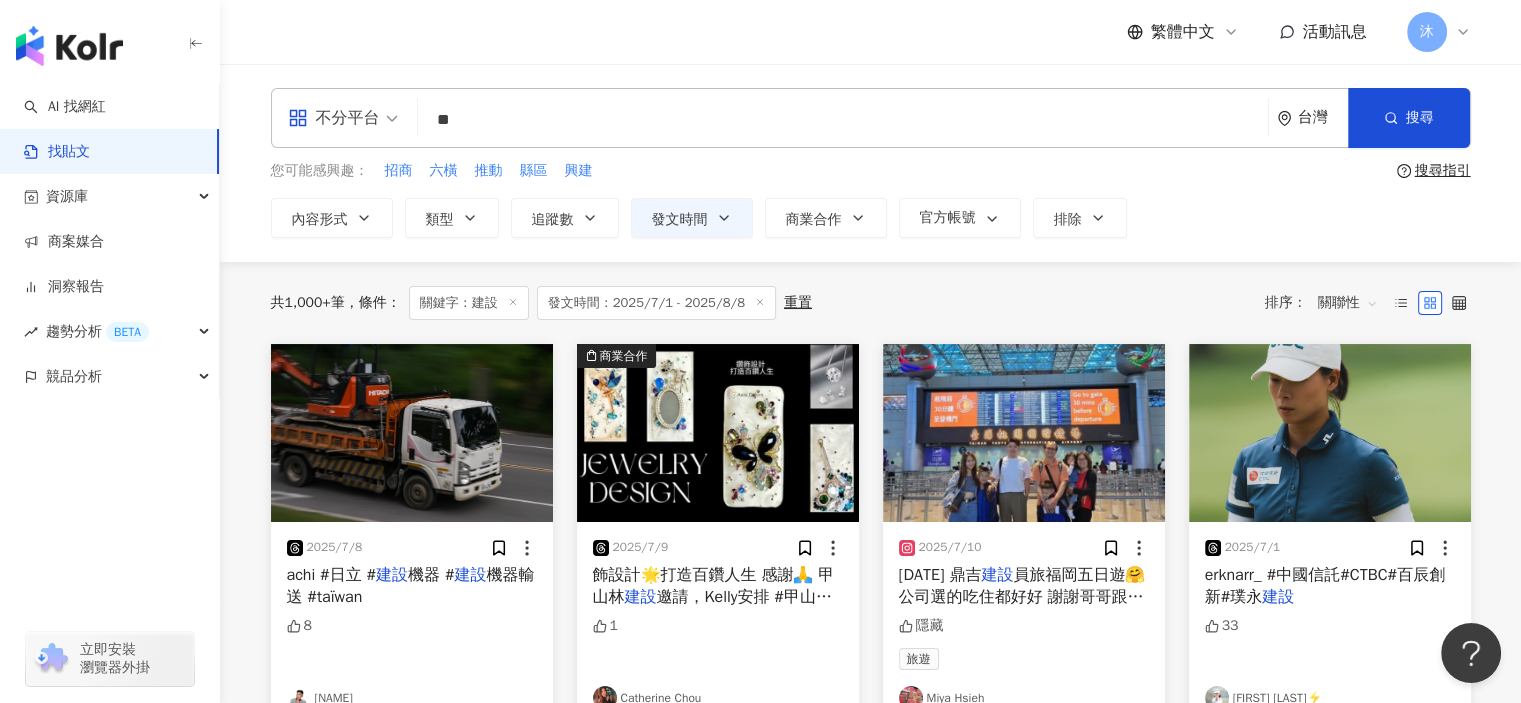 type on "**" 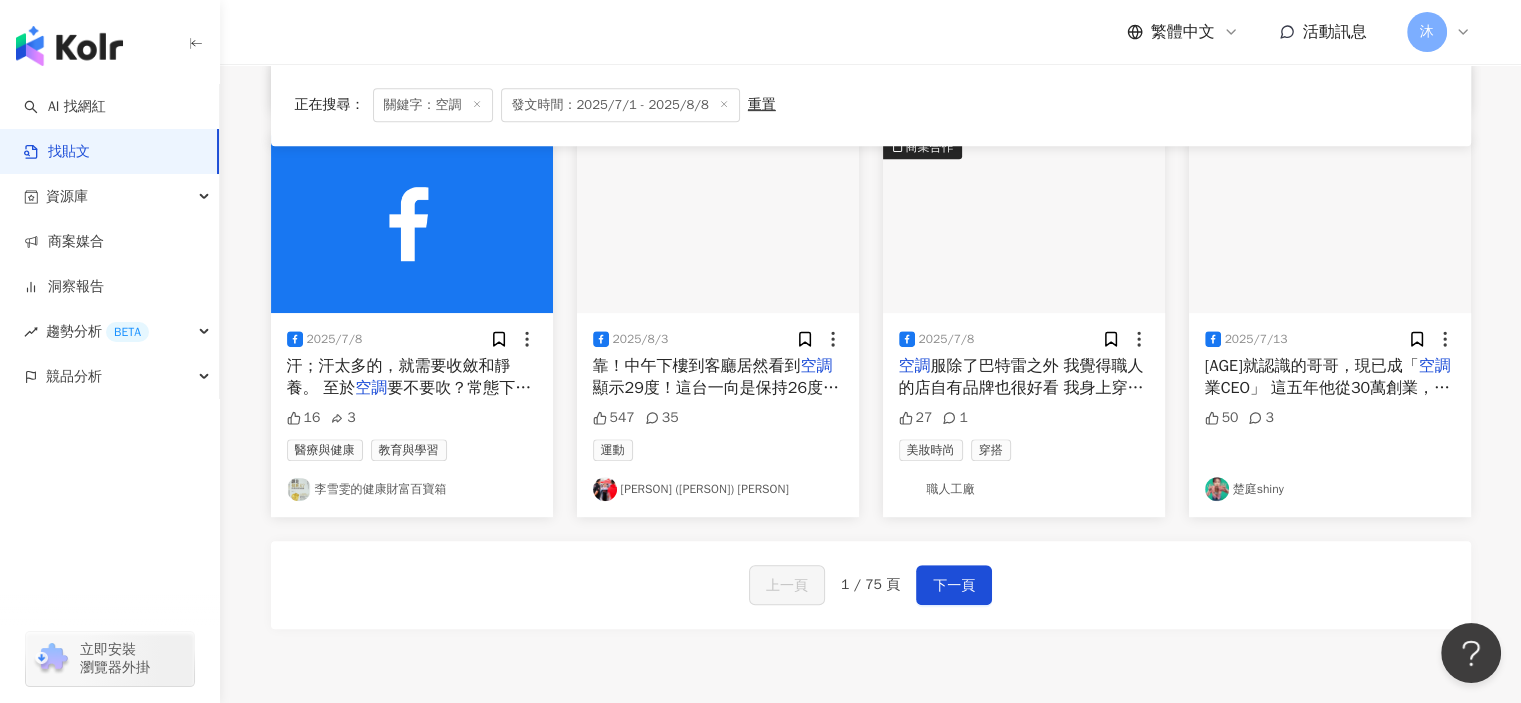 scroll, scrollTop: 1000, scrollLeft: 0, axis: vertical 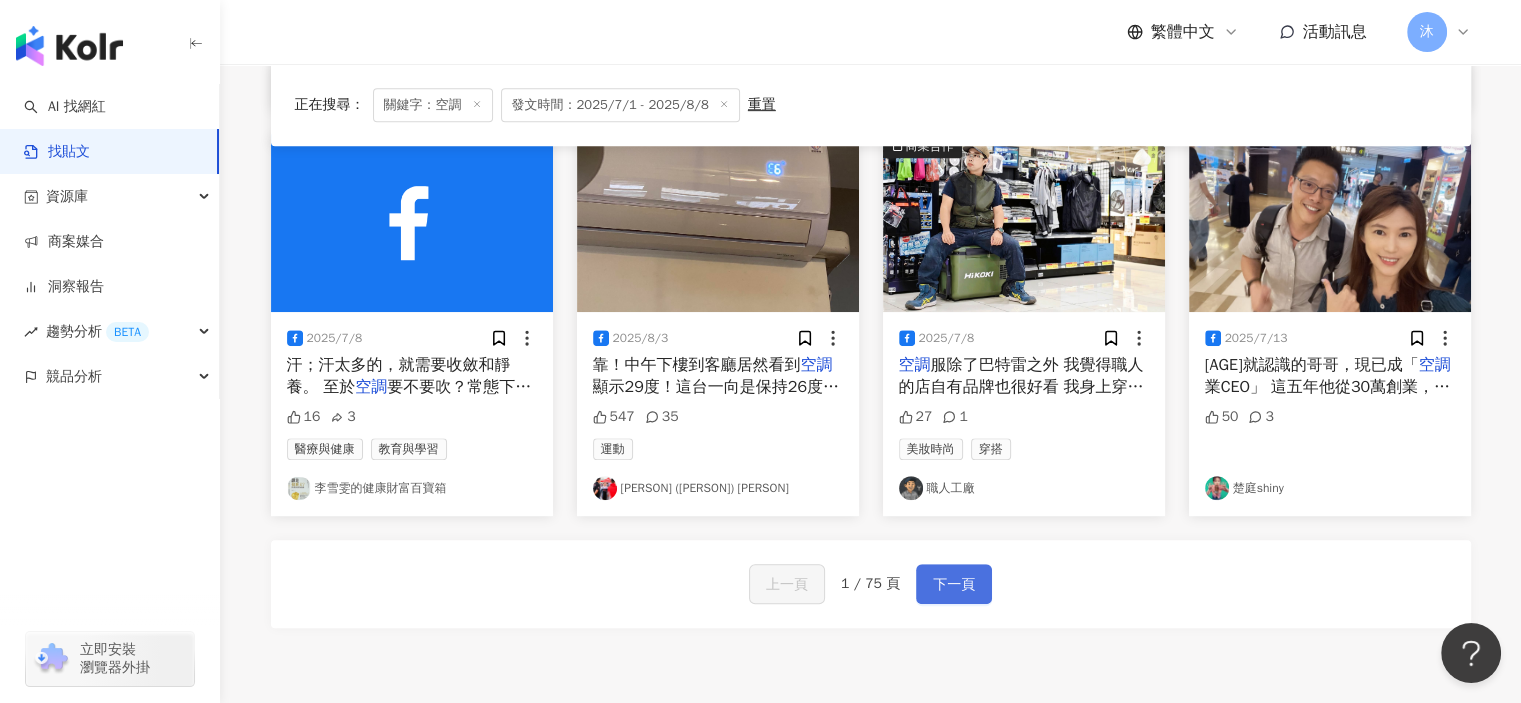 click on "下一頁" at bounding box center (954, 585) 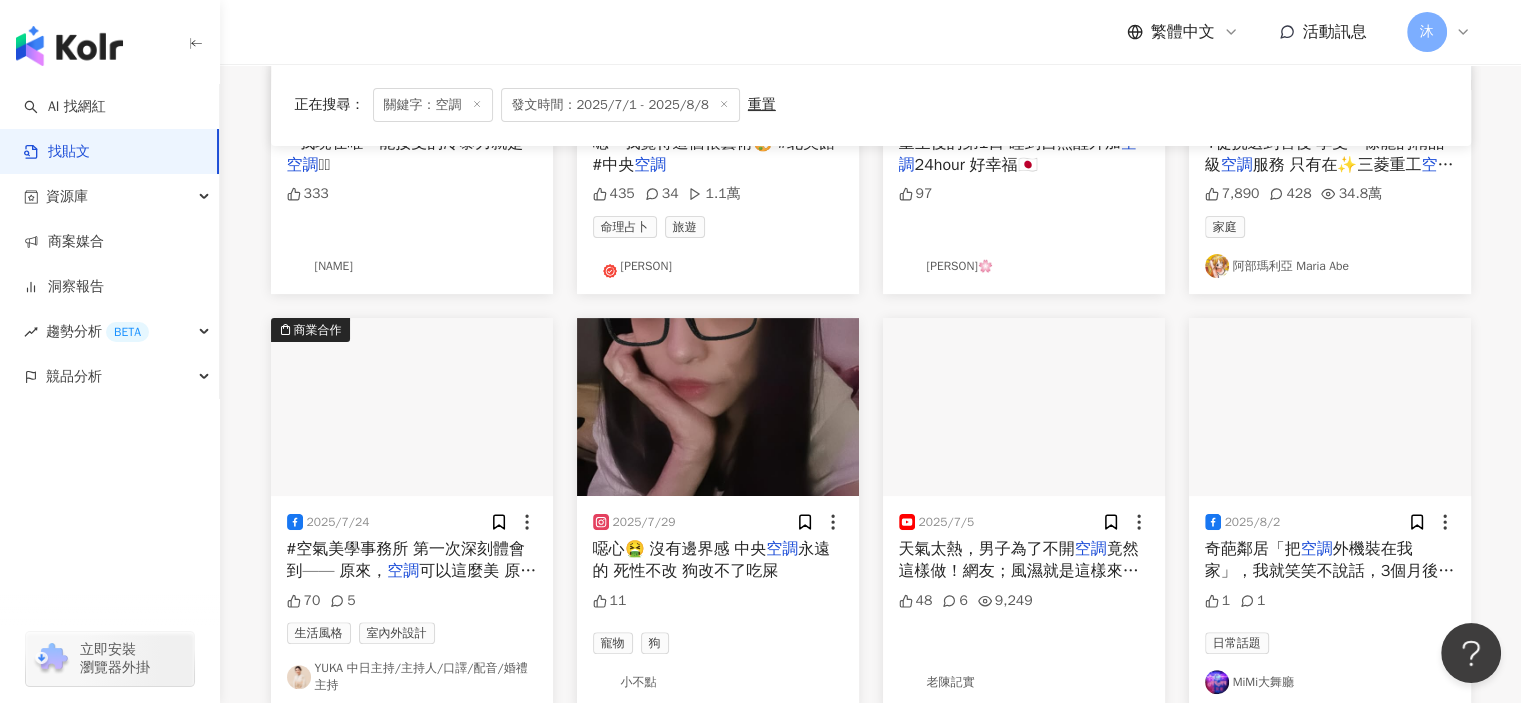 scroll, scrollTop: 0, scrollLeft: 0, axis: both 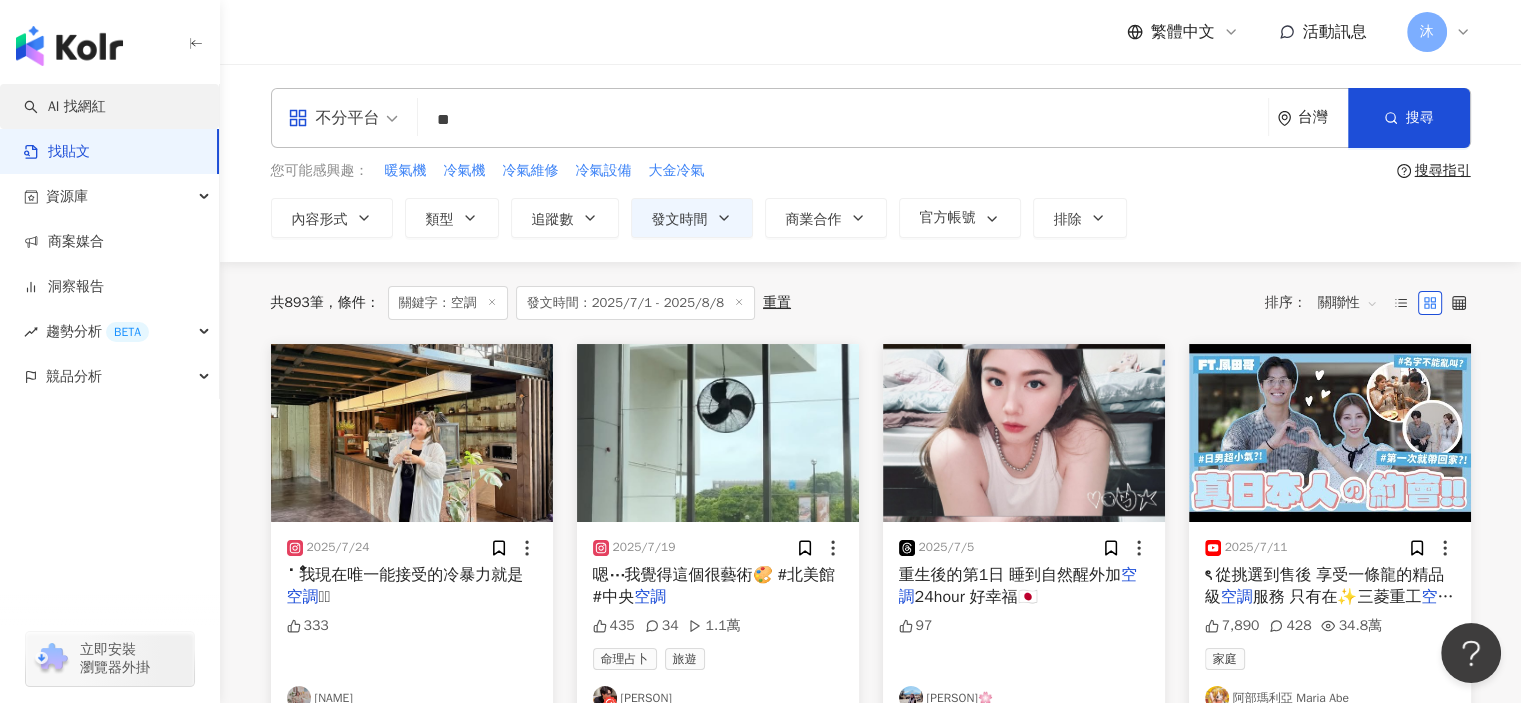 click on "AI 找網紅" at bounding box center (65, 107) 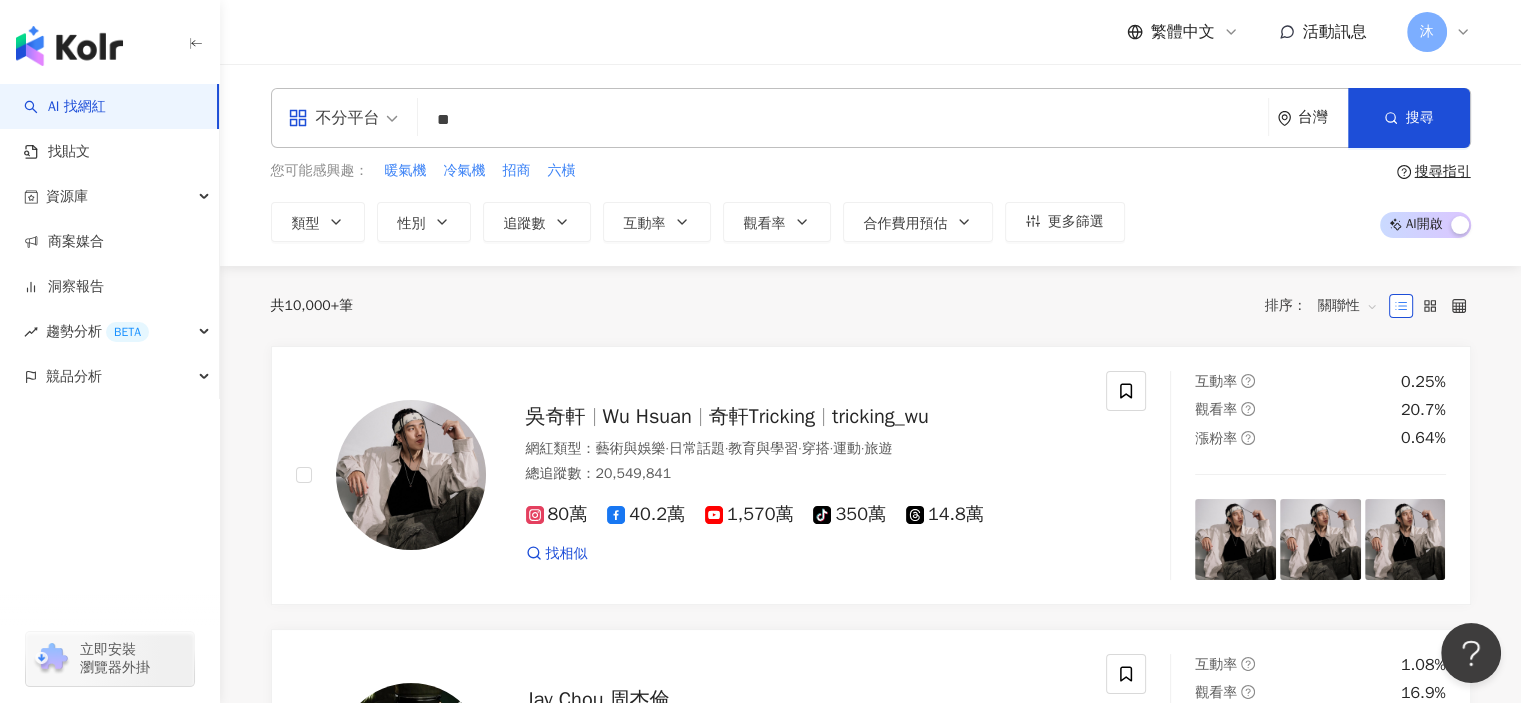 type on "**" 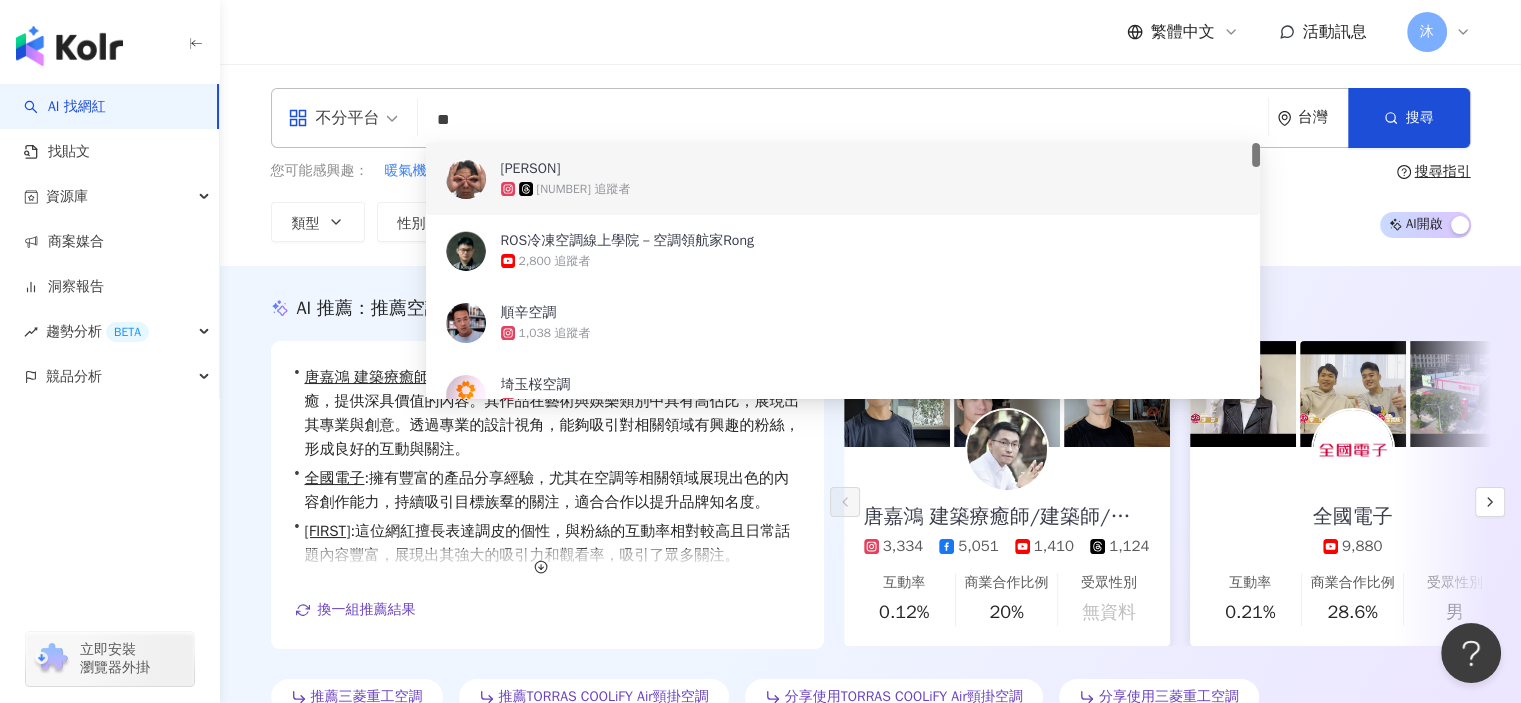 click on "繁體中文 活動訊息 沐" at bounding box center [871, 32] 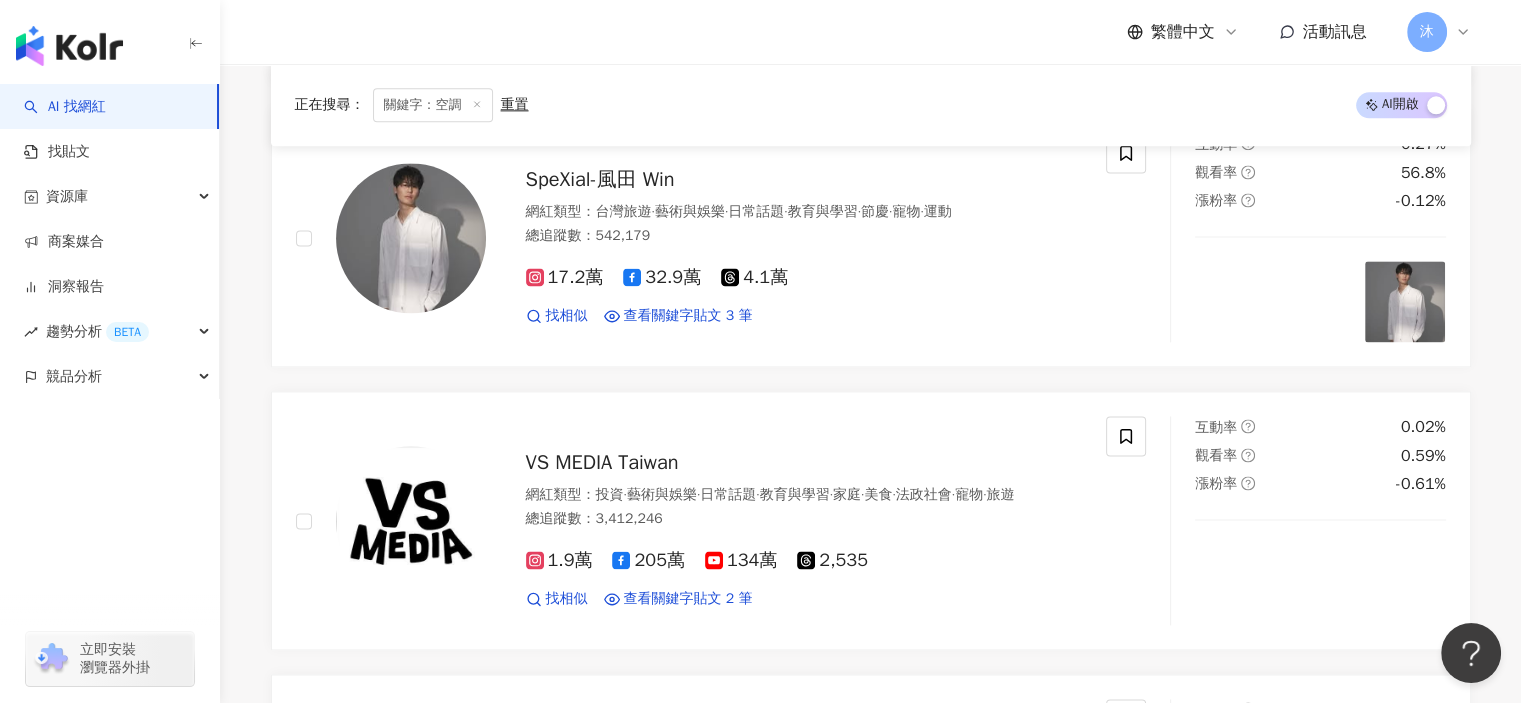 scroll, scrollTop: 3500, scrollLeft: 0, axis: vertical 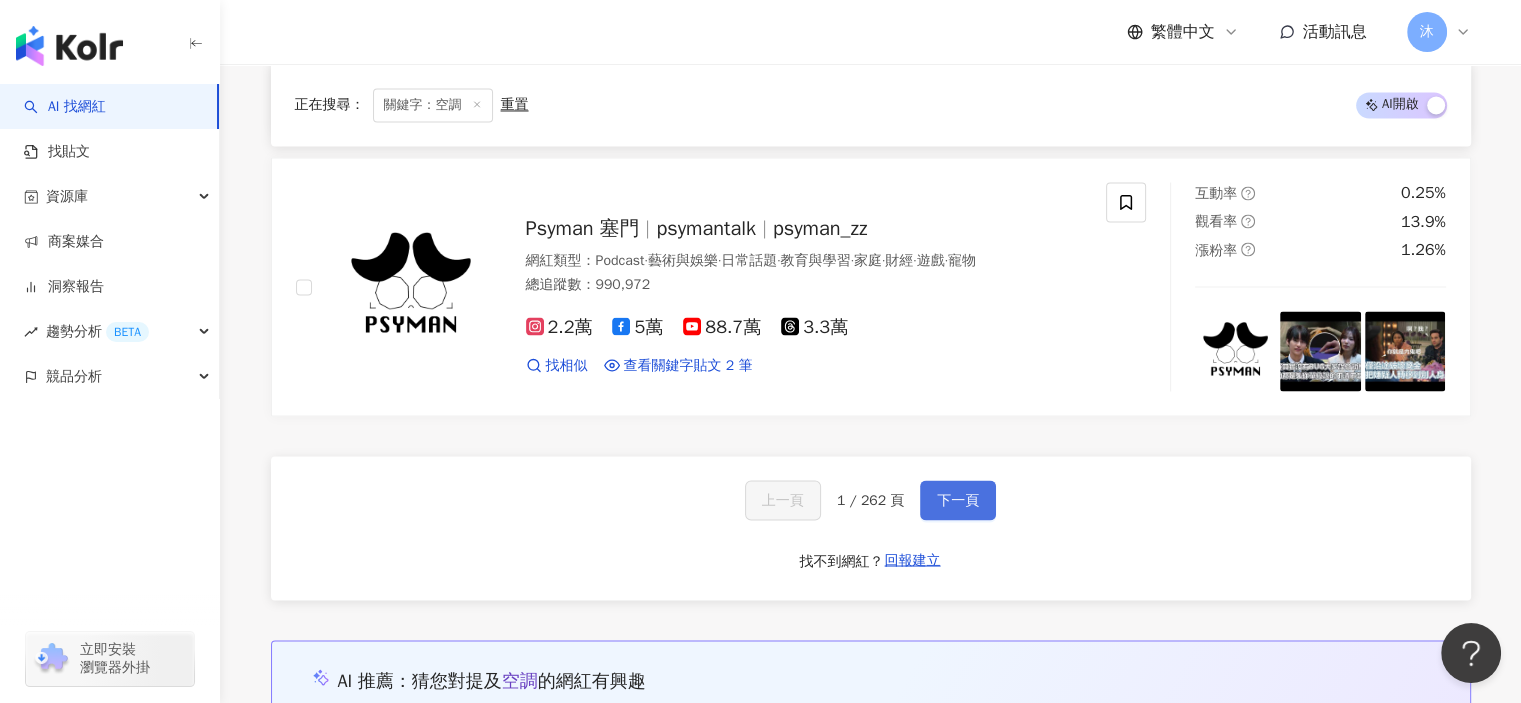 click on "下一頁" at bounding box center [958, 500] 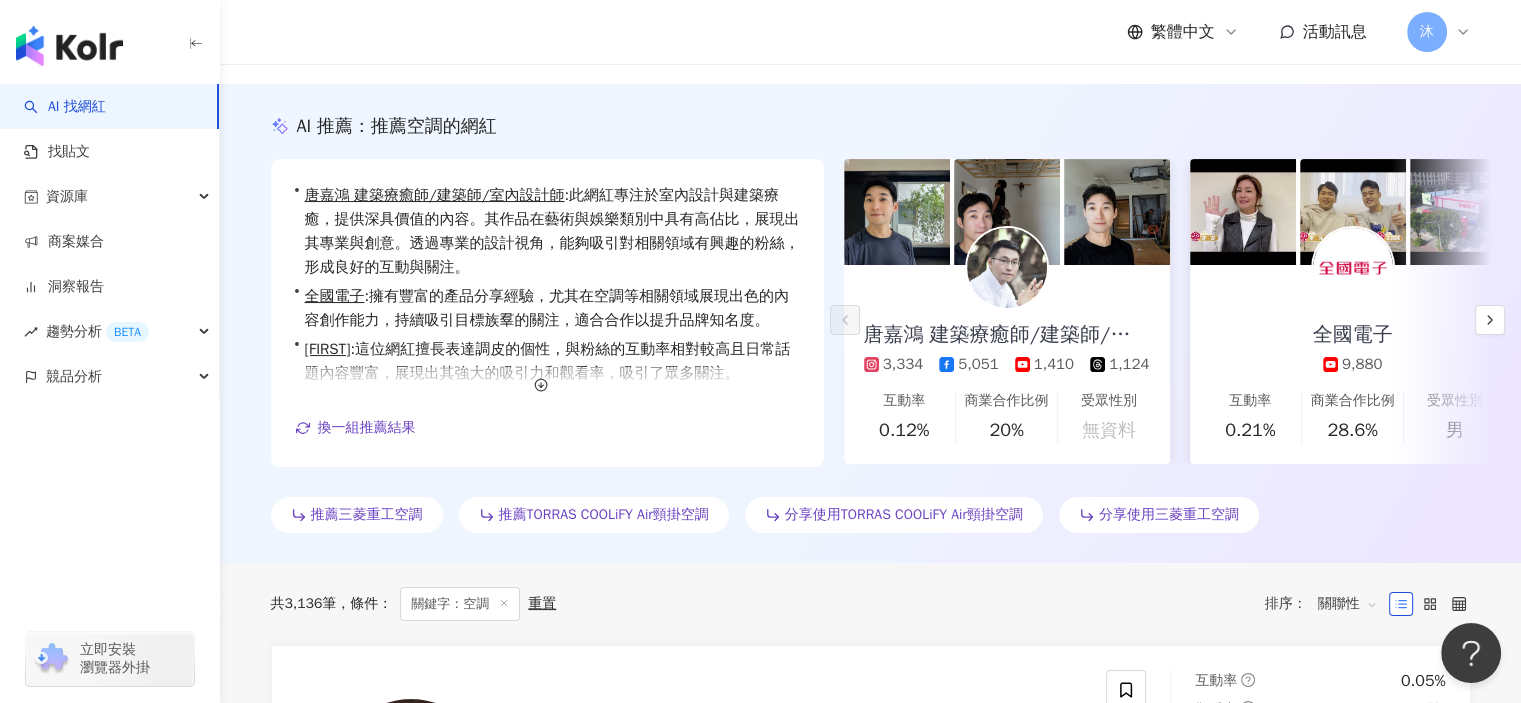 scroll, scrollTop: 0, scrollLeft: 0, axis: both 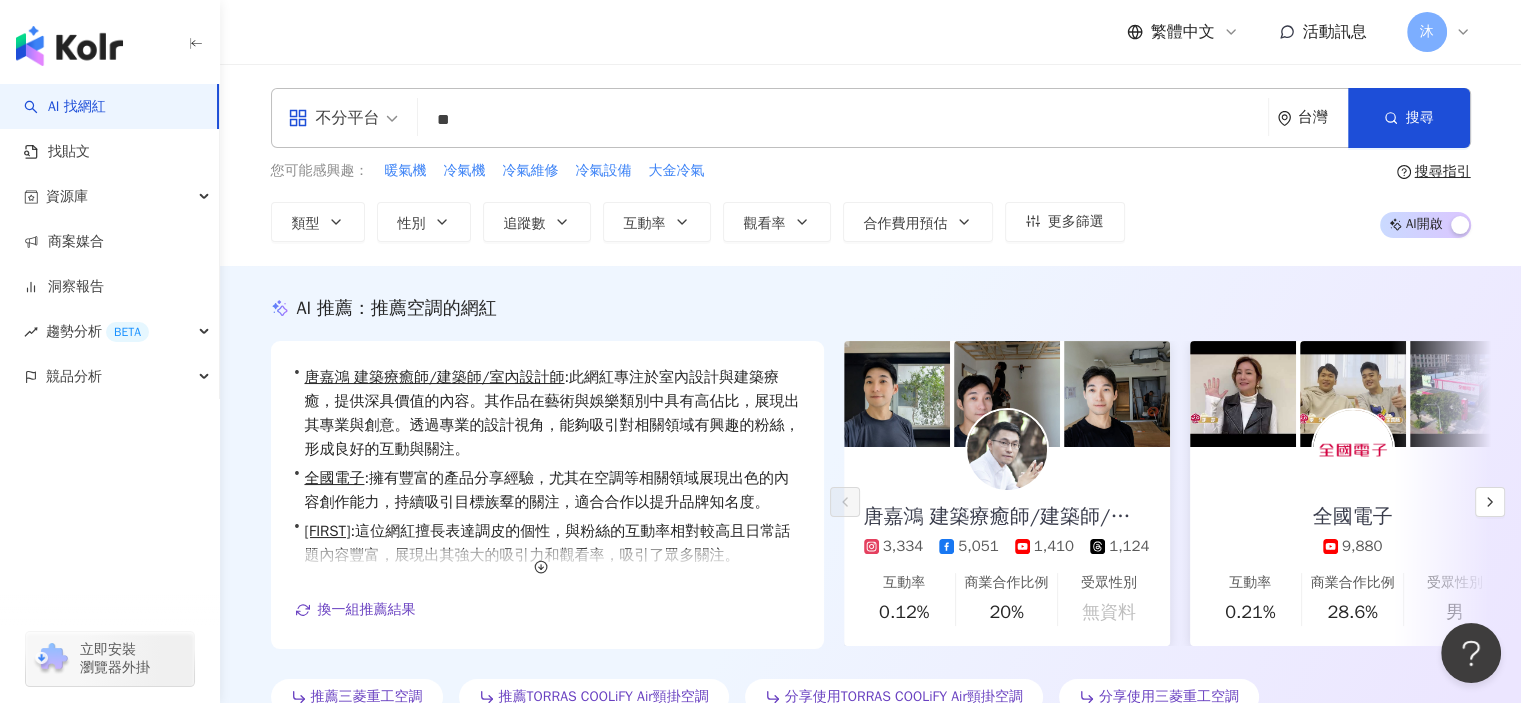 click on "**" at bounding box center (843, 120) 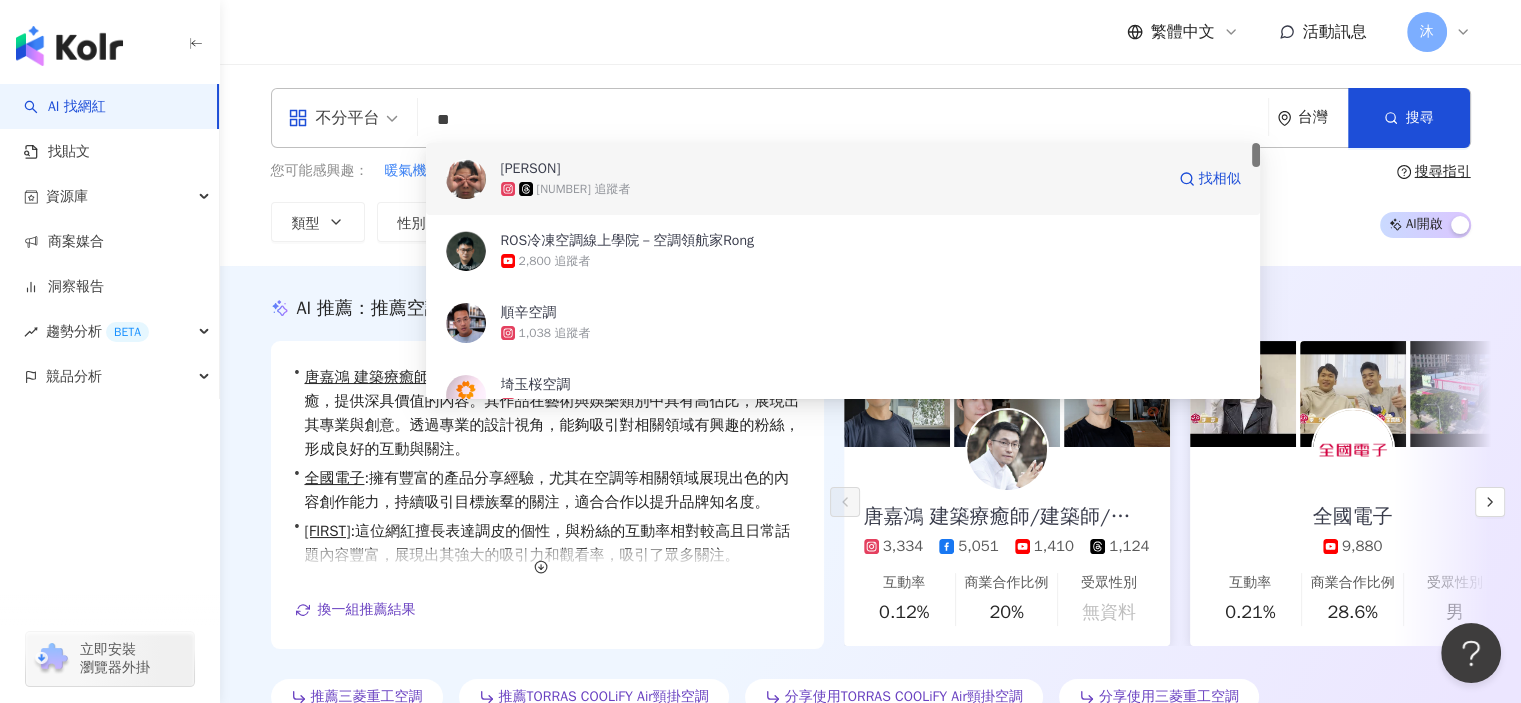 click on "[PERSON] [NUMBER]   追蹤者 找相似" at bounding box center (843, 179) 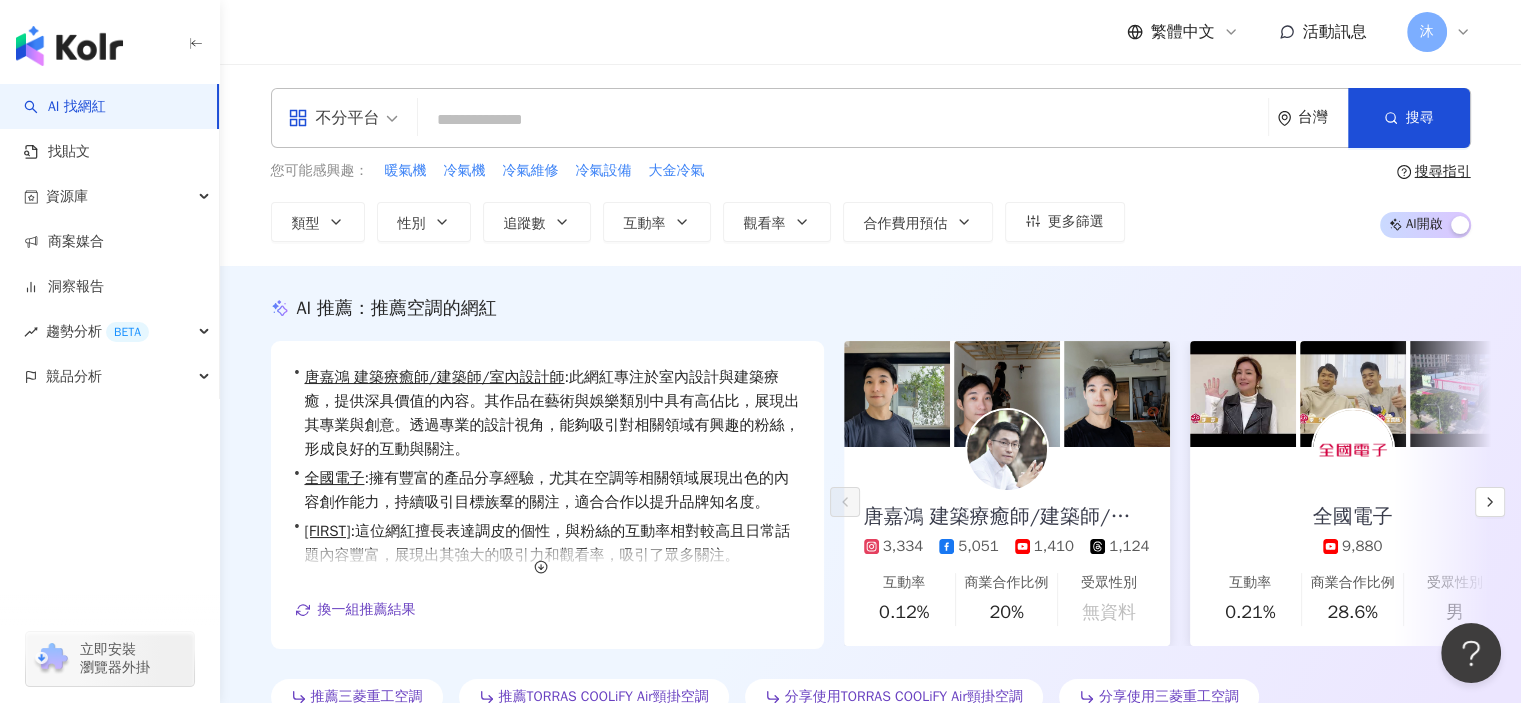 click at bounding box center [843, 120] 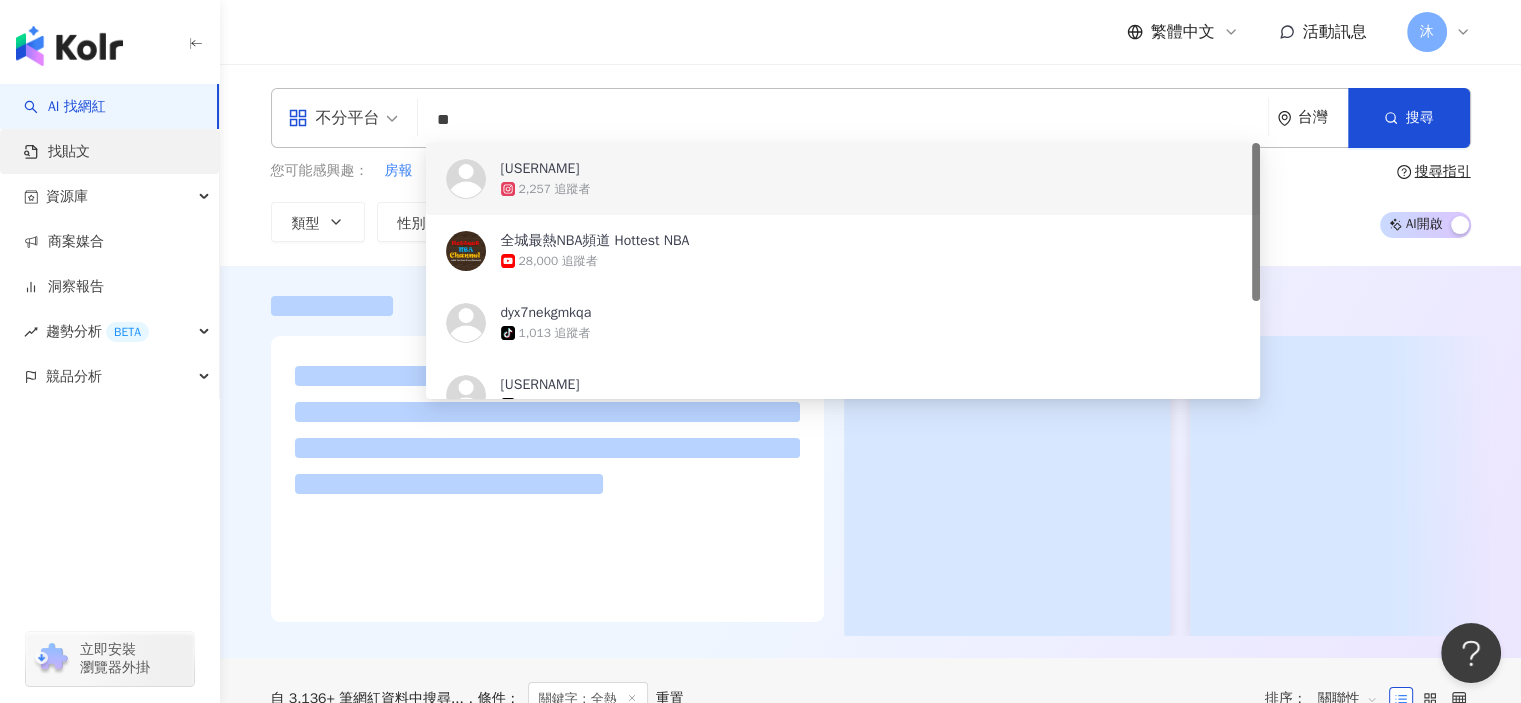 type on "**" 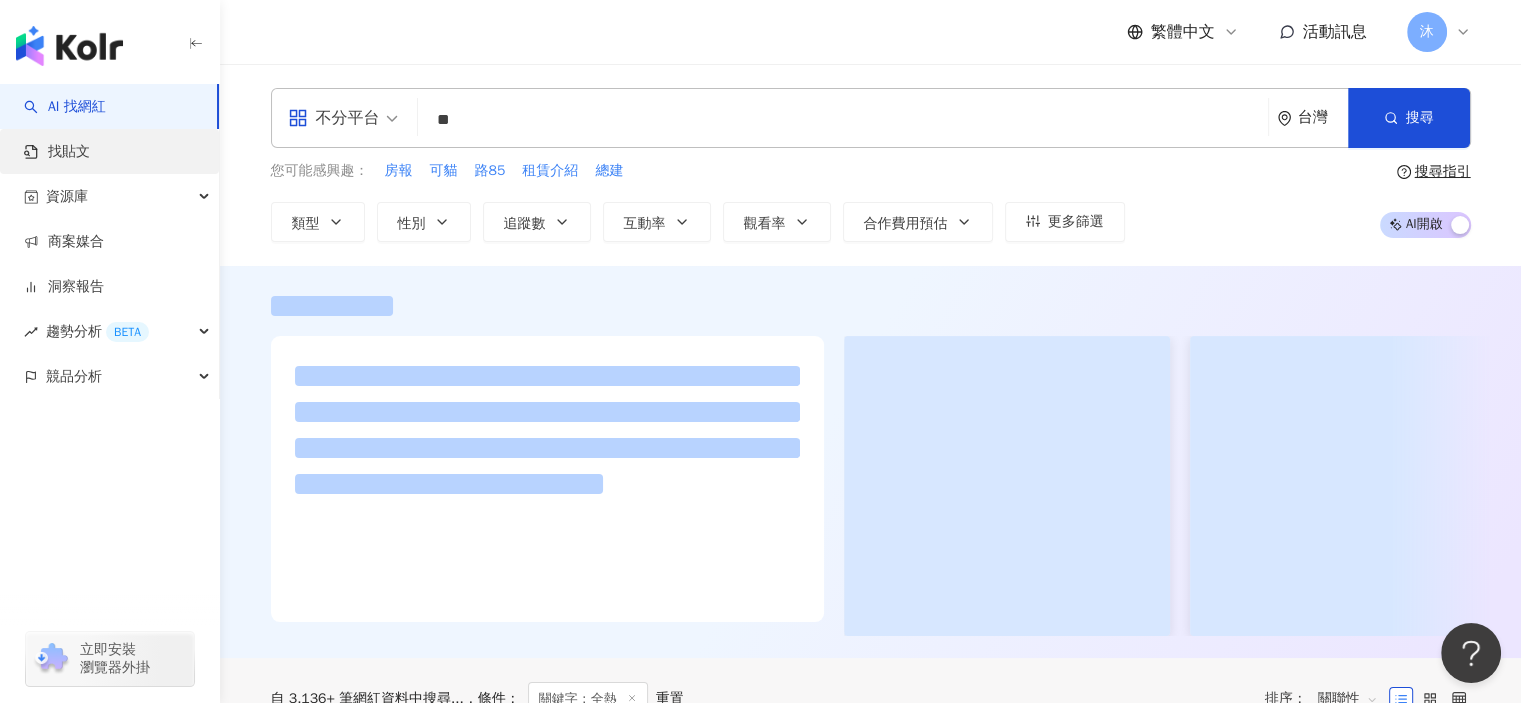 click on "找貼文" at bounding box center (57, 152) 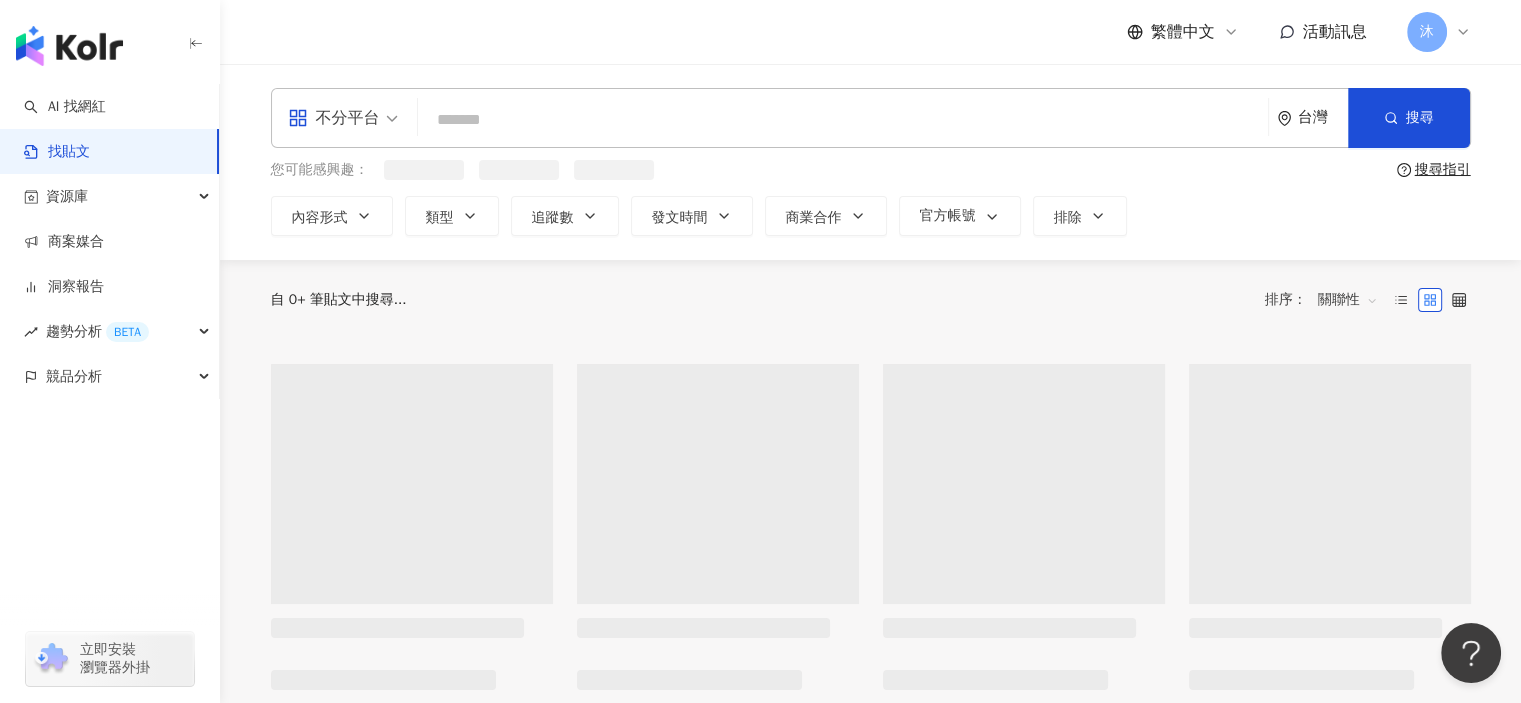 click at bounding box center (843, 119) 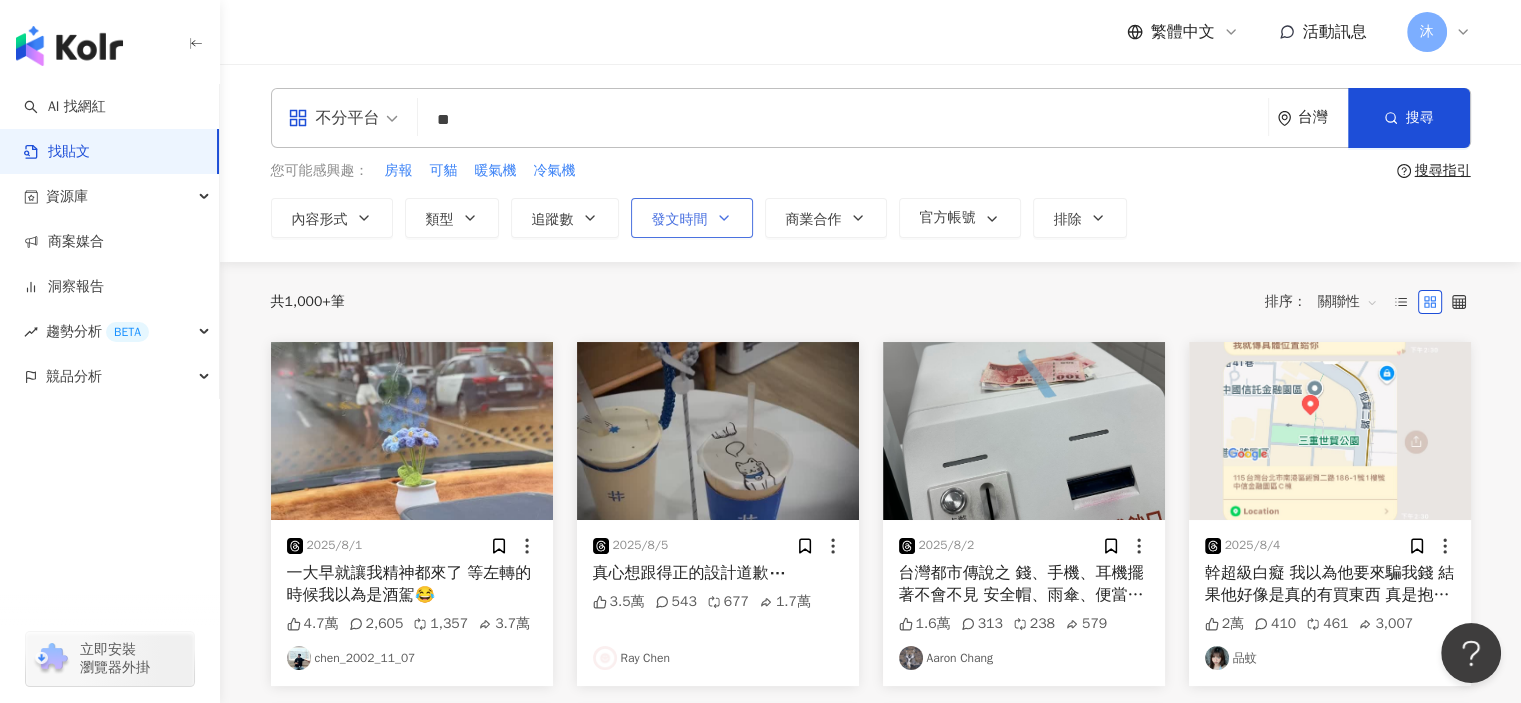 type on "**" 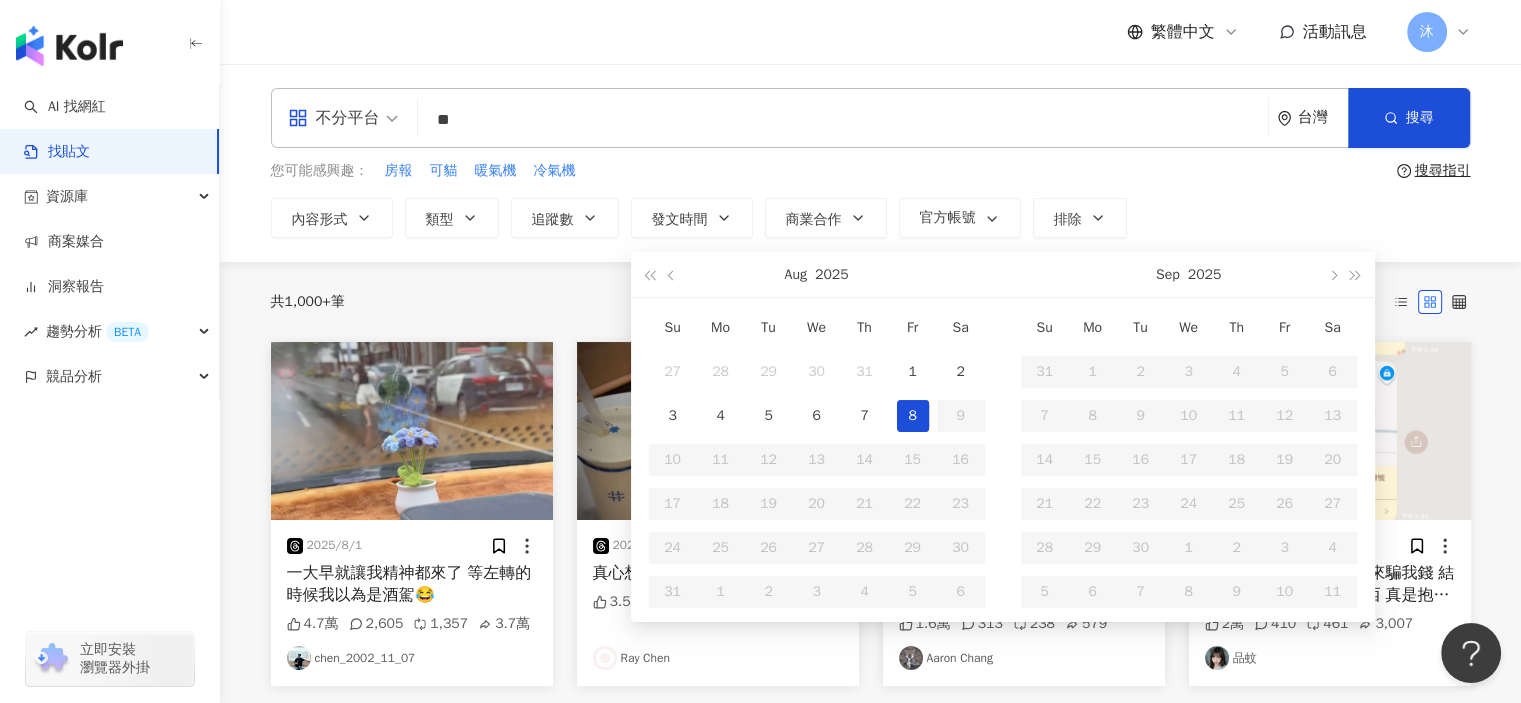 type on "**********" 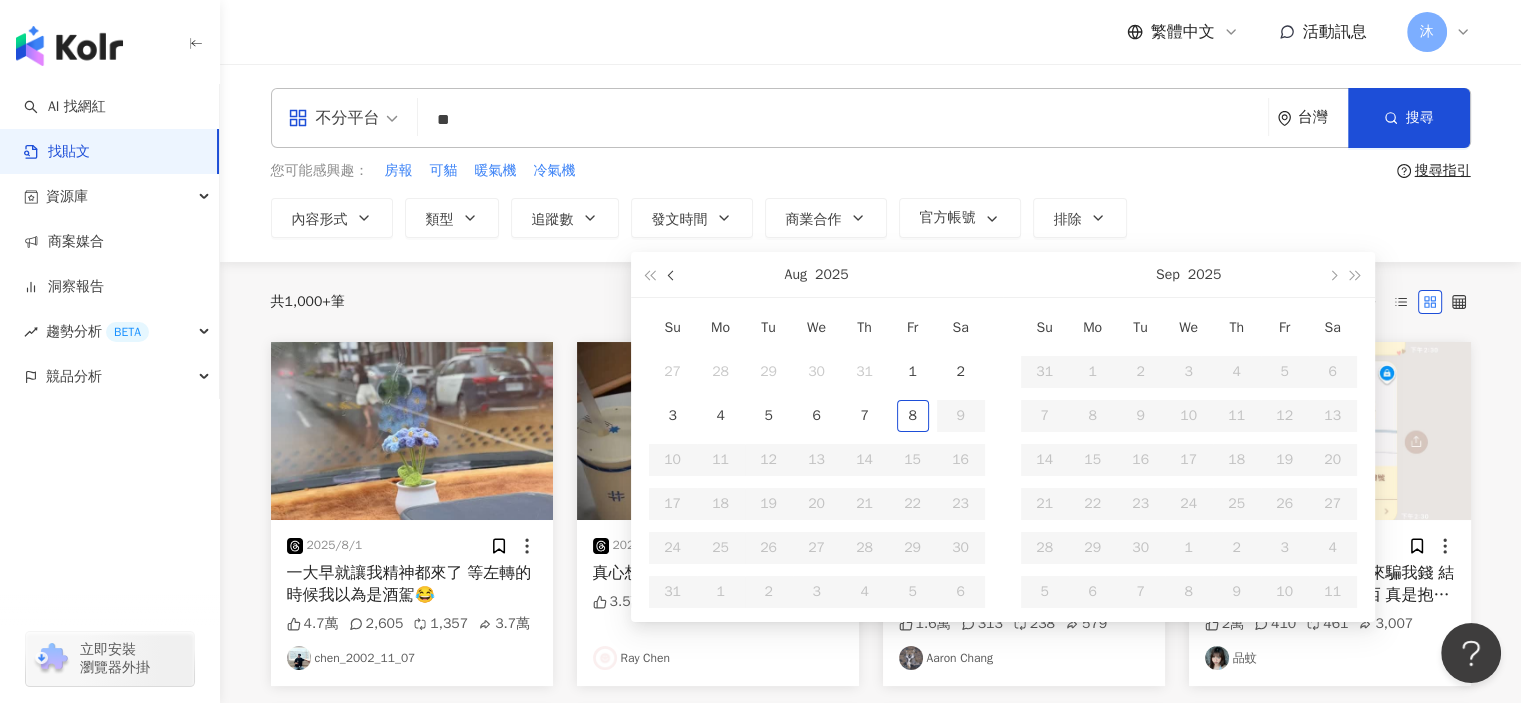 click at bounding box center [672, 274] 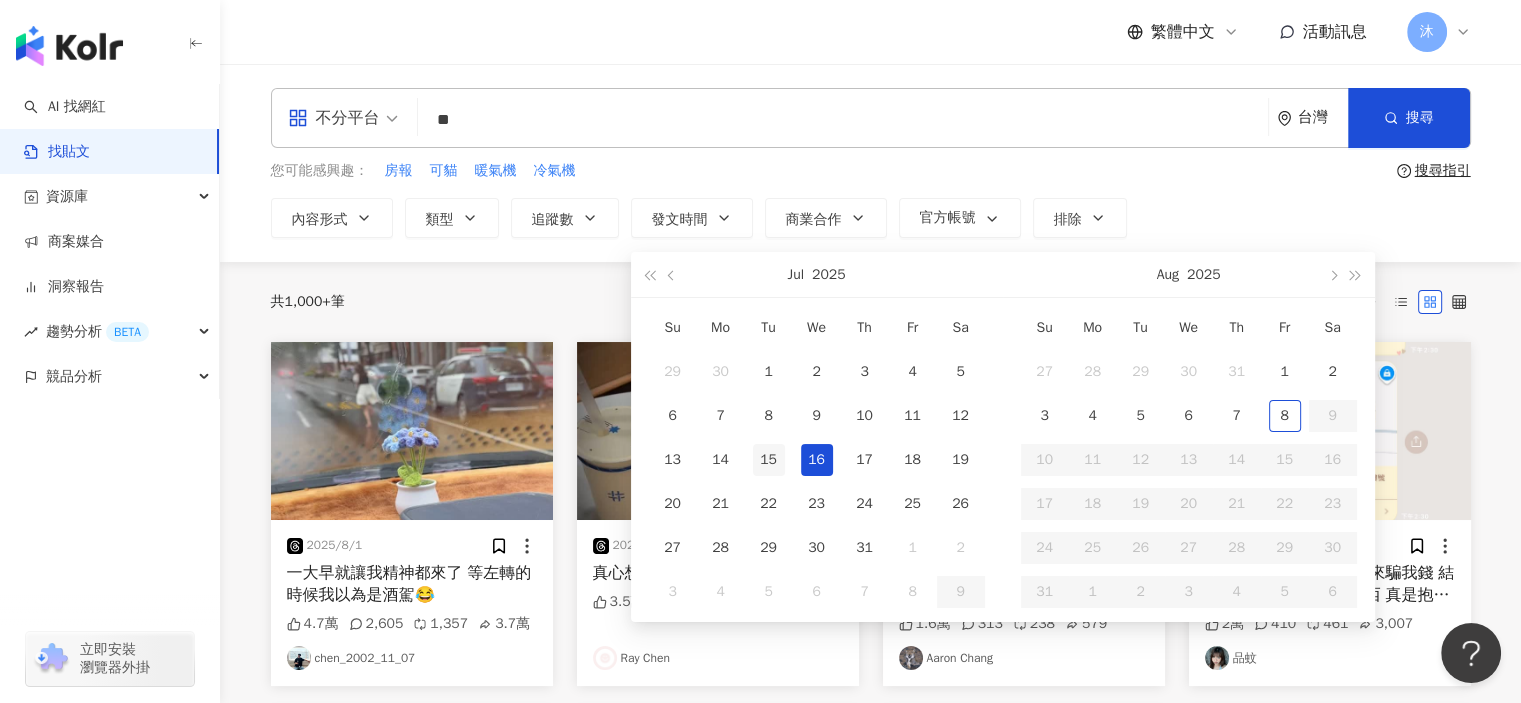 type on "**********" 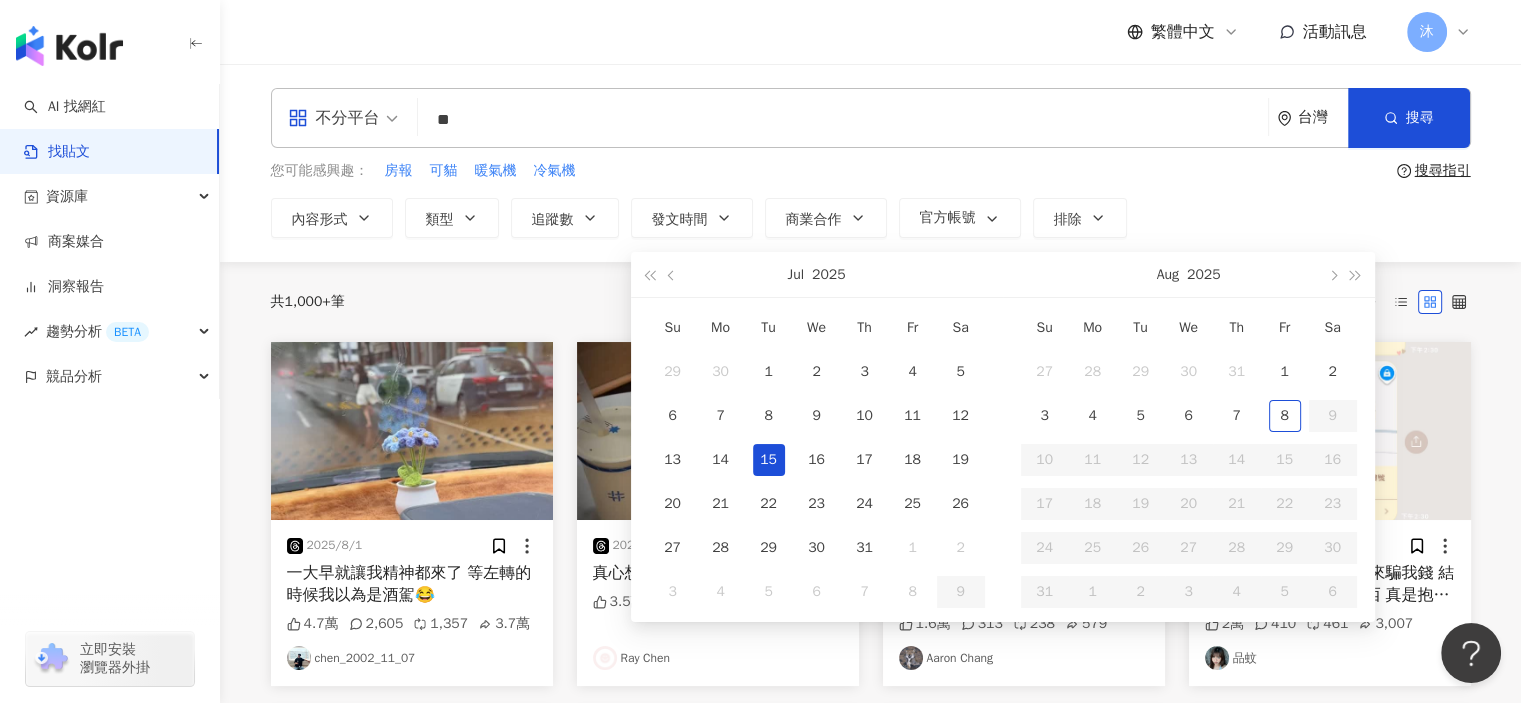 click on "15" at bounding box center [769, 460] 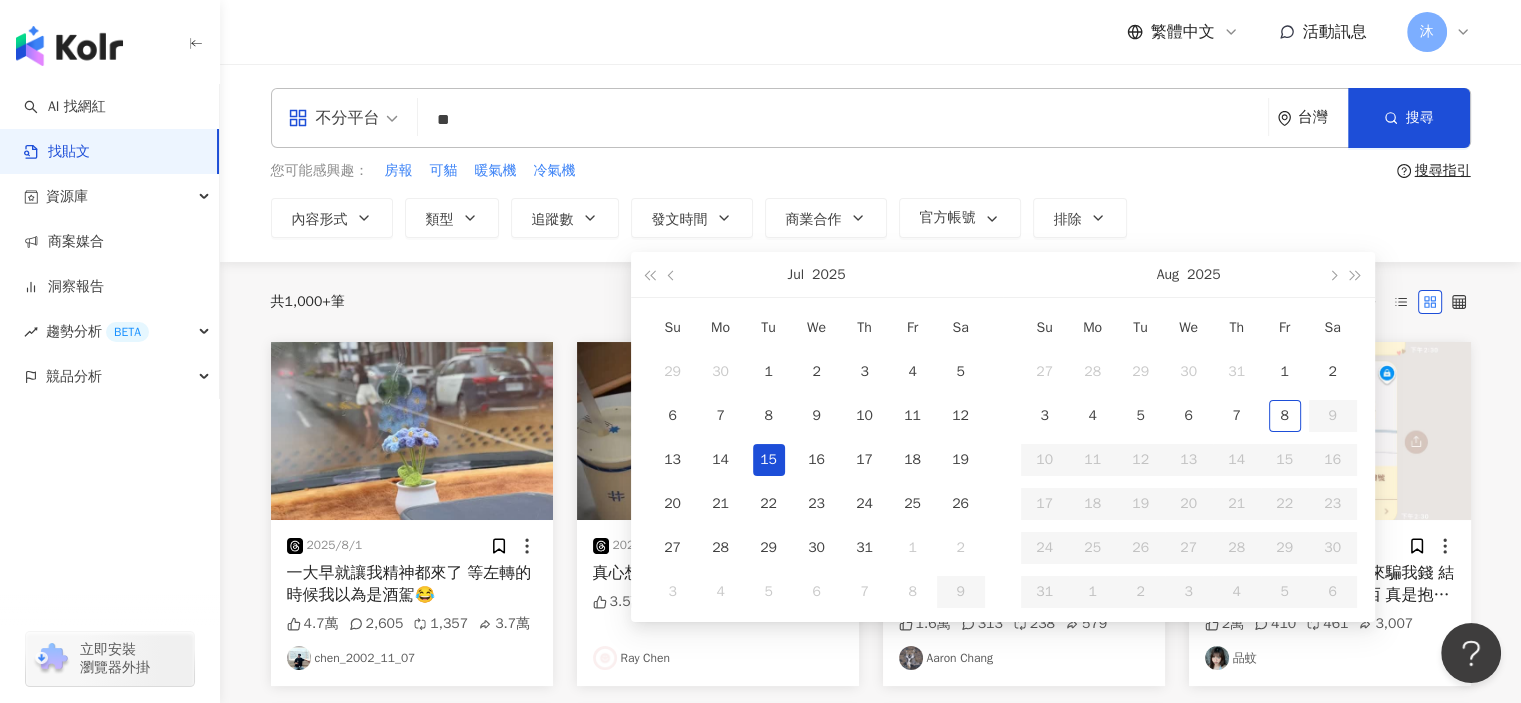 type on "**********" 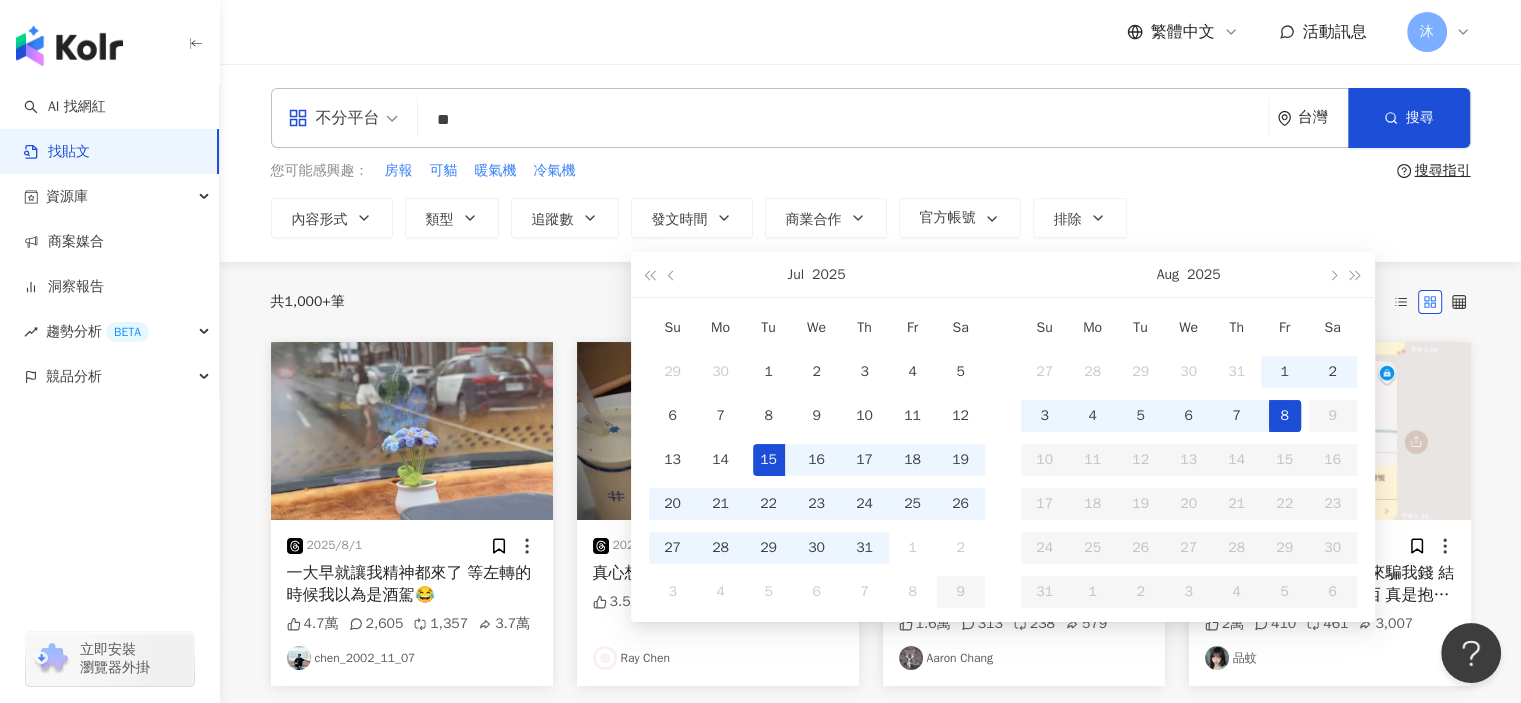 click on "8" at bounding box center [1285, 416] 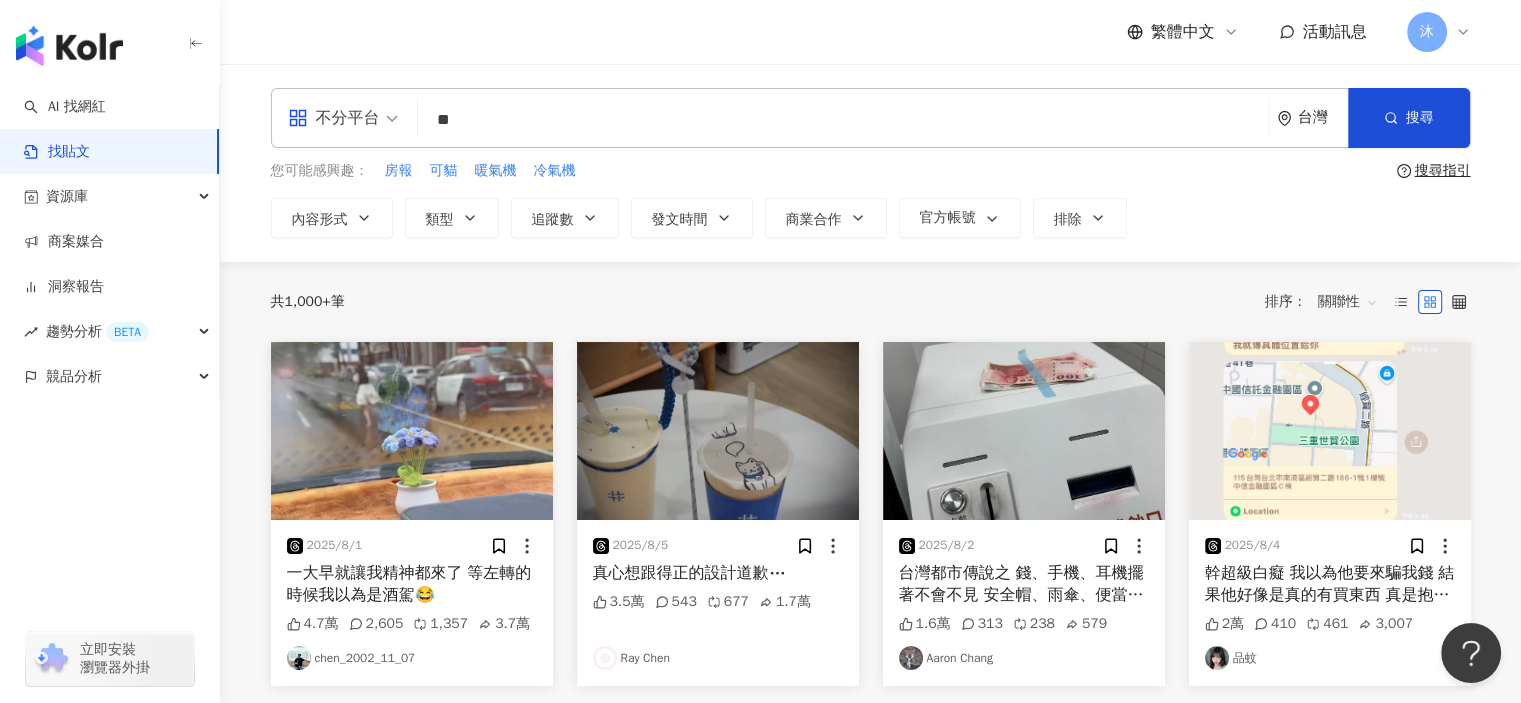 type on "**********" 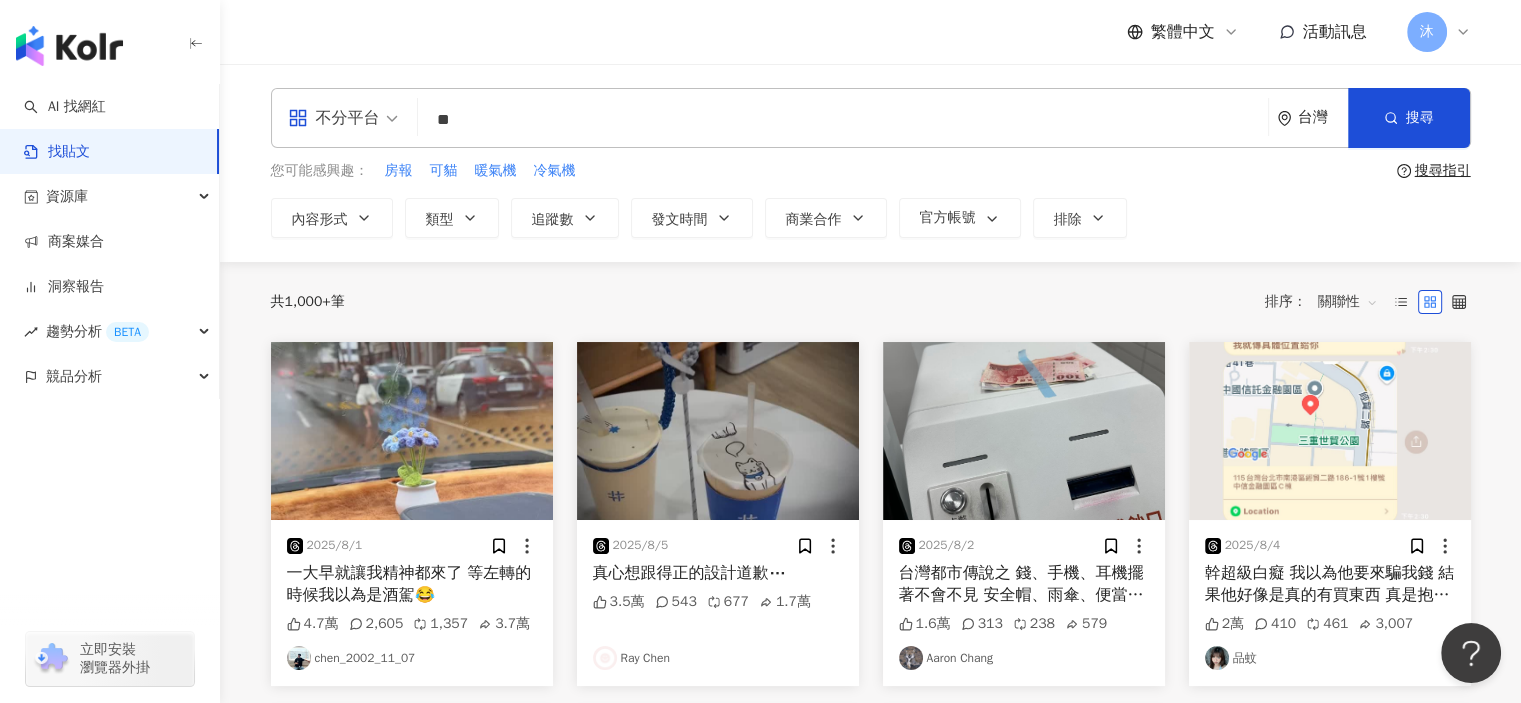 type 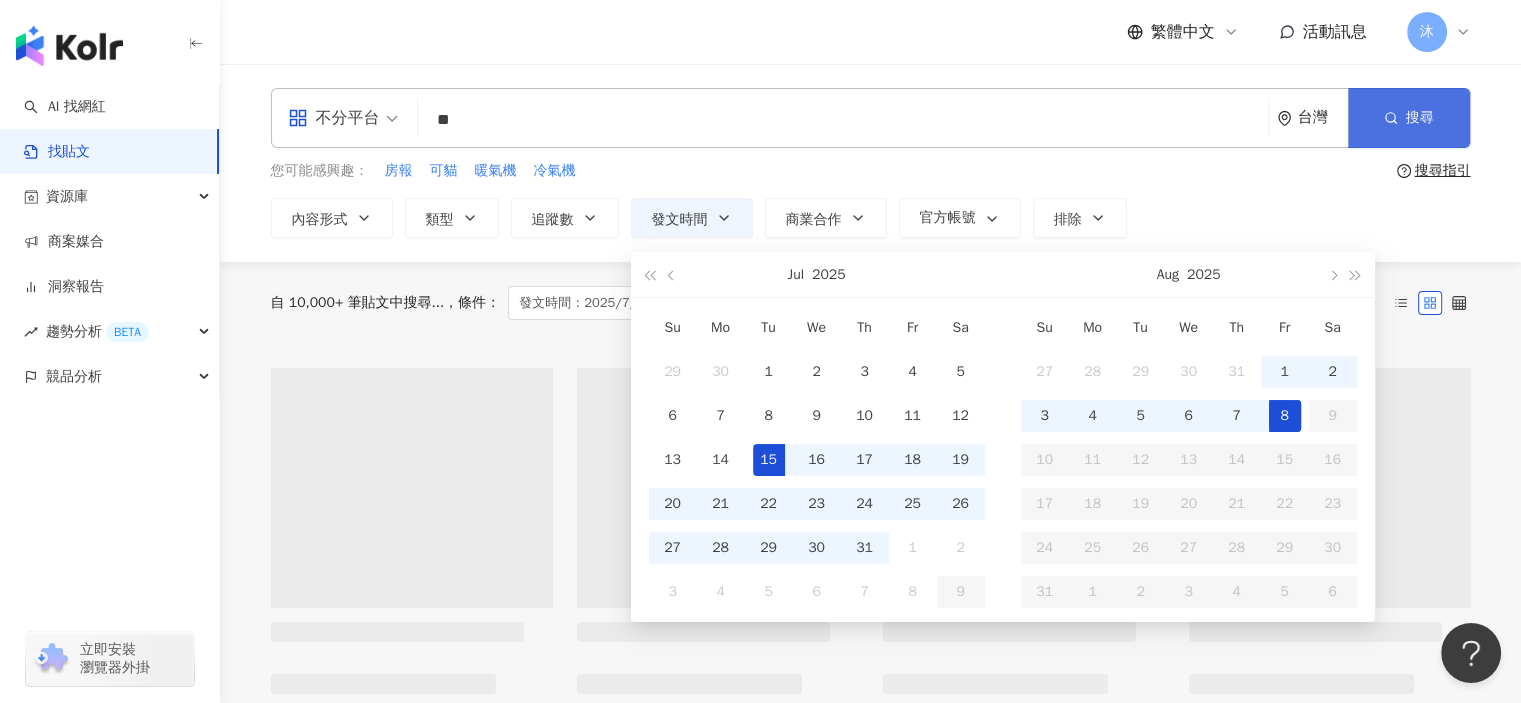 type on "**********" 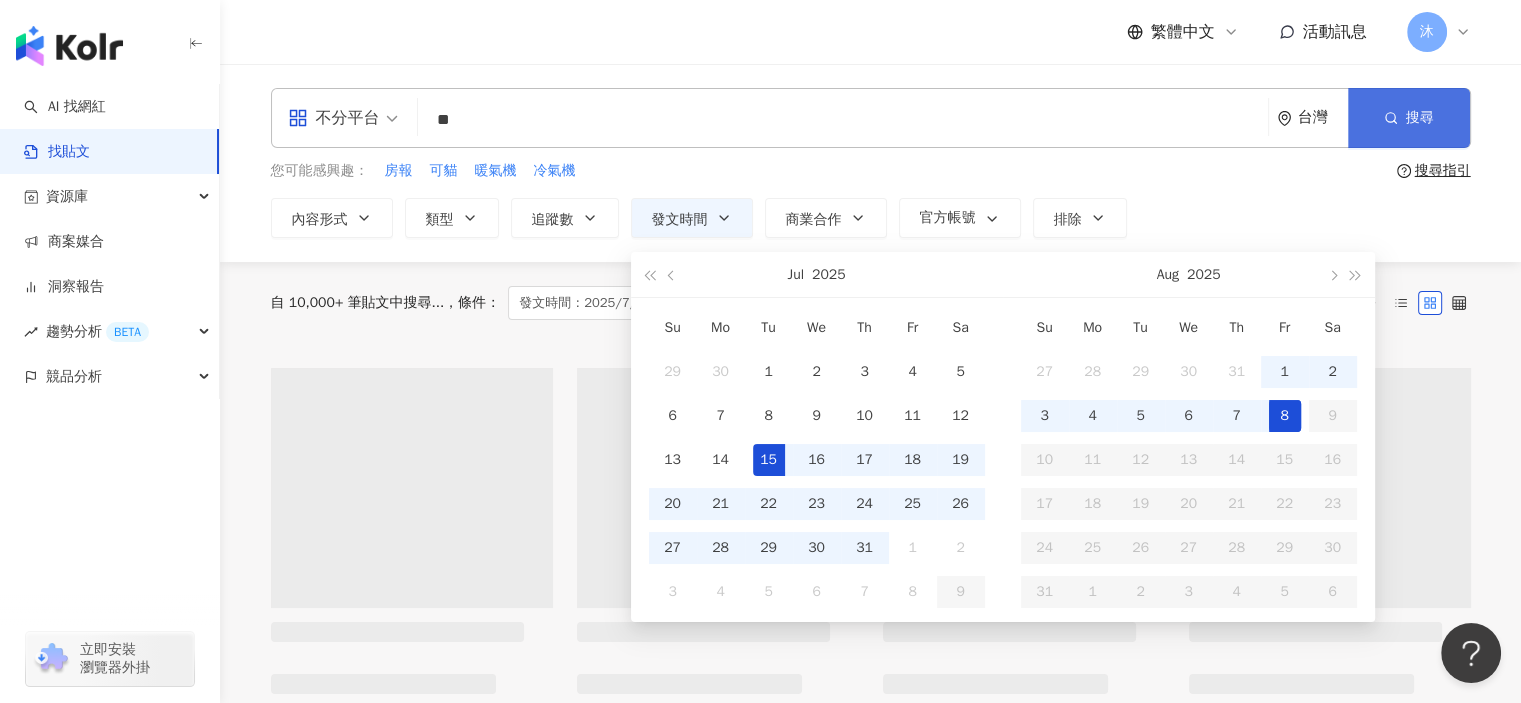 type on "**********" 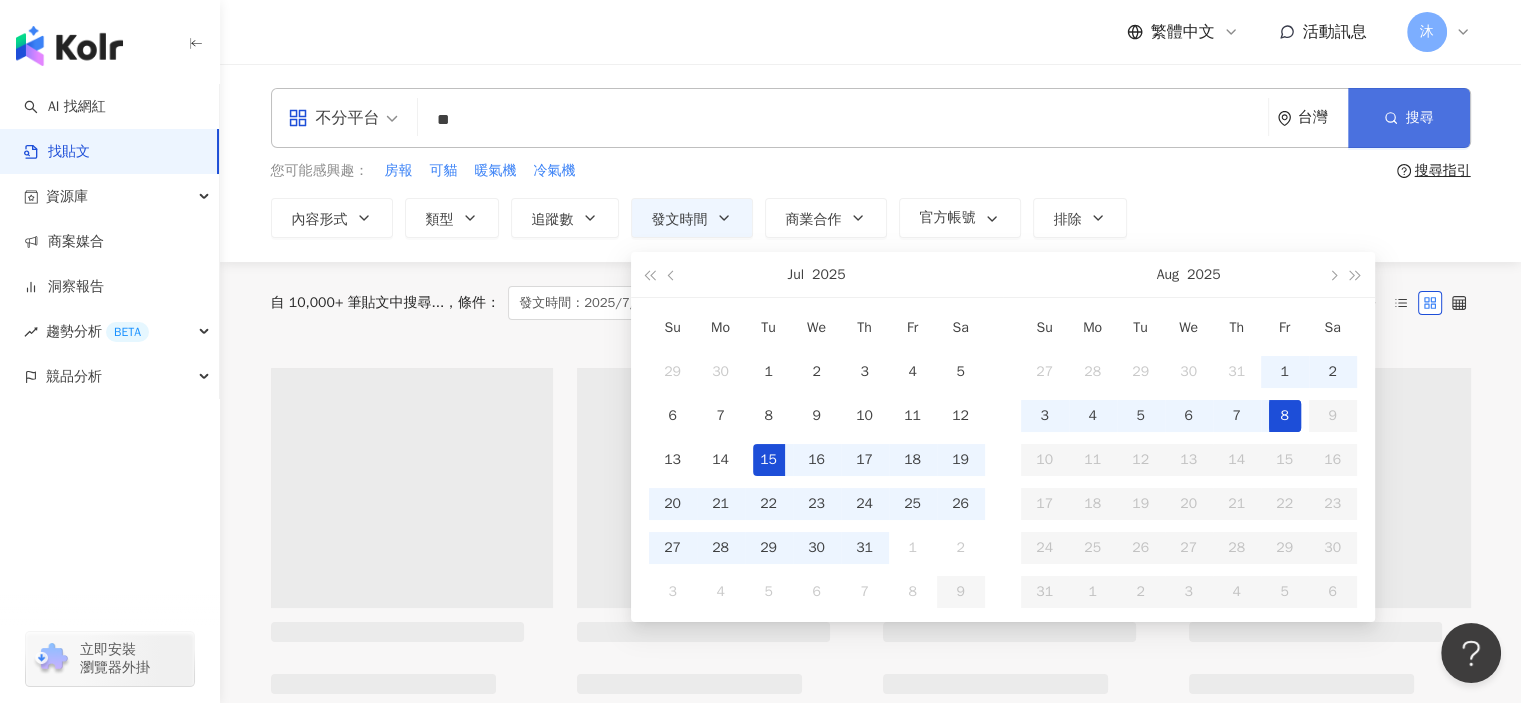 click on "搜尋" at bounding box center (1409, 118) 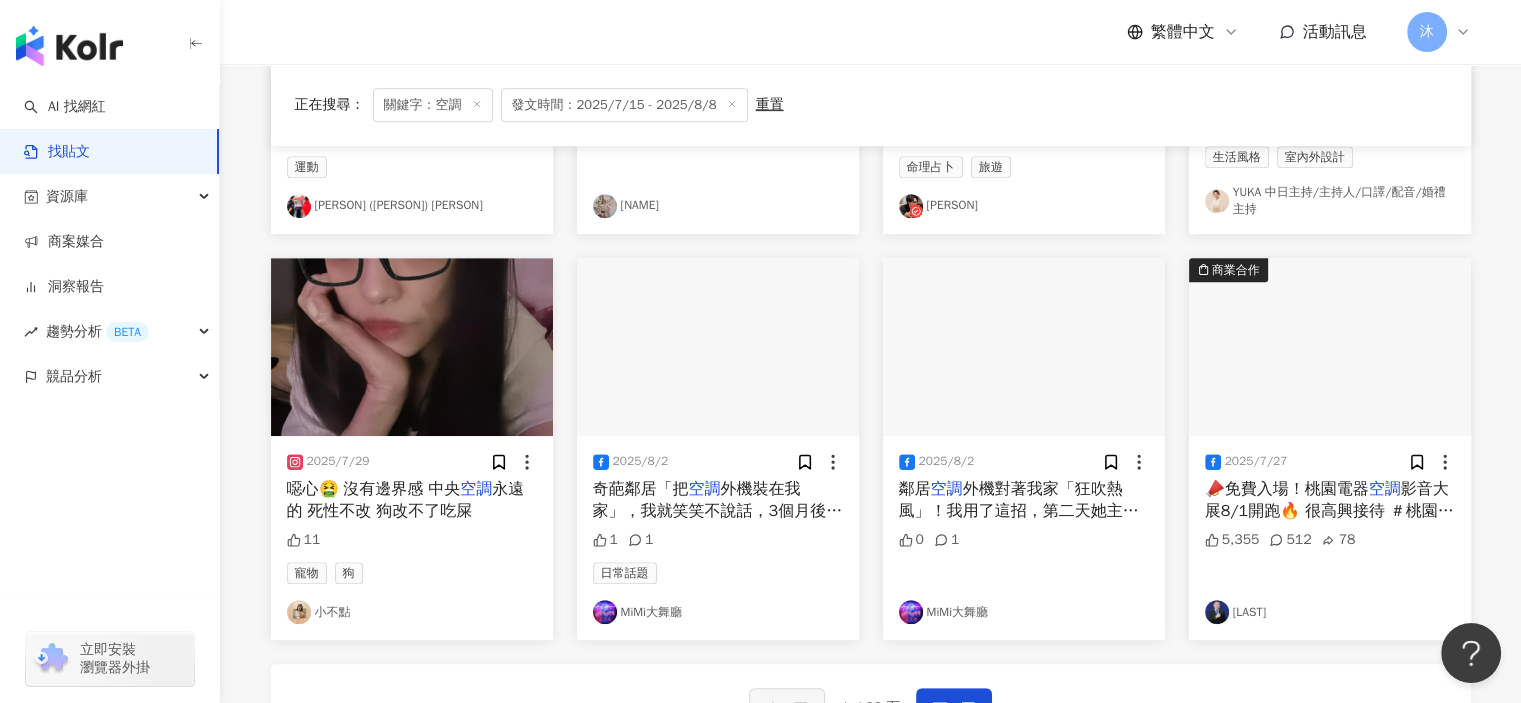 scroll, scrollTop: 1219, scrollLeft: 0, axis: vertical 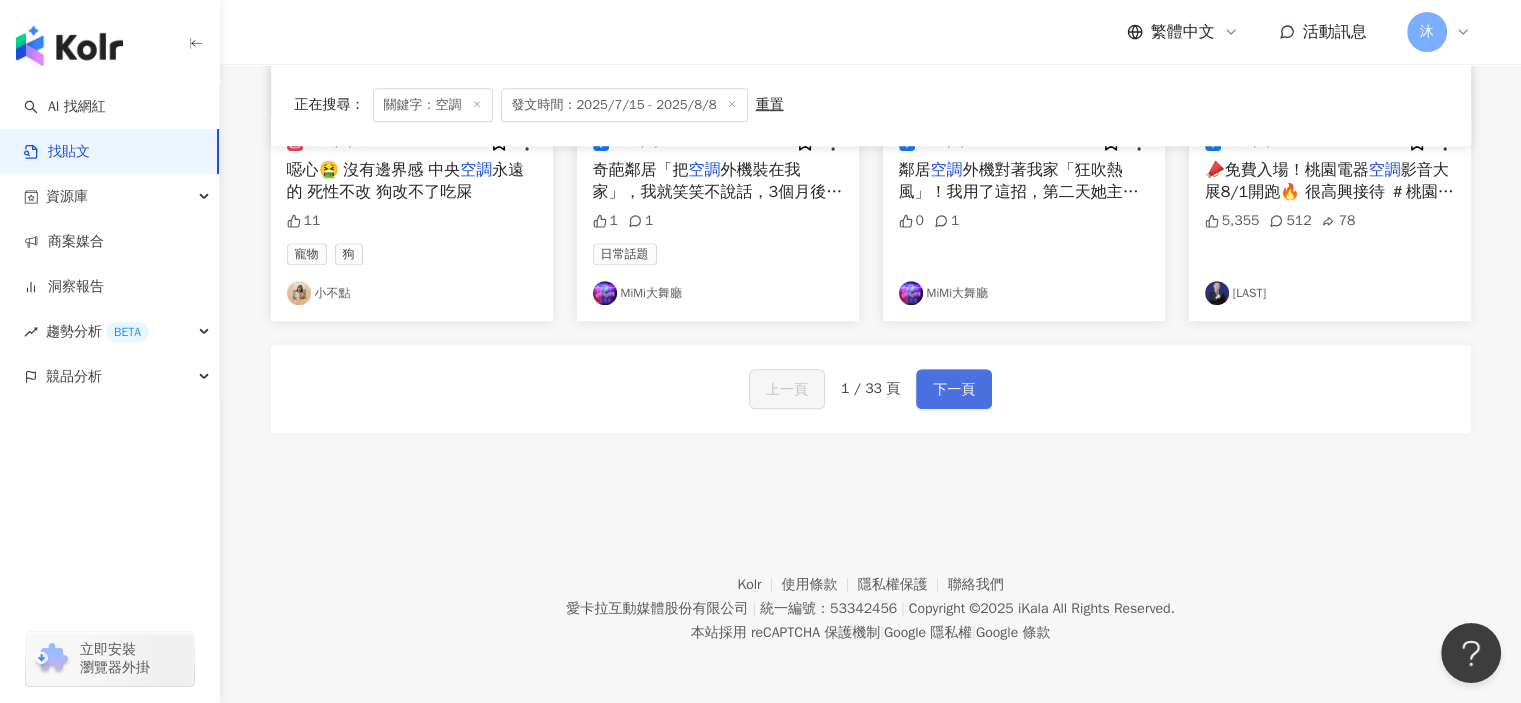click on "下一頁" at bounding box center (954, 390) 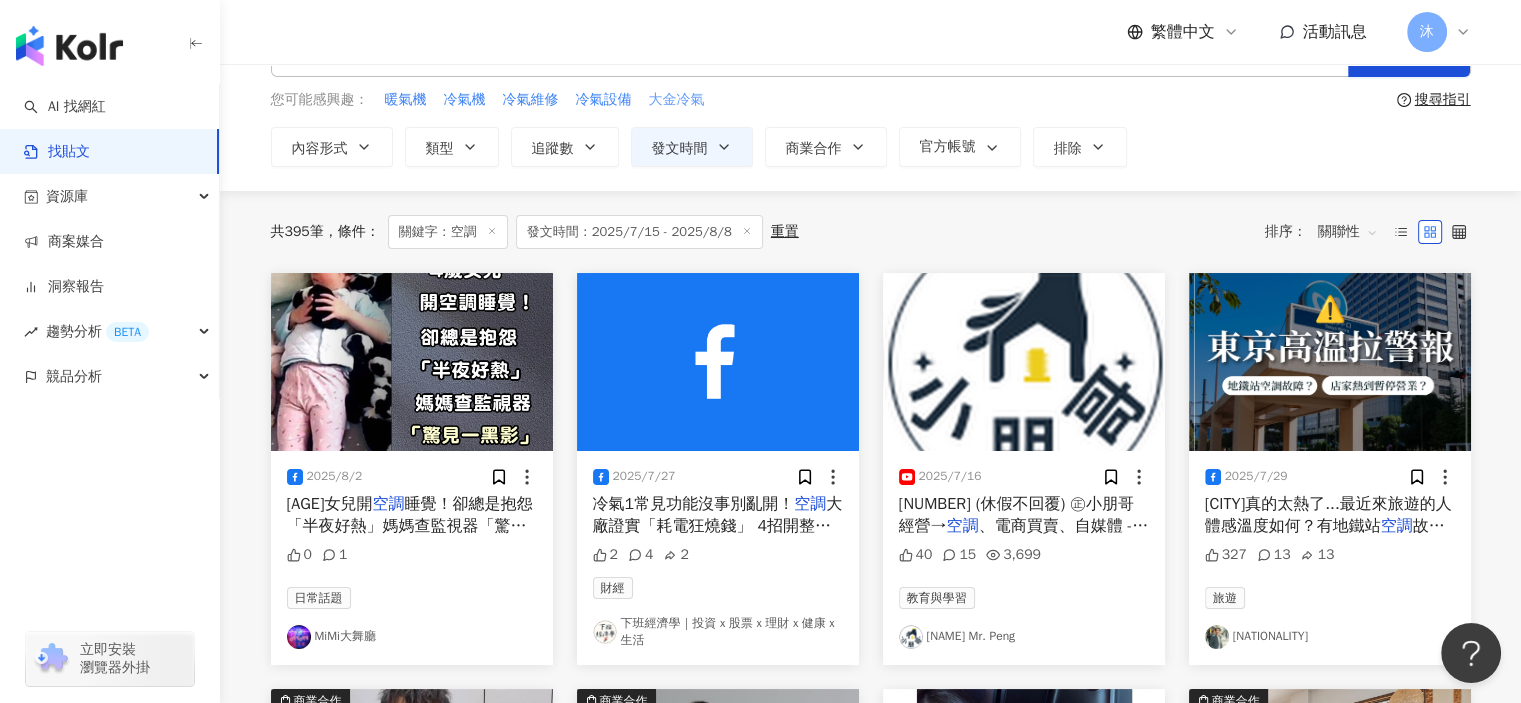 scroll, scrollTop: 27, scrollLeft: 0, axis: vertical 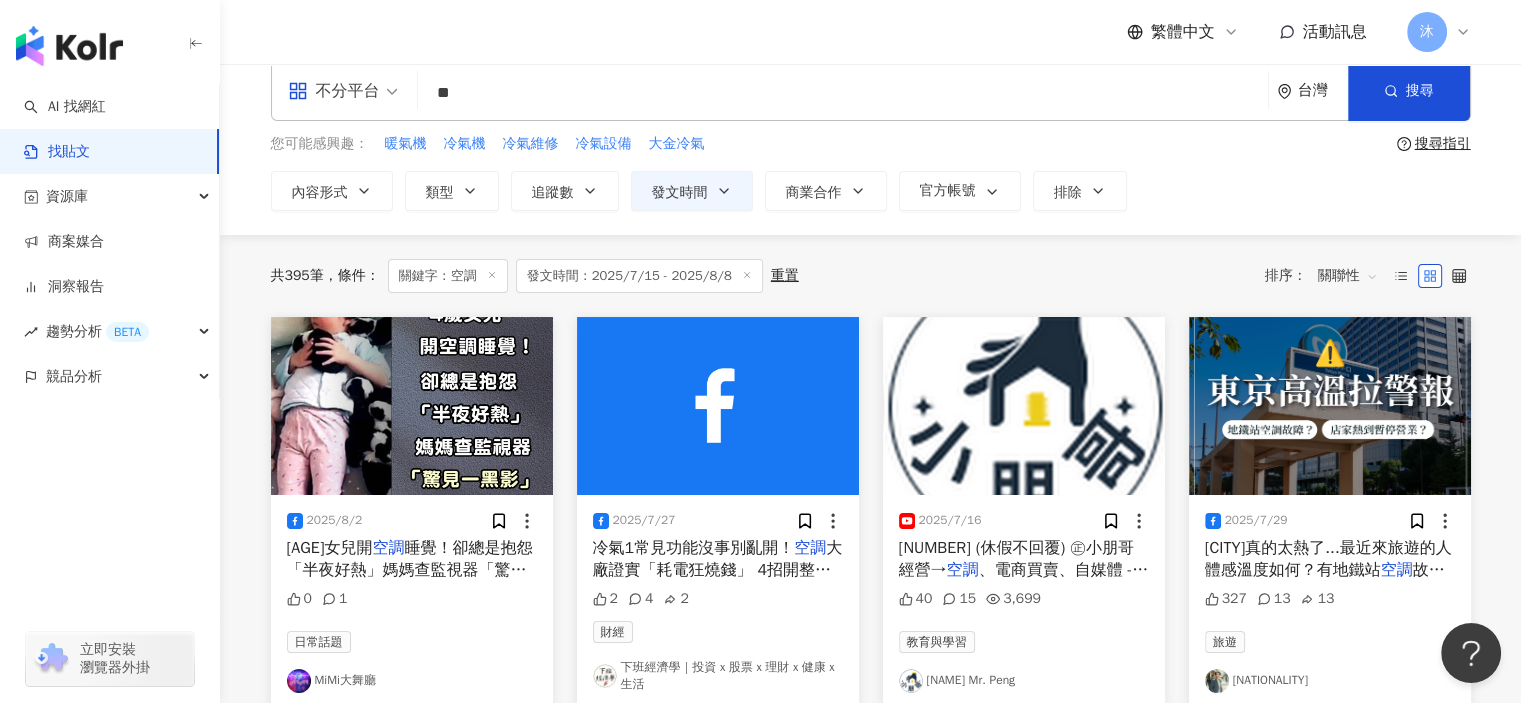 click on "**" at bounding box center [843, 92] 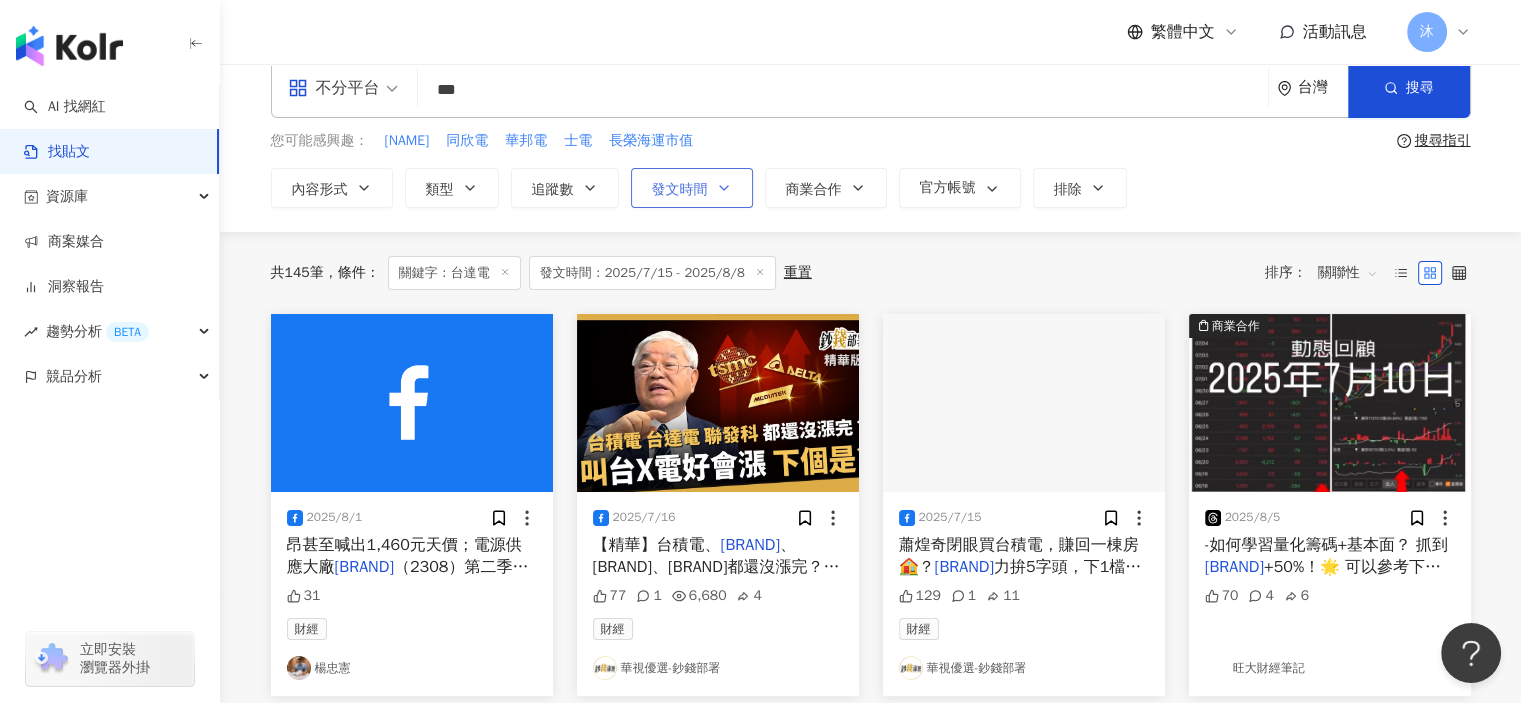 scroll, scrollTop: 0, scrollLeft: 0, axis: both 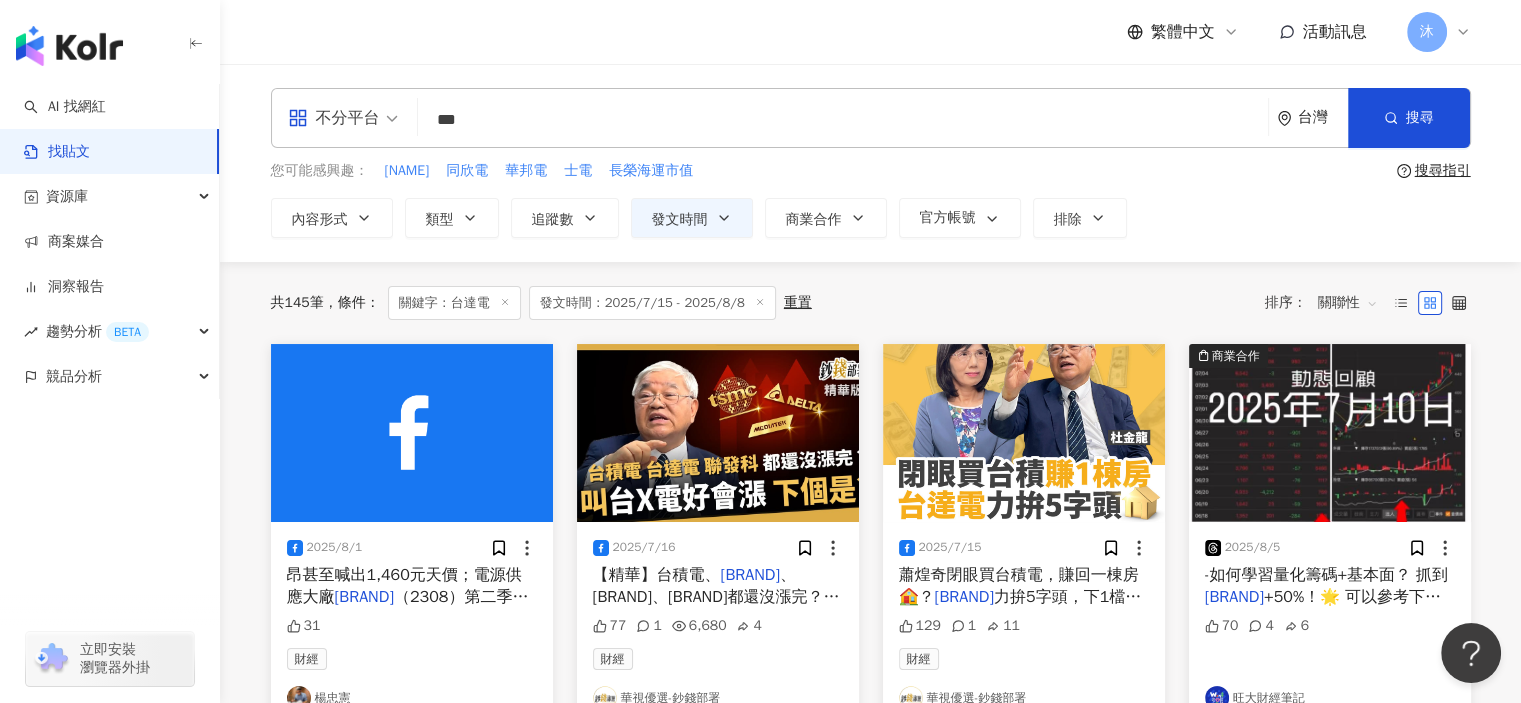 click on "***" at bounding box center (843, 119) 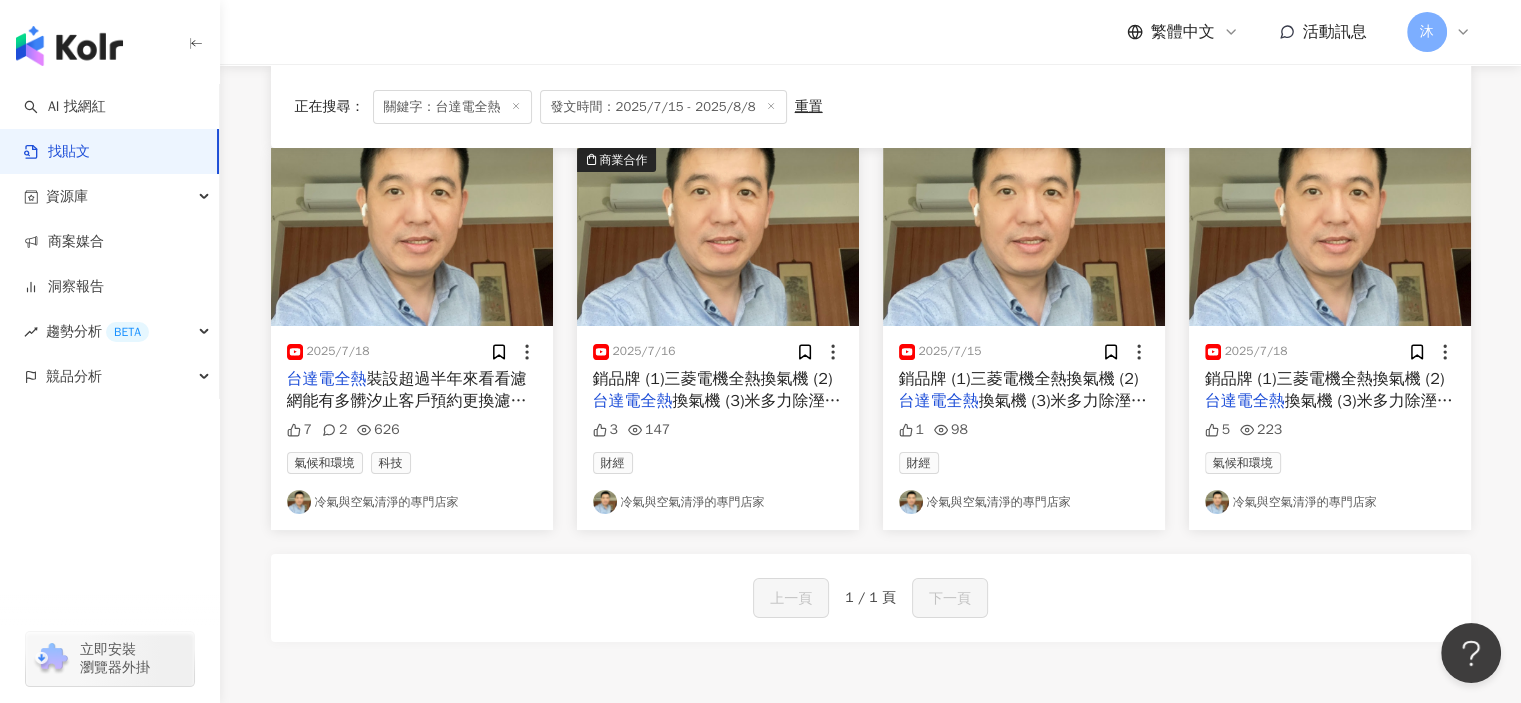 scroll, scrollTop: 0, scrollLeft: 0, axis: both 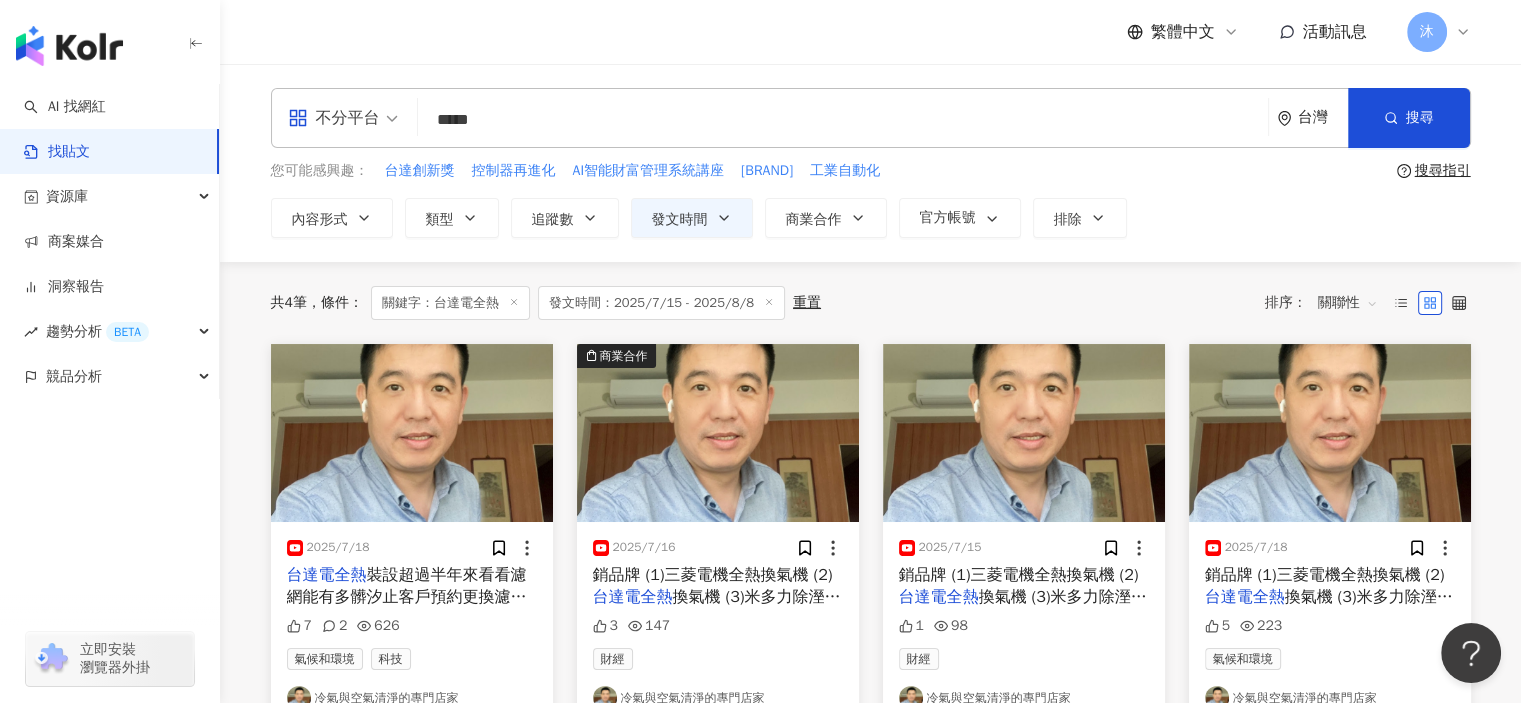 click on "*****" at bounding box center [843, 119] 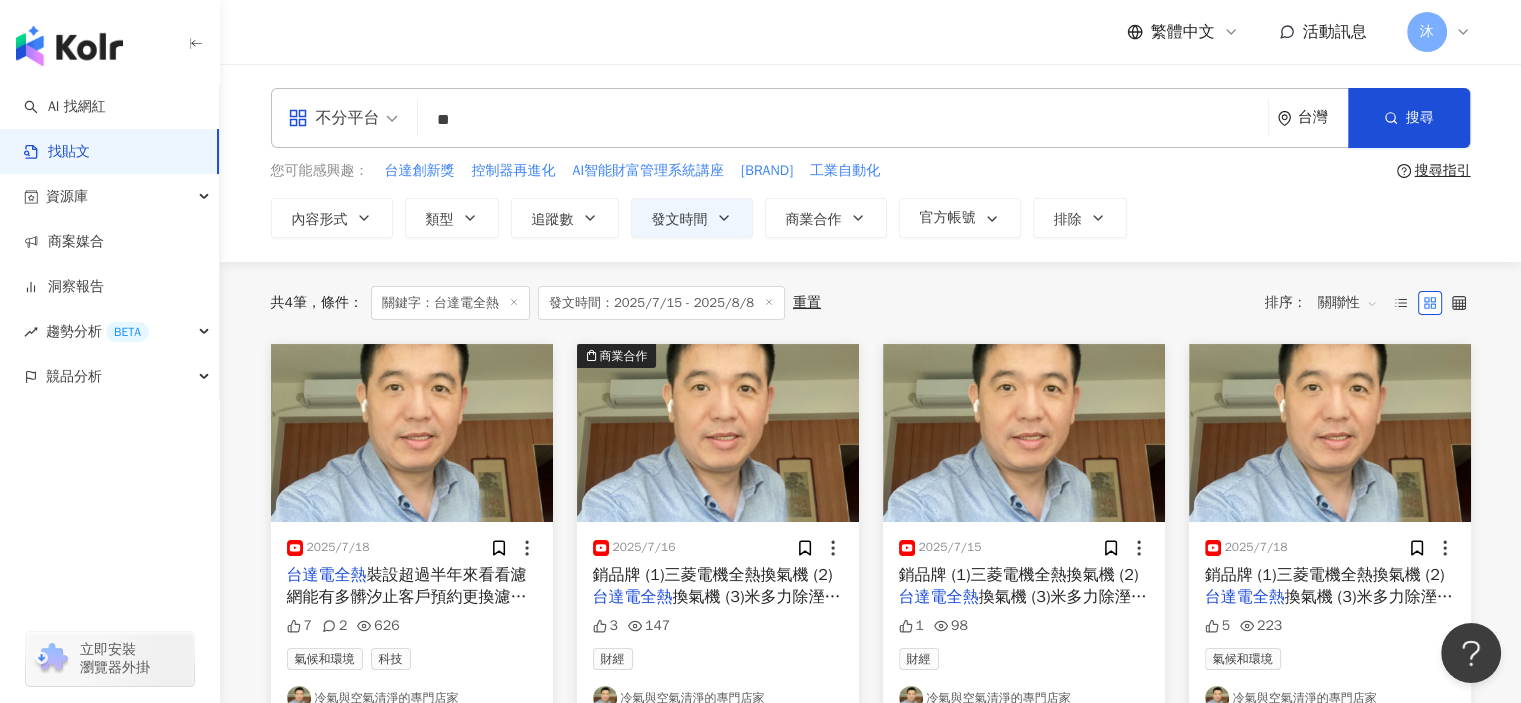 type on "*" 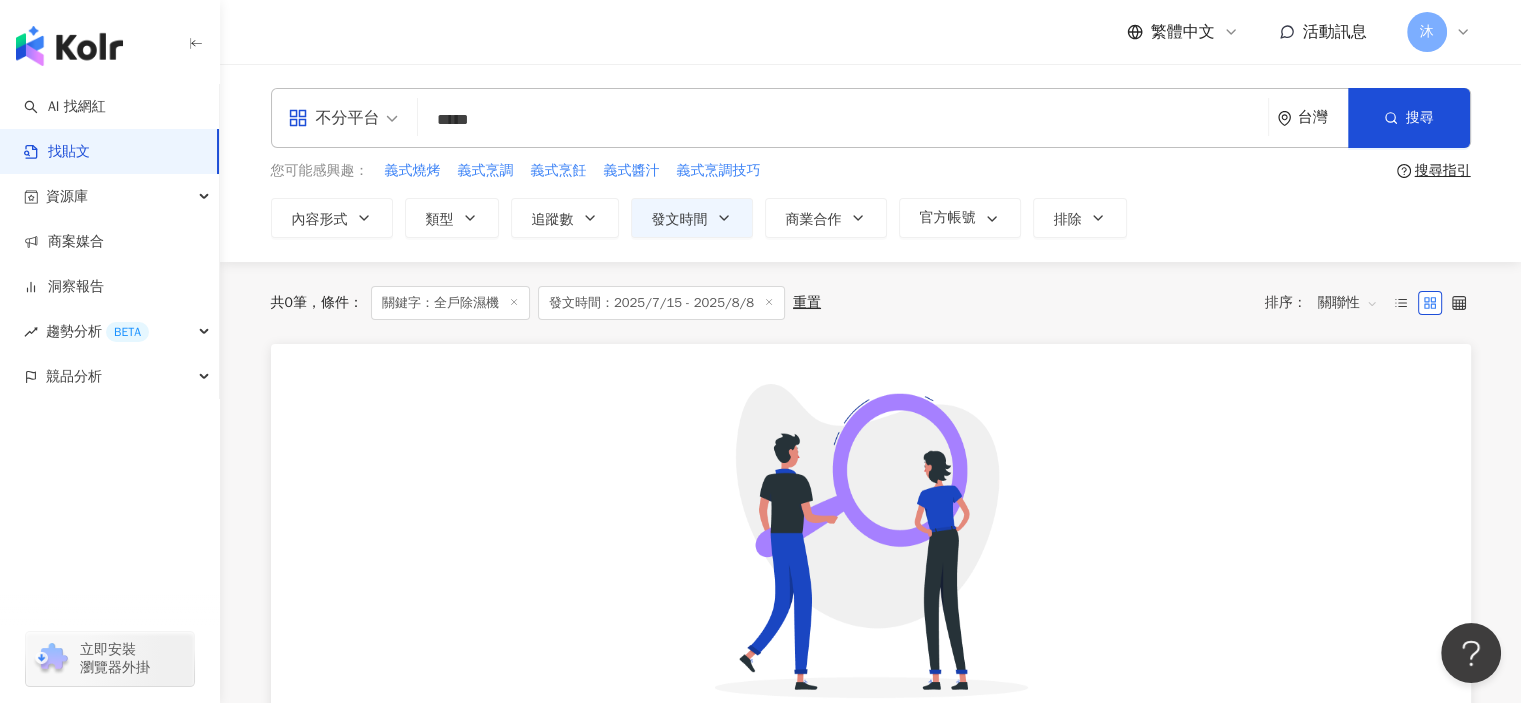 drag, startPoint x: 757, startPoint y: 119, endPoint x: 256, endPoint y: 117, distance: 501.004 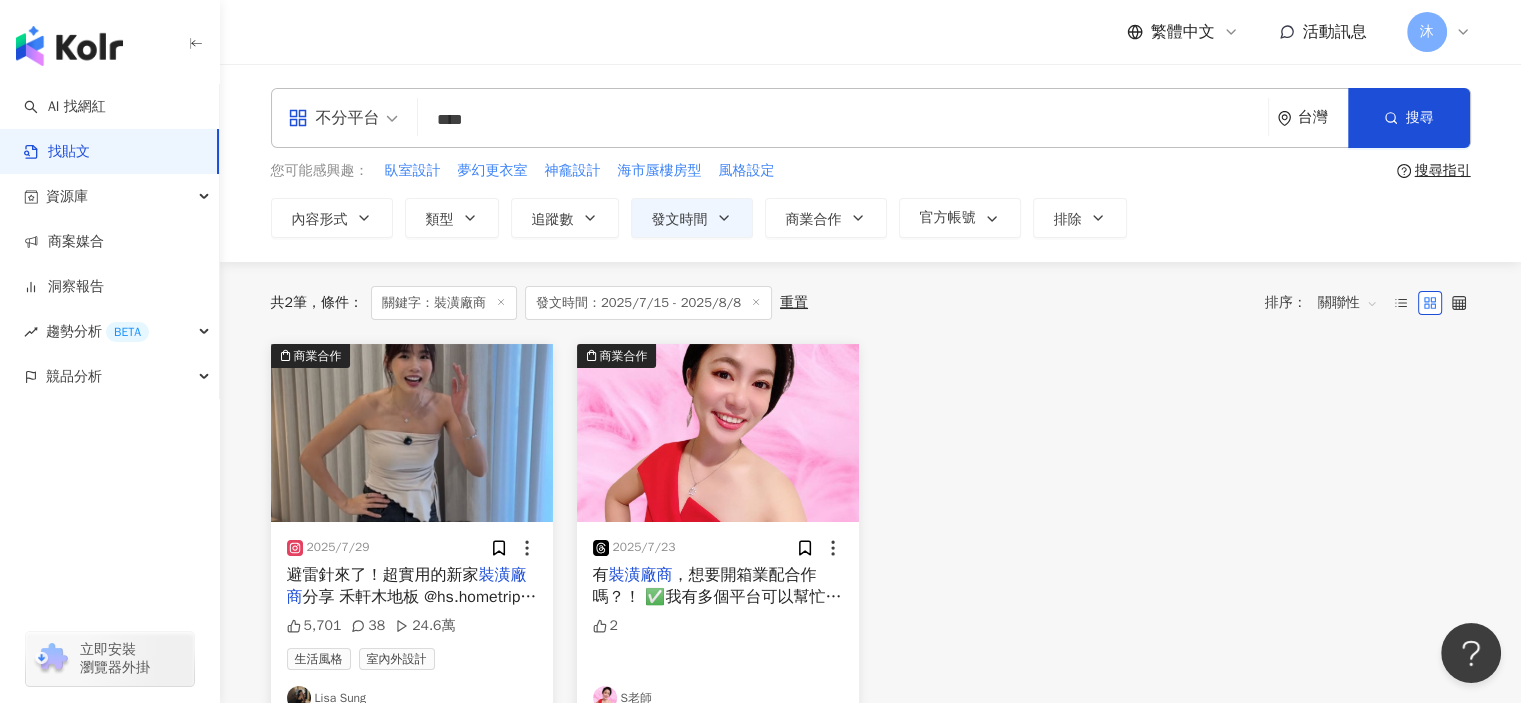 scroll, scrollTop: 200, scrollLeft: 0, axis: vertical 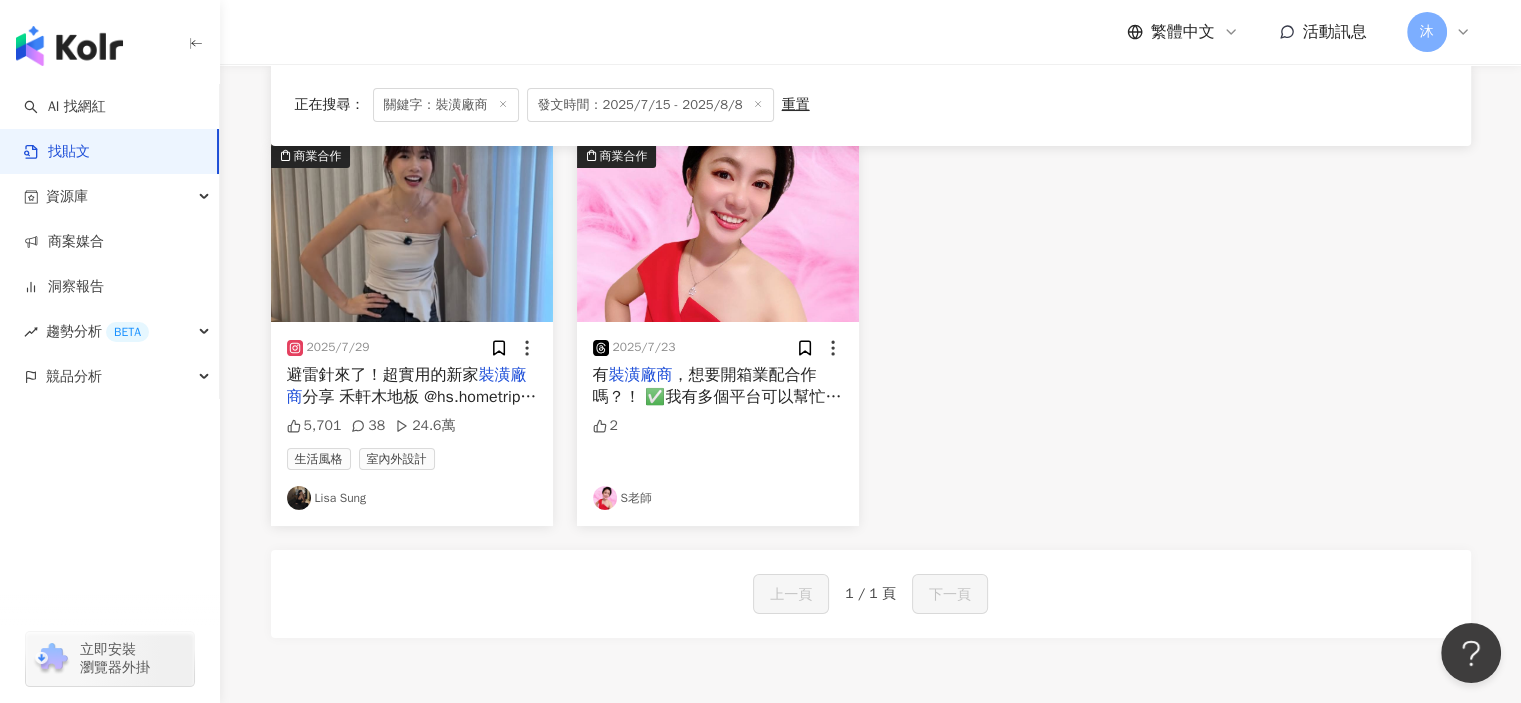 click at bounding box center [718, 233] 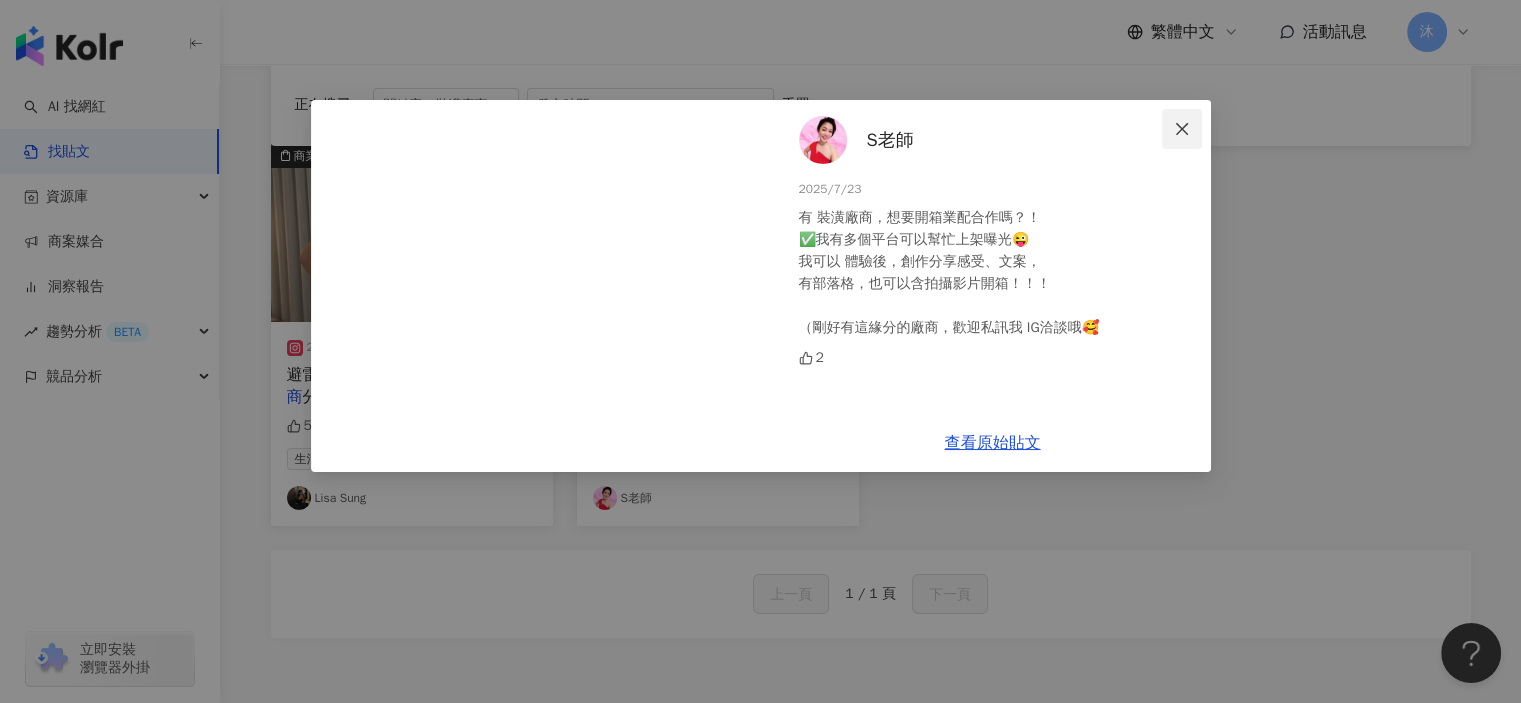 click at bounding box center [1182, 129] 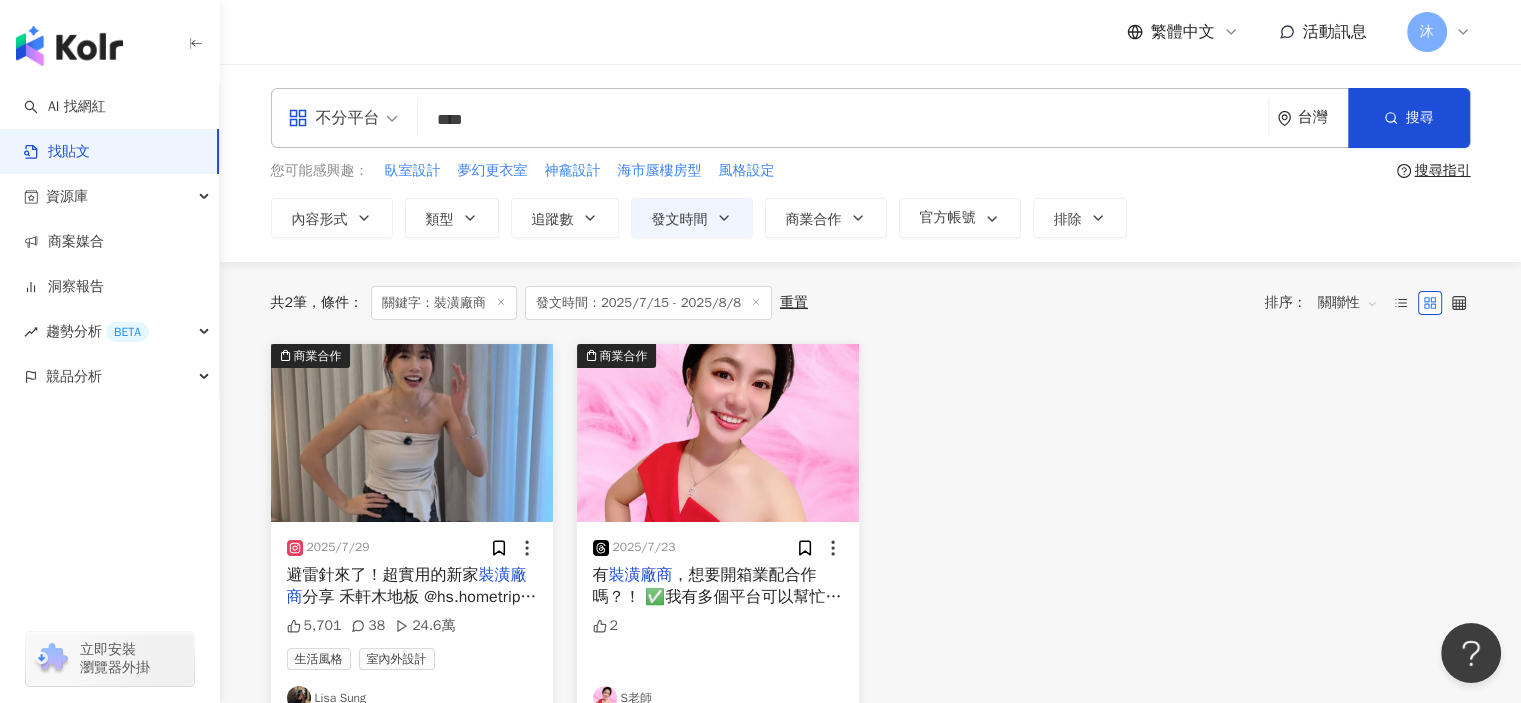 scroll, scrollTop: 100, scrollLeft: 0, axis: vertical 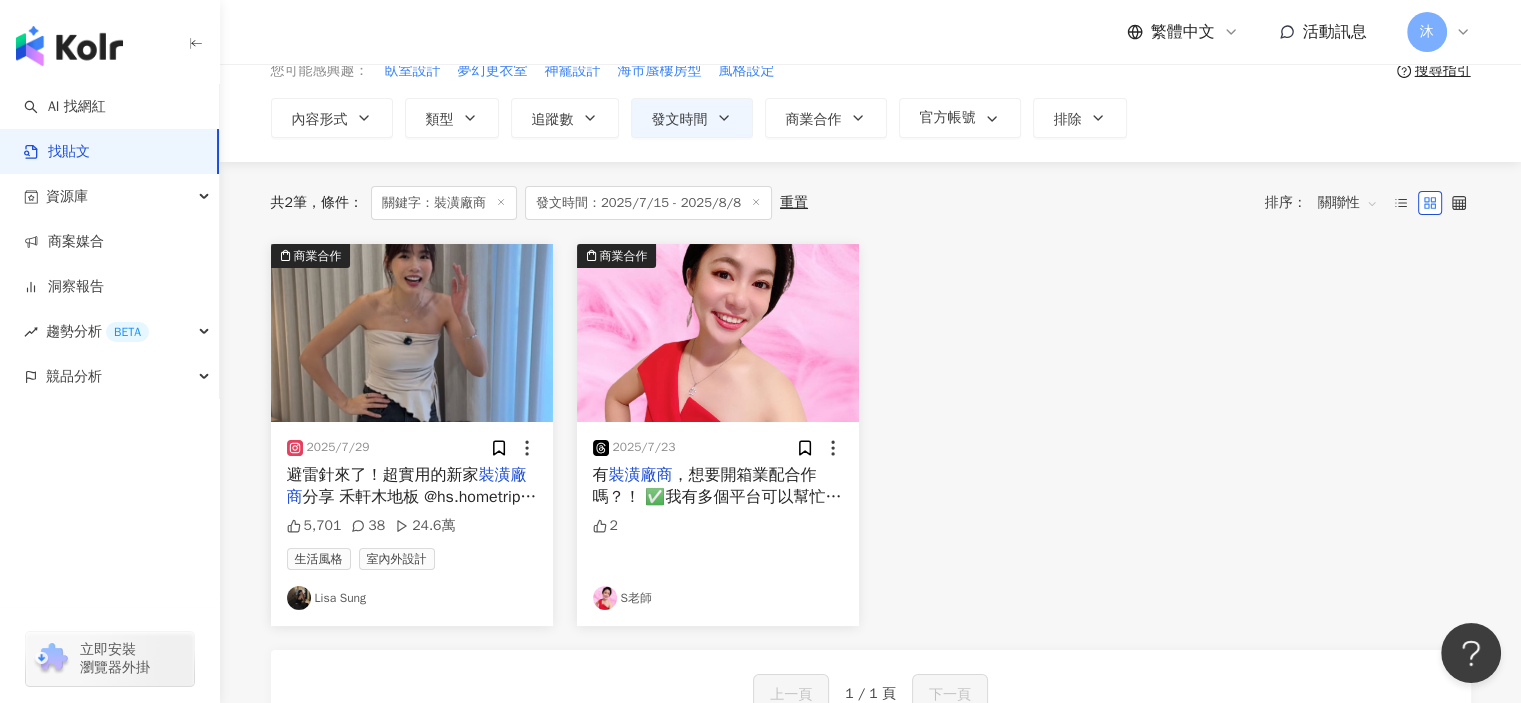 click on "，想要開箱業配合作嗎？！
✅我有多個平台可以幫忙上架曝光😜
我可以 體驗後，創作分享感受、文案，
有部落格，也可以含拍攝影片開箱！！！
（剛好有這緣分的廠商，歡迎私訊我 IG洽談哦🥰" at bounding box center (717, 542) 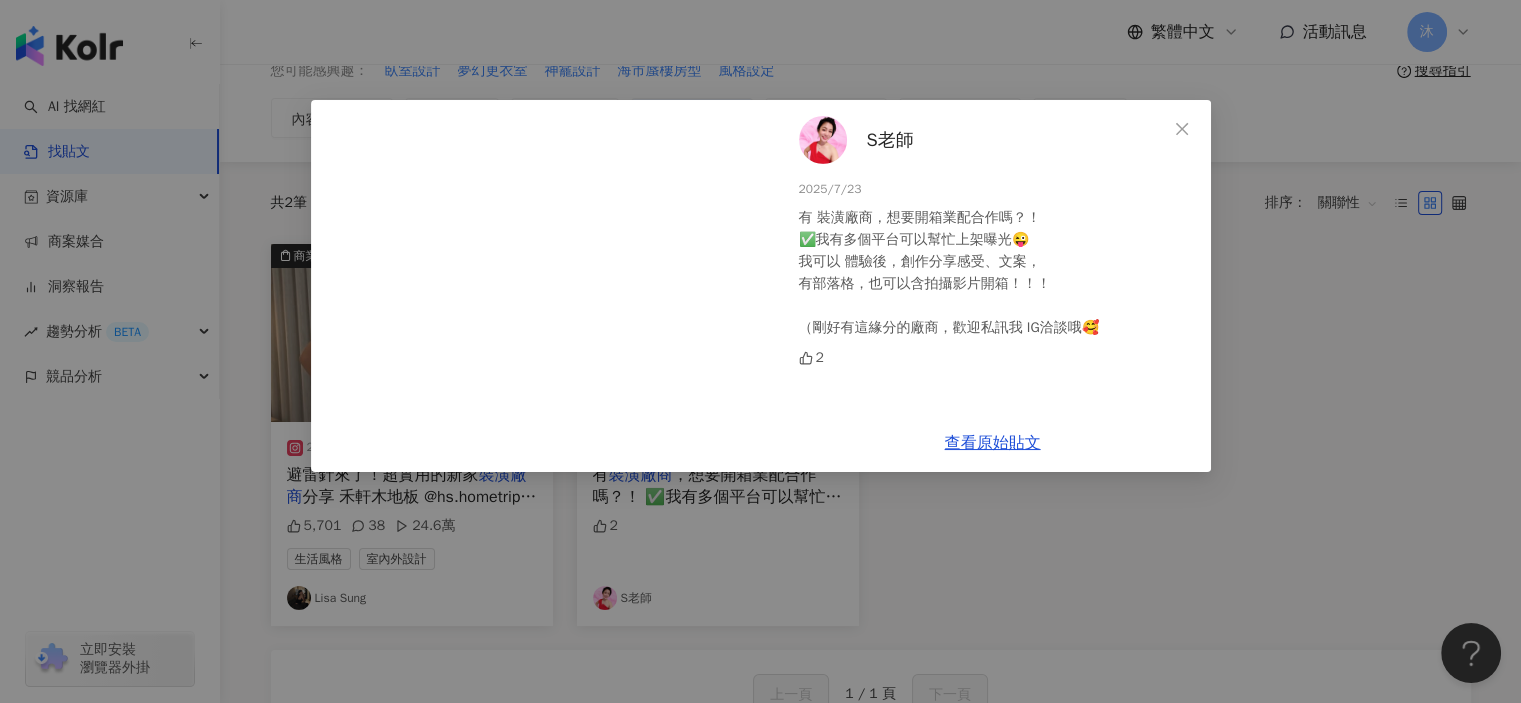 click on "S老師 2025/7/23 有 裝潢廠商，想要開箱業配合作嗎？！
✅我有多個平台可以幫忙上架曝光😜
我可以 體驗後，創作分享感受、文案，
有部落格，也可以含拍攝影片開箱！！！
（剛好有這緣分的廠商，歡迎私訊我 IG洽談哦🥰 2" at bounding box center [993, 257] 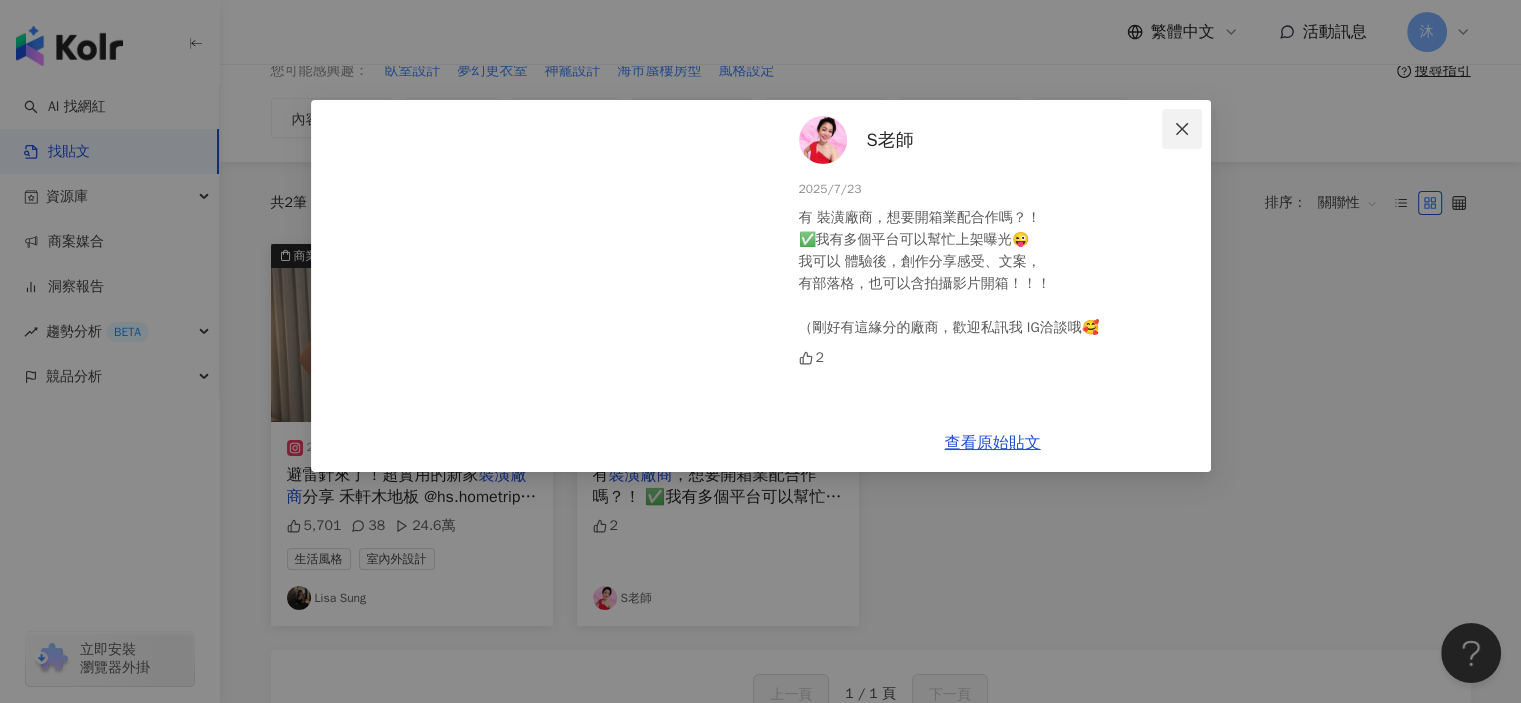 click 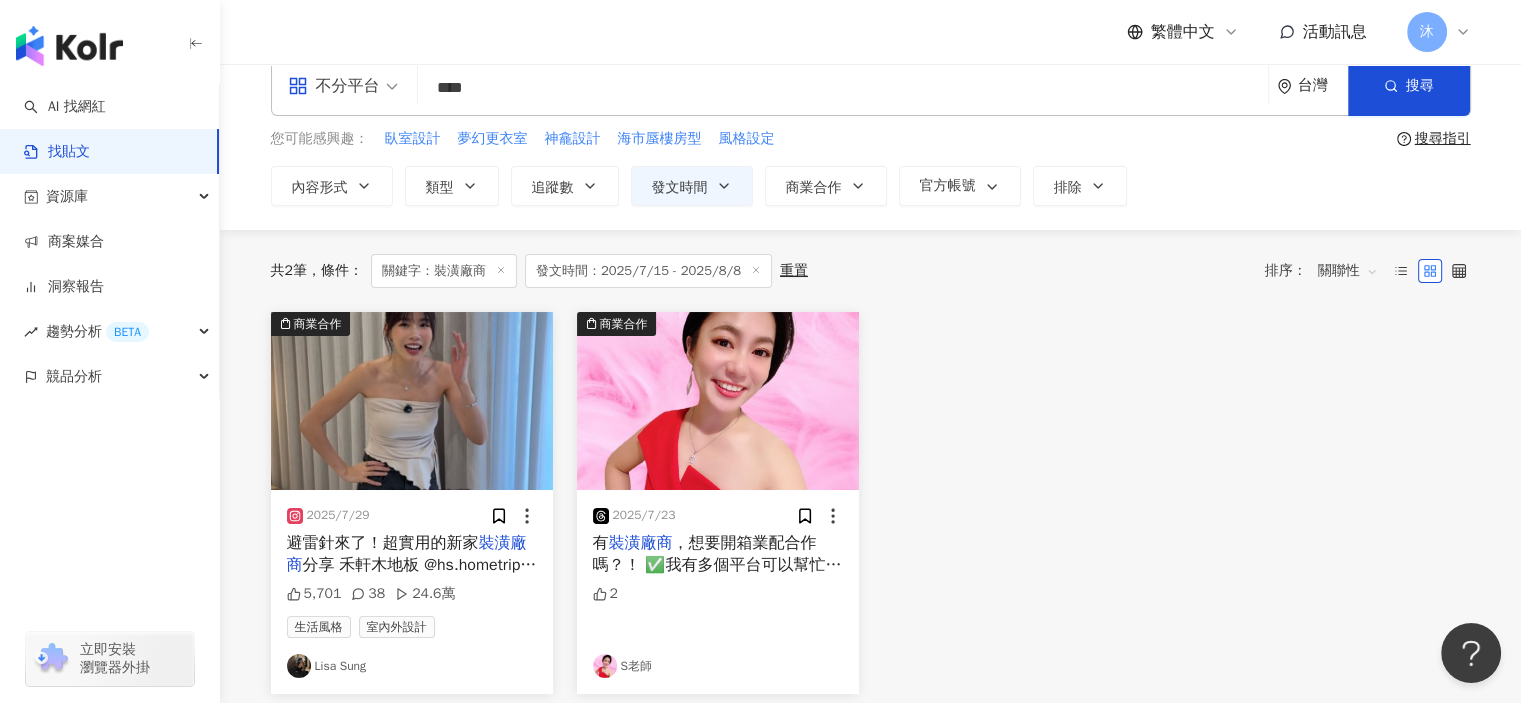 scroll, scrollTop: 0, scrollLeft: 0, axis: both 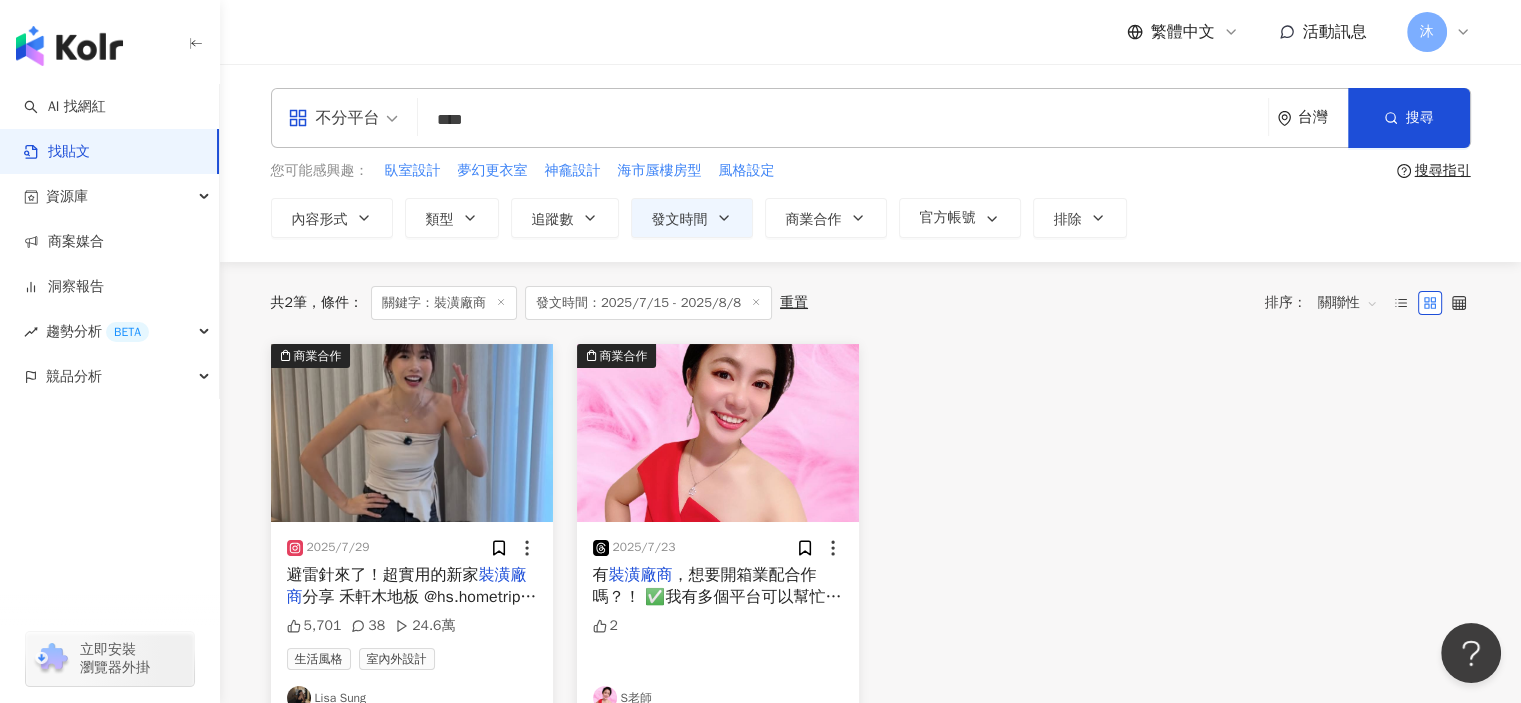 click on "****" at bounding box center [843, 119] 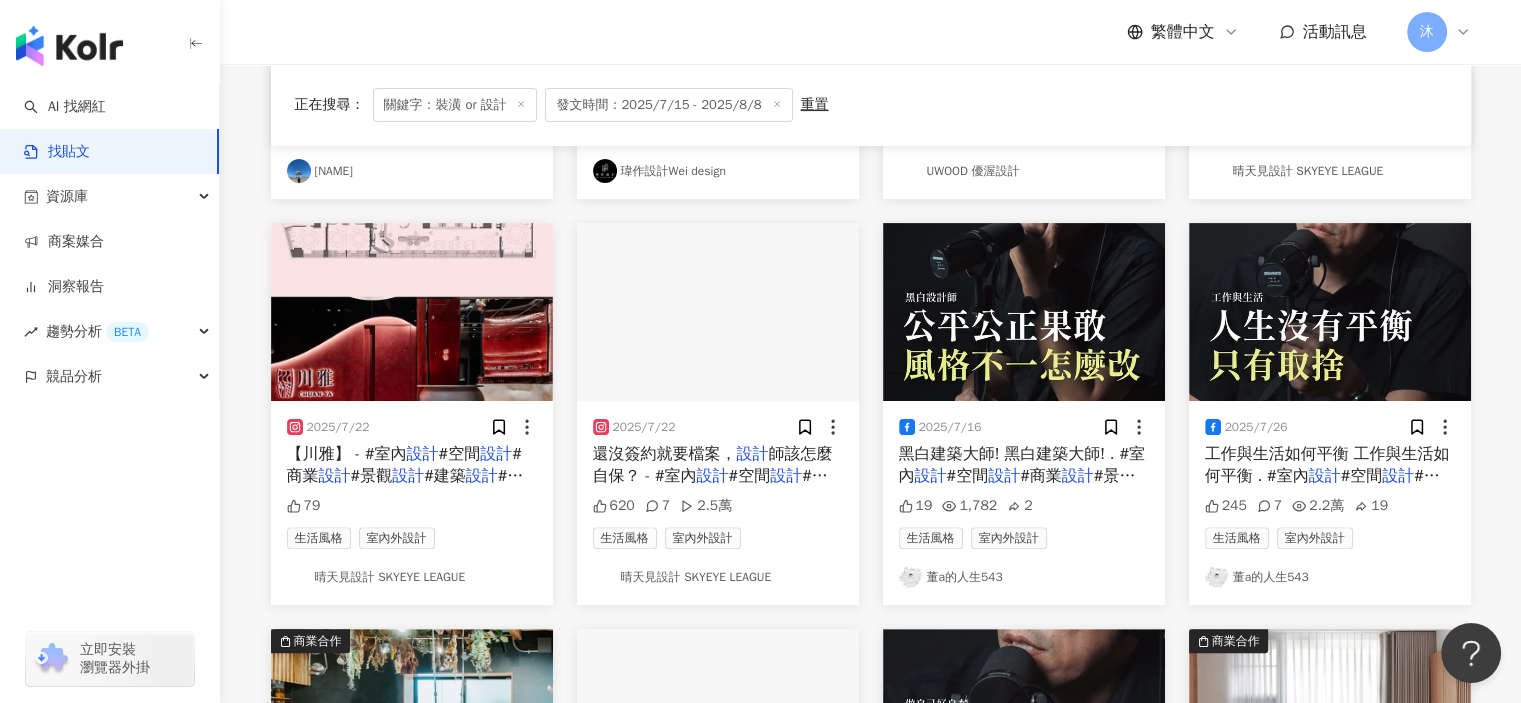 scroll, scrollTop: 0, scrollLeft: 0, axis: both 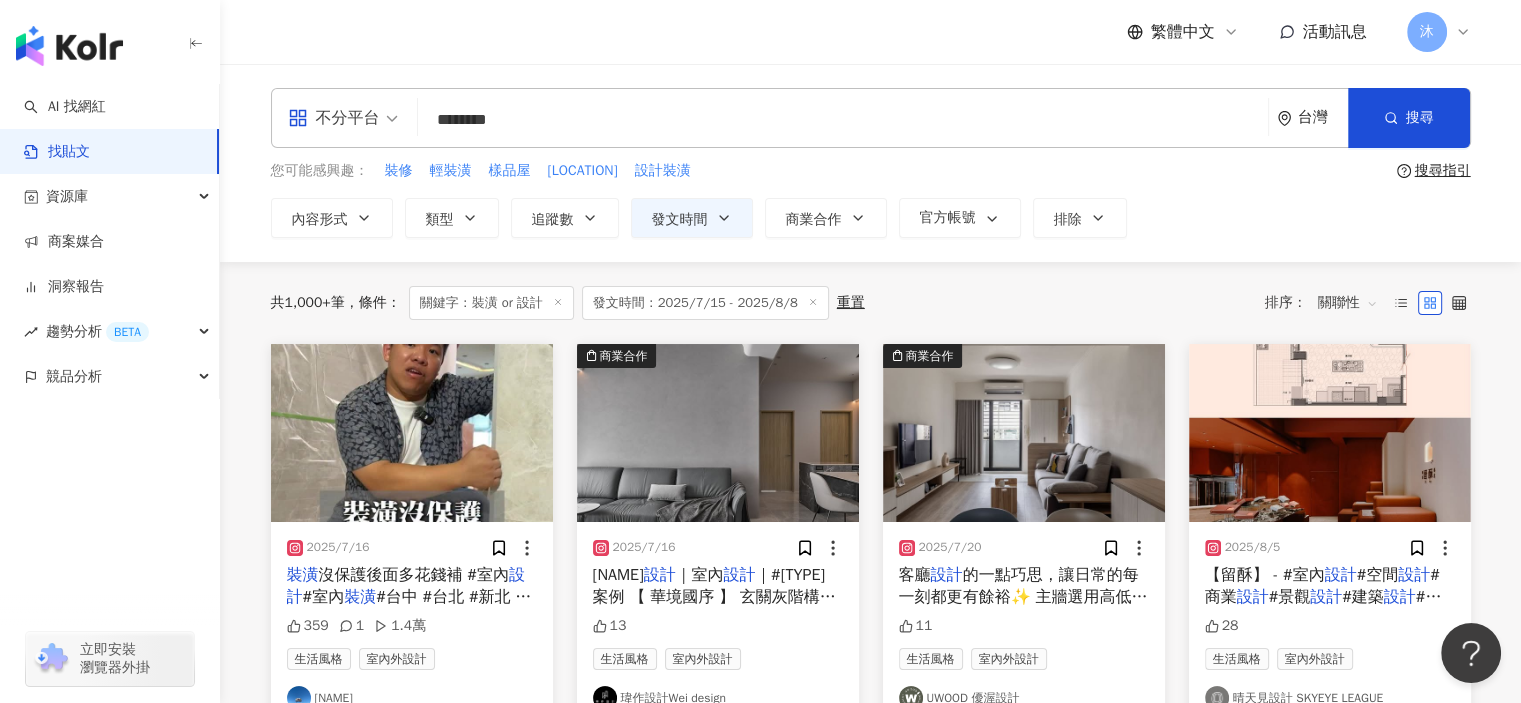 drag, startPoint x: 523, startPoint y: 119, endPoint x: 389, endPoint y: 119, distance: 134 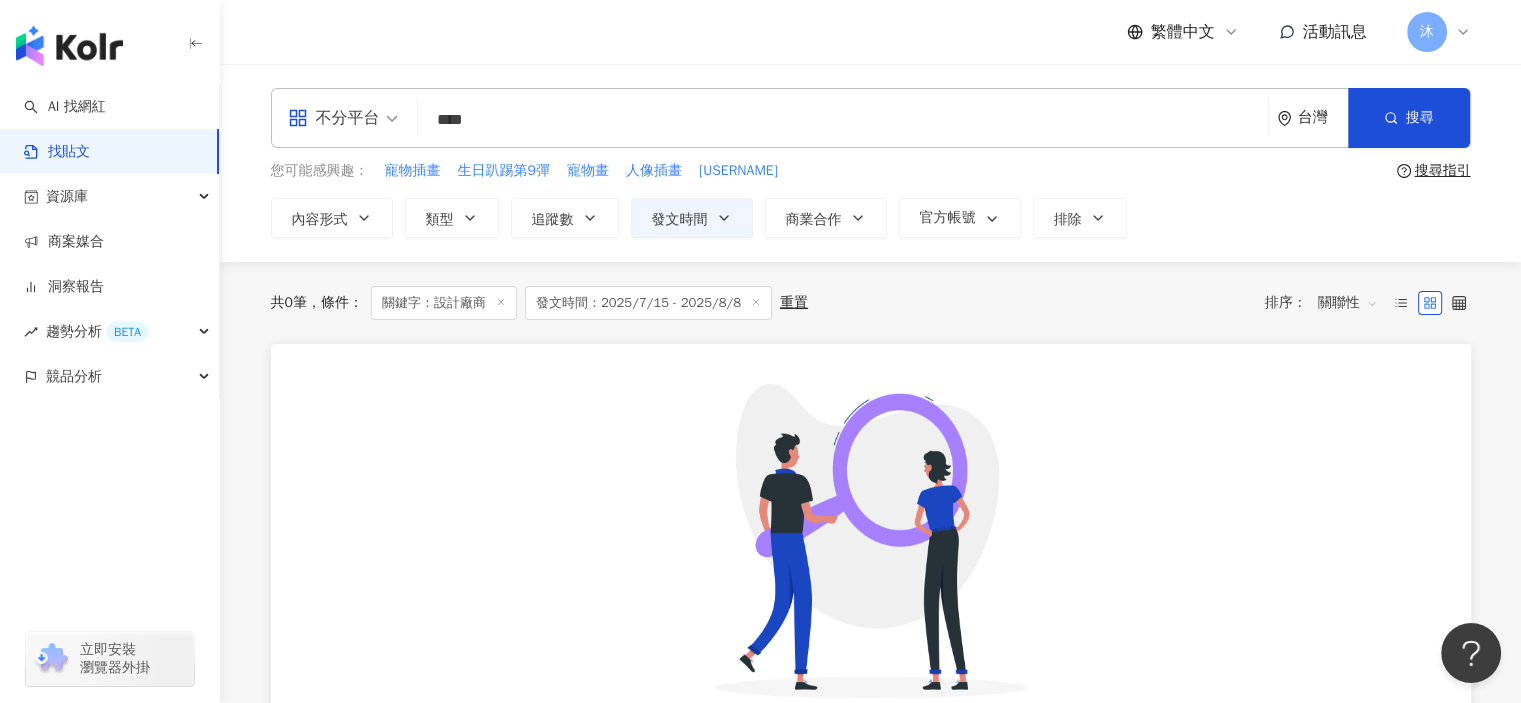 drag, startPoint x: 619, startPoint y: 125, endPoint x: 316, endPoint y: 103, distance: 303.79764 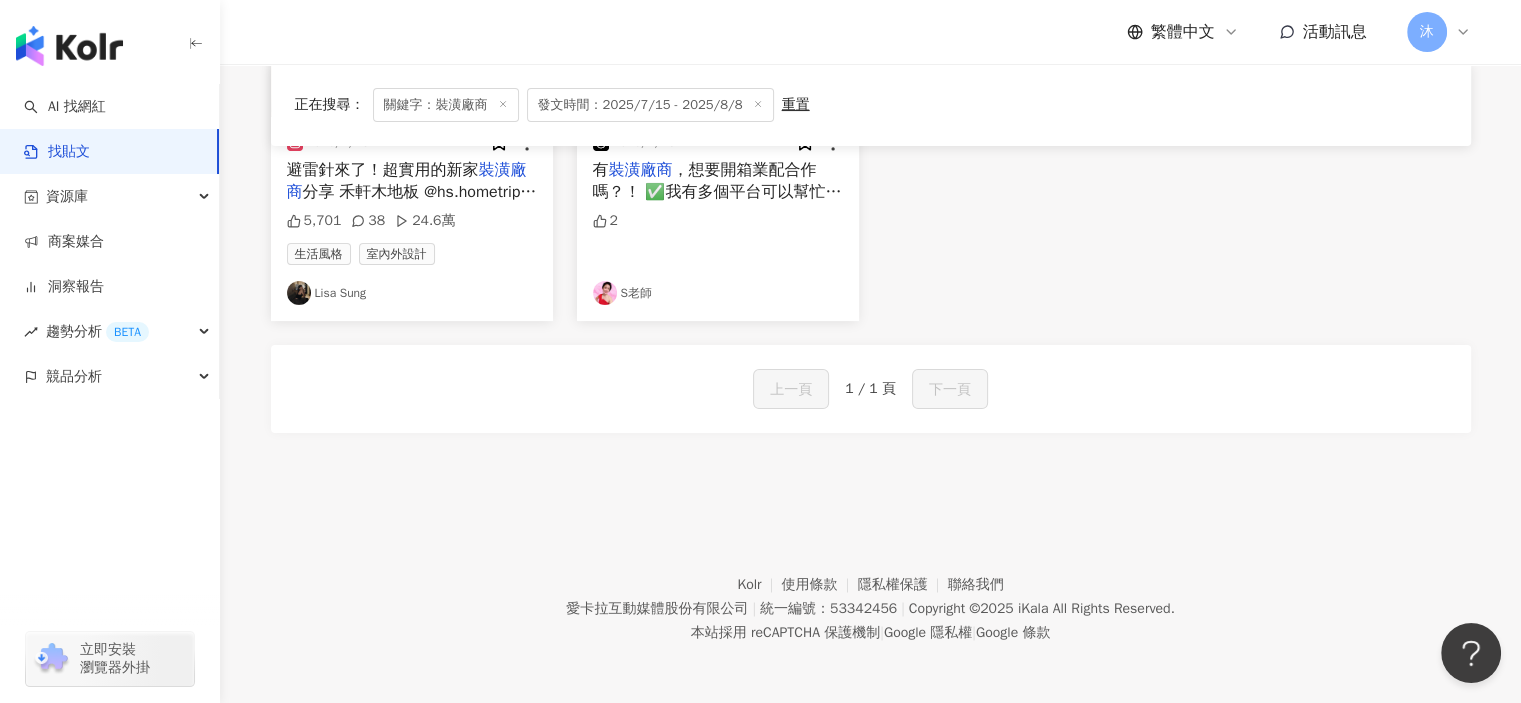 scroll, scrollTop: 0, scrollLeft: 0, axis: both 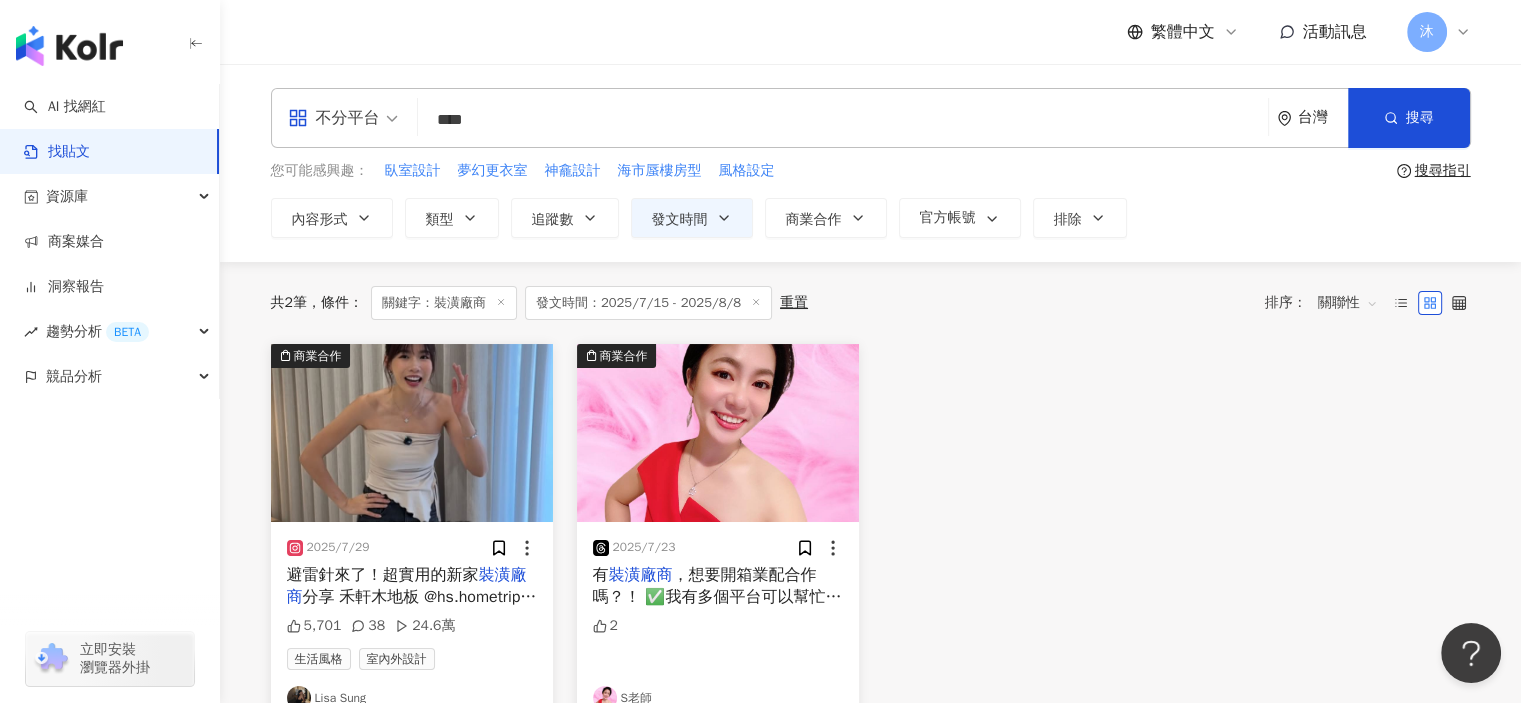 drag, startPoint x: 525, startPoint y: 119, endPoint x: 276, endPoint y: 127, distance: 249.12848 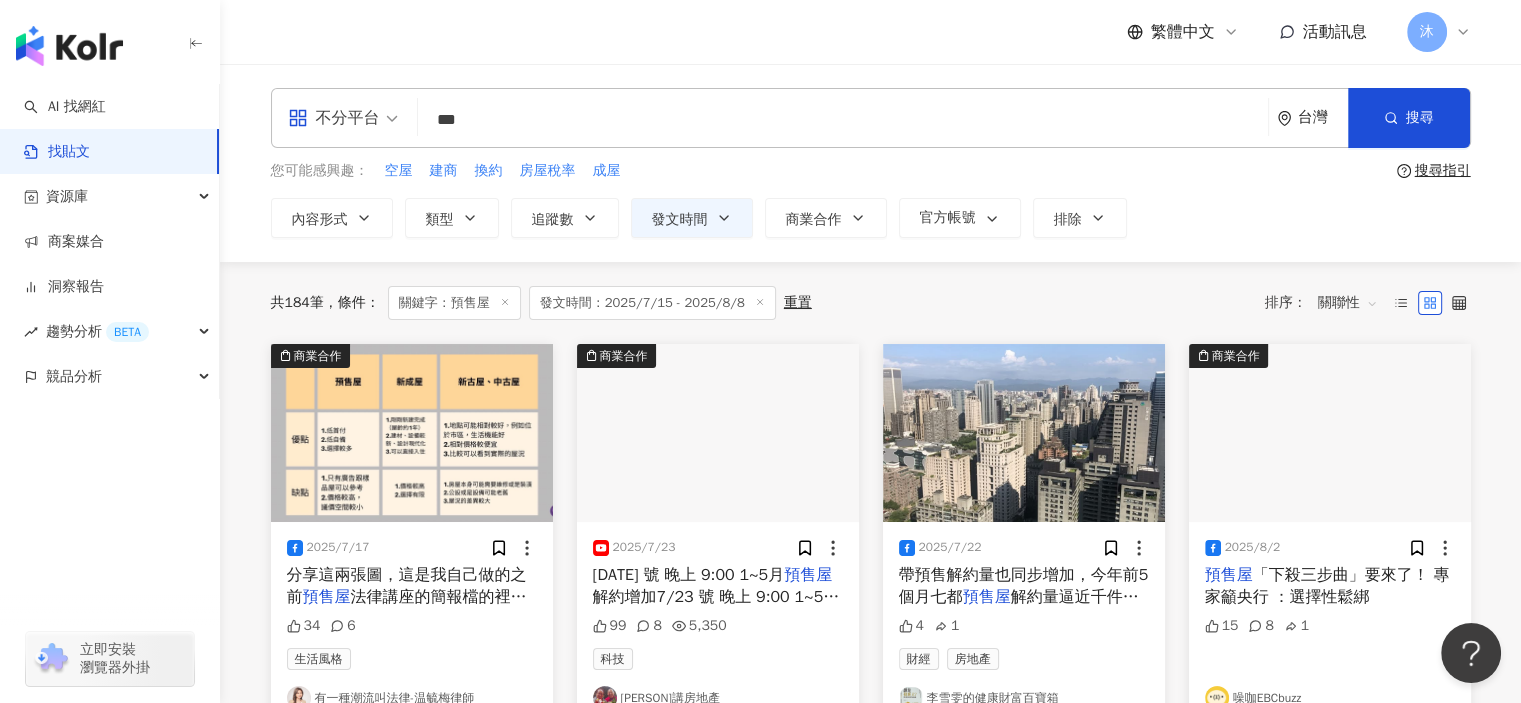 drag, startPoint x: 553, startPoint y: 117, endPoint x: 294, endPoint y: 135, distance: 259.62473 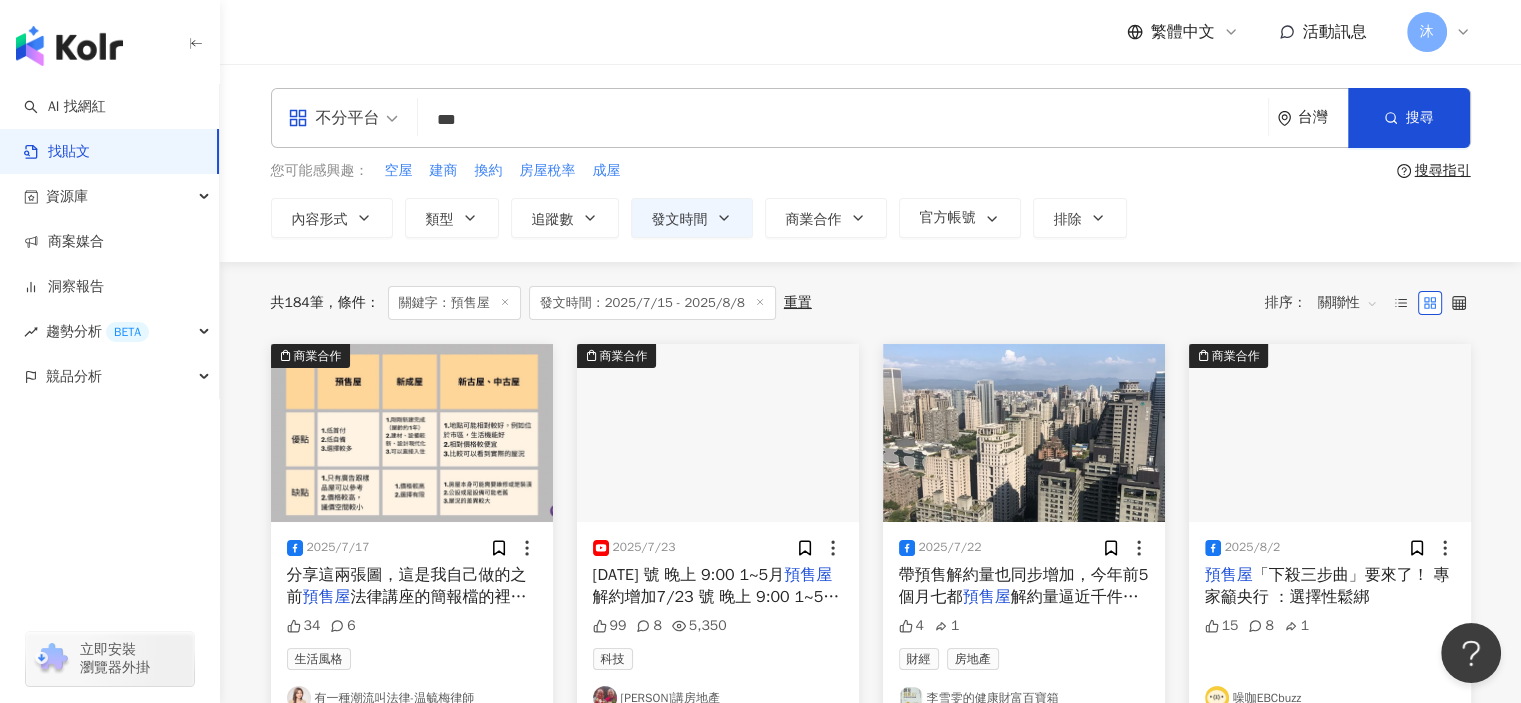 click on "不分平台 預售屋 *** [STATE] 搜尋 searchOperator 插入語法 完全符合 "" 聯集 OR 交集 AND 排除 - 群組 {}" at bounding box center (871, 118) 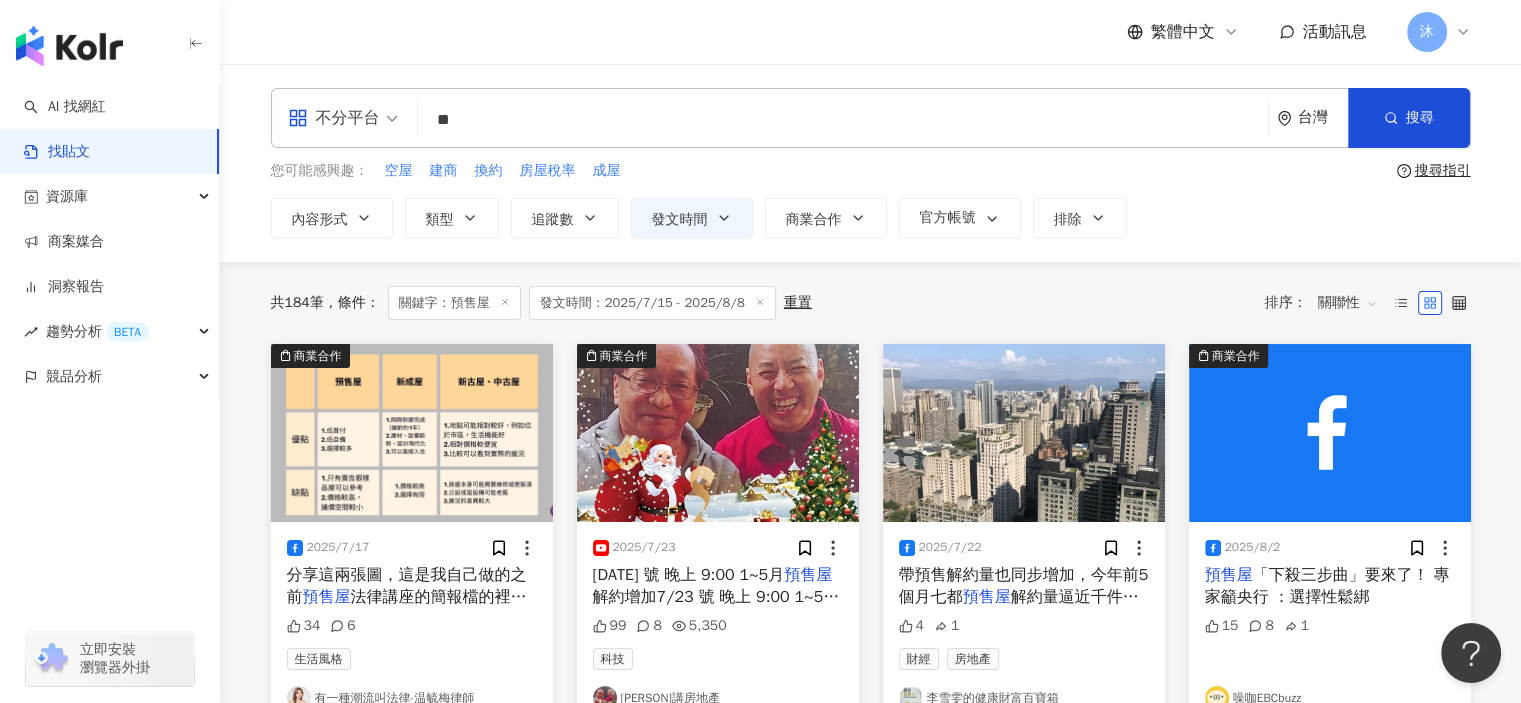 type on "**" 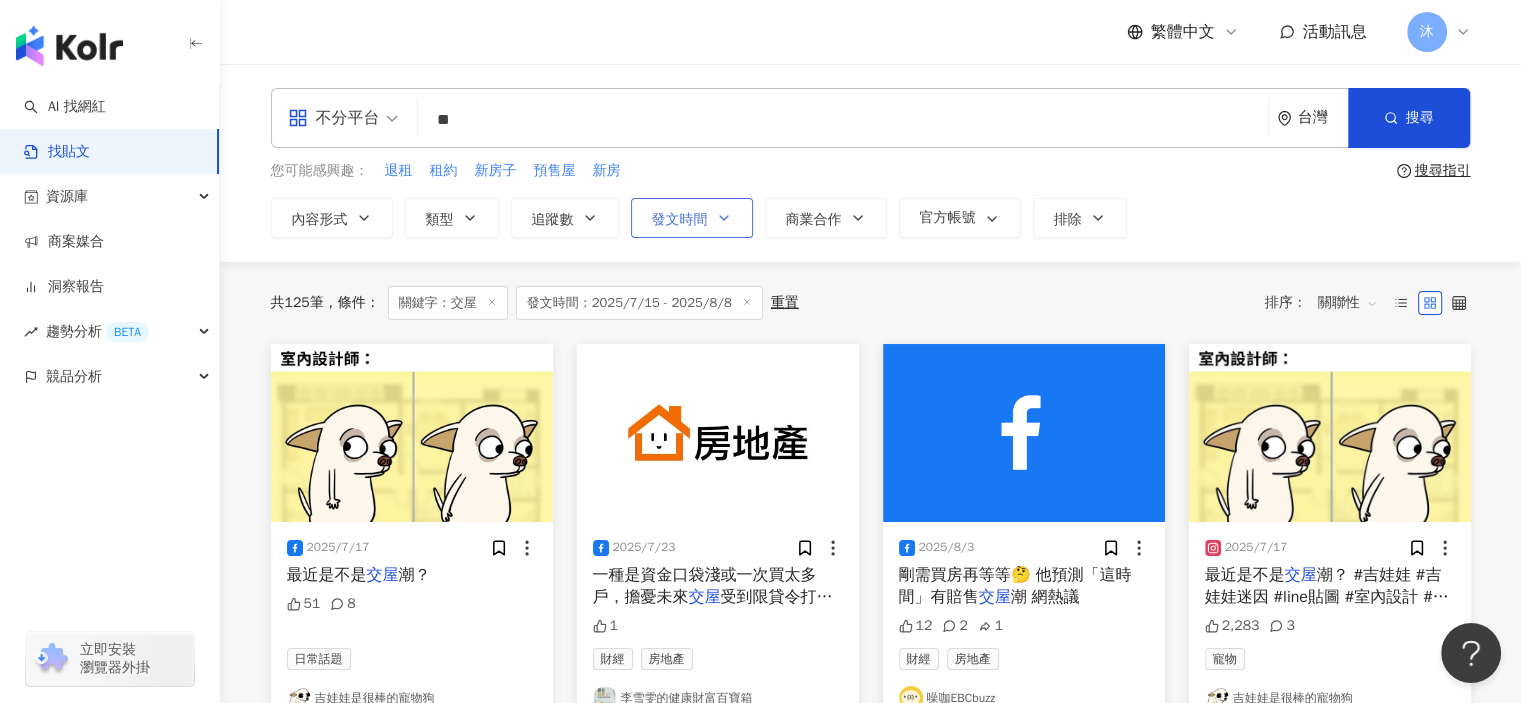 click on "發文時間" at bounding box center (680, 220) 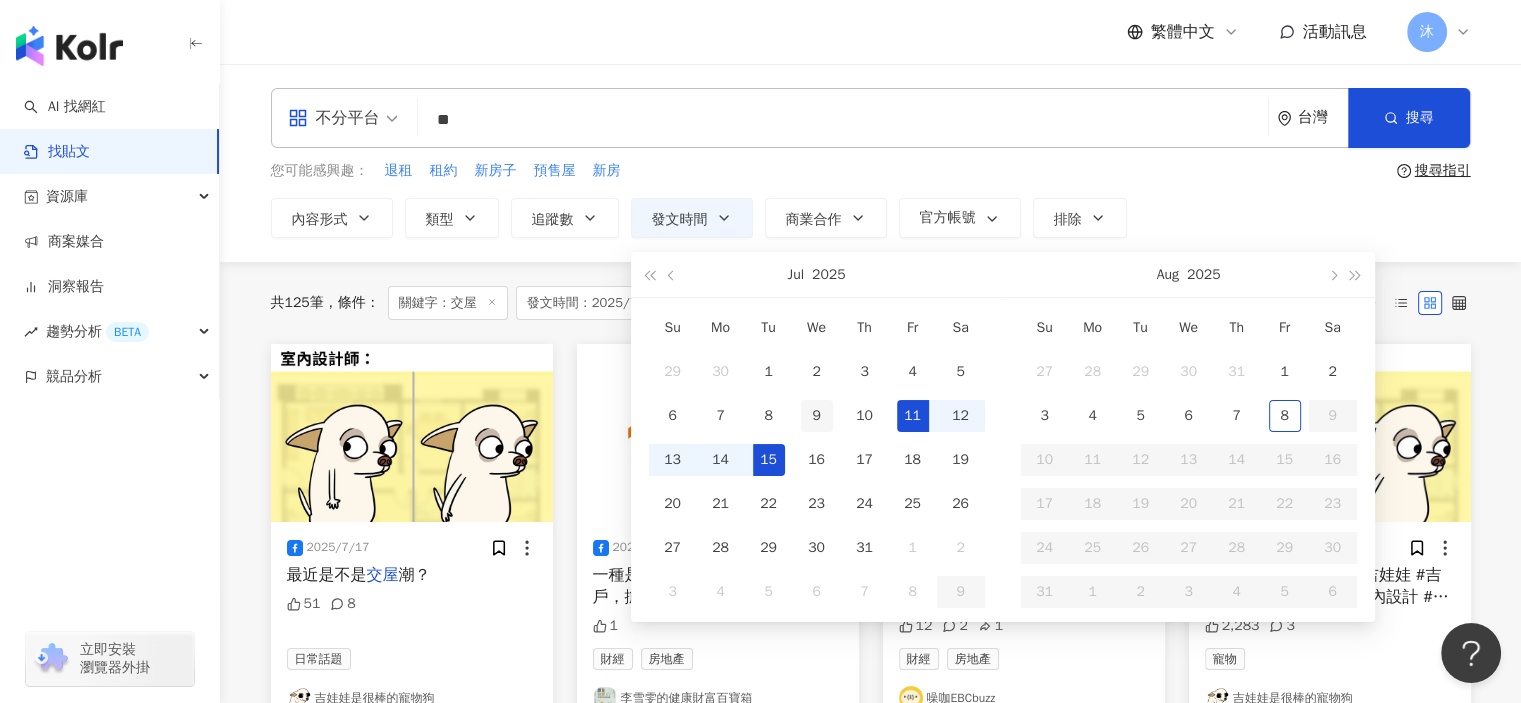 type on "**********" 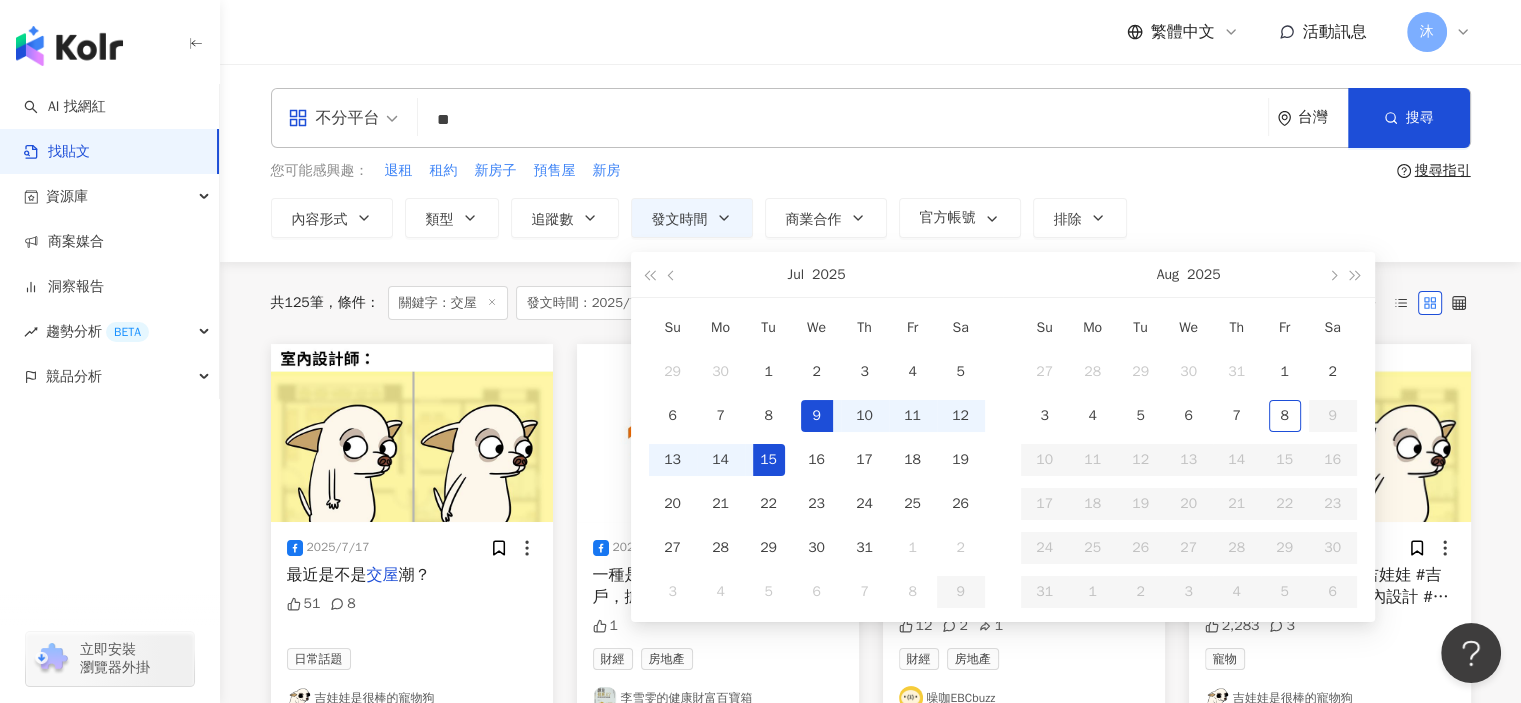 click on "9" at bounding box center [817, 416] 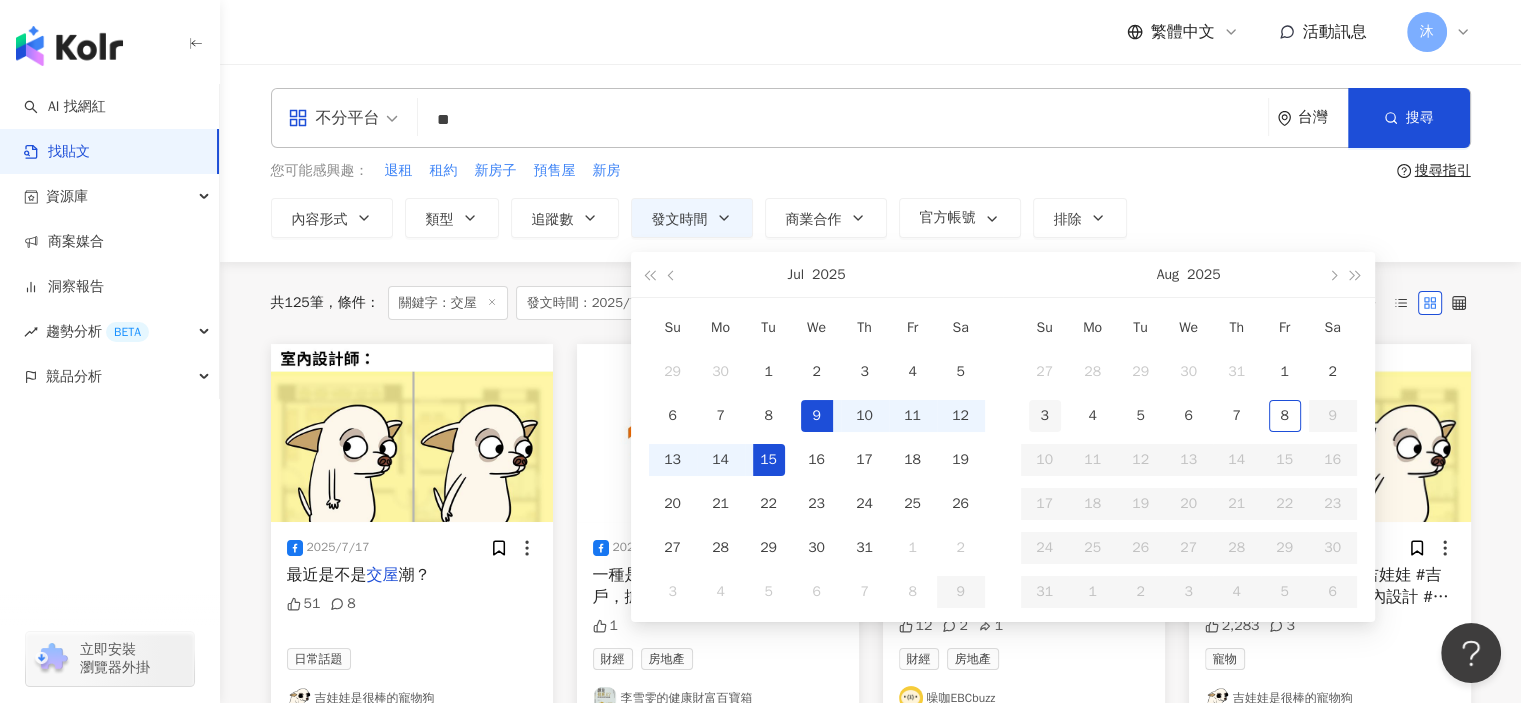 scroll, scrollTop: 0, scrollLeft: 48, axis: horizontal 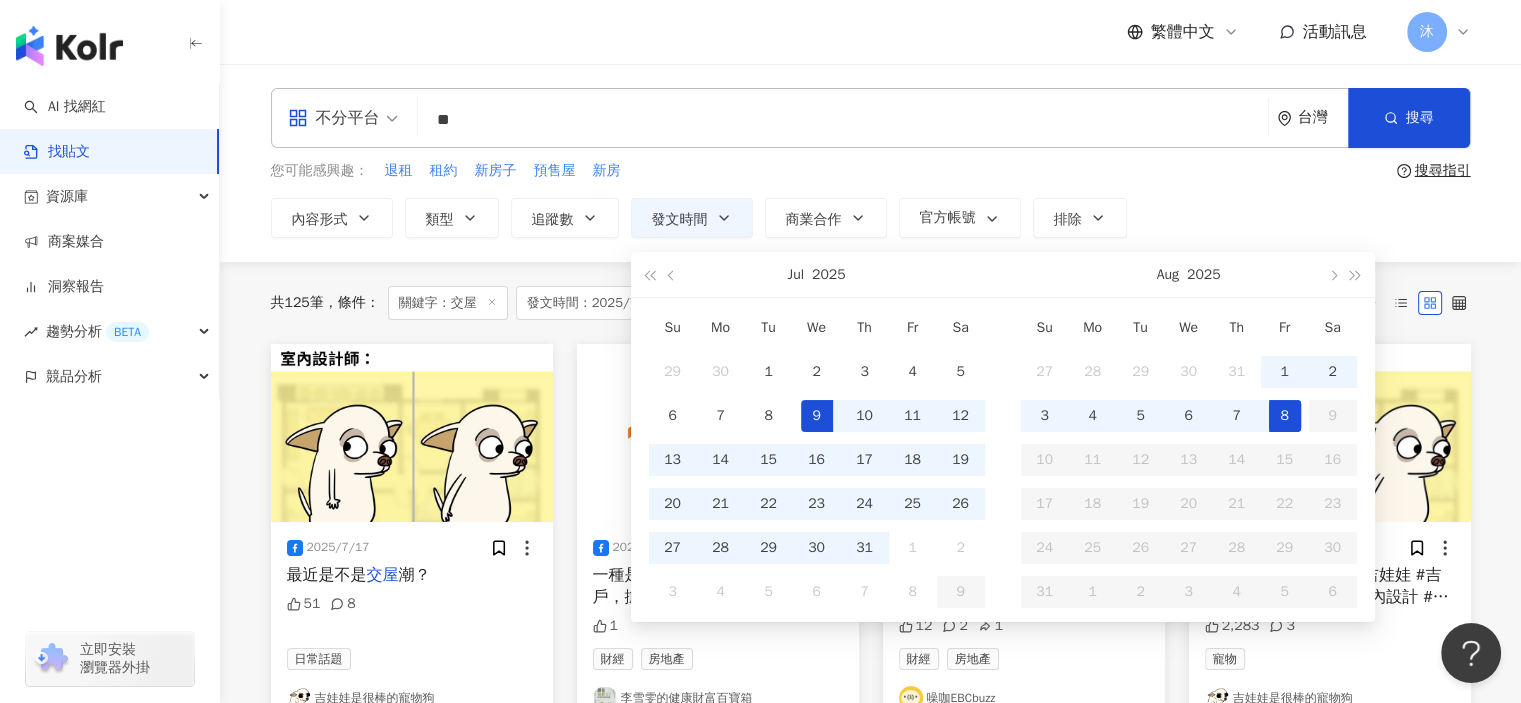 click on "8" at bounding box center (1285, 416) 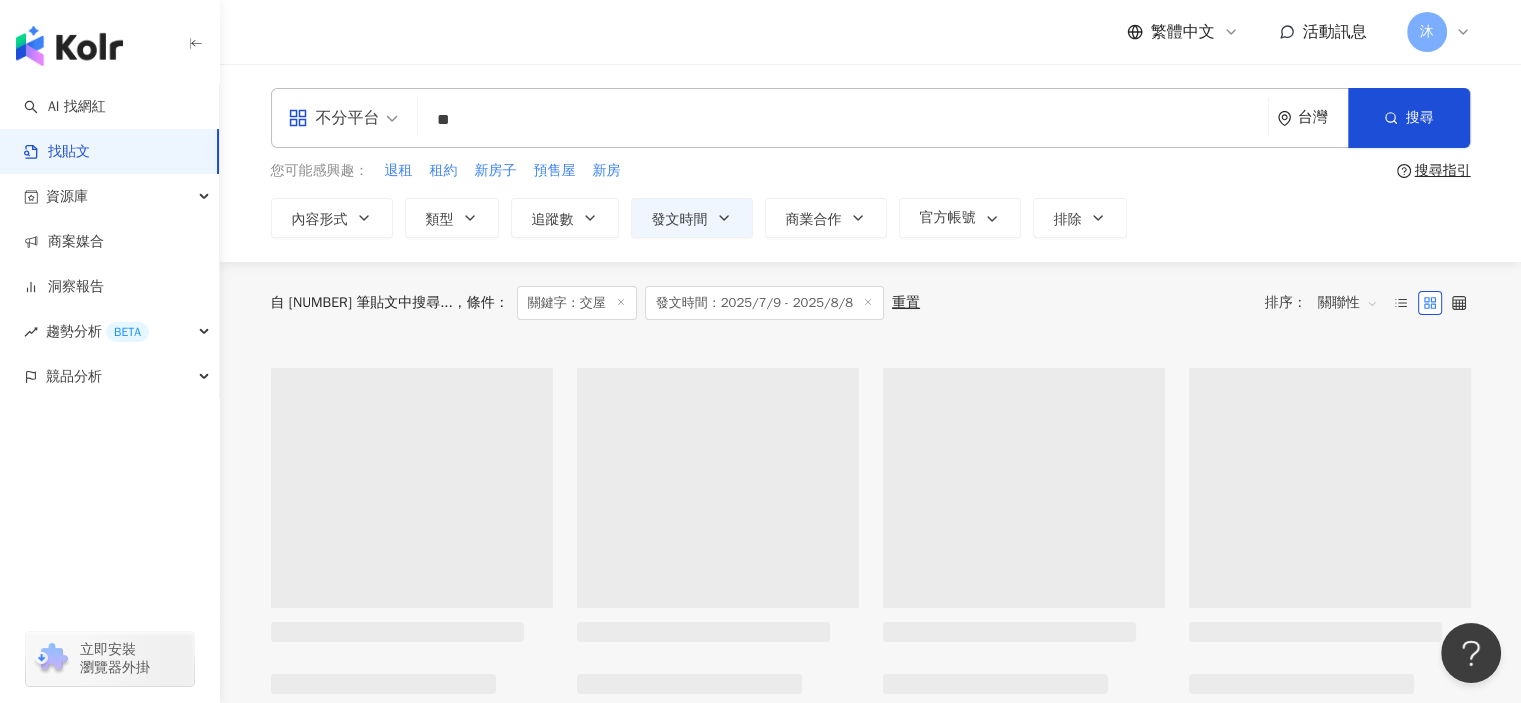type on "**********" 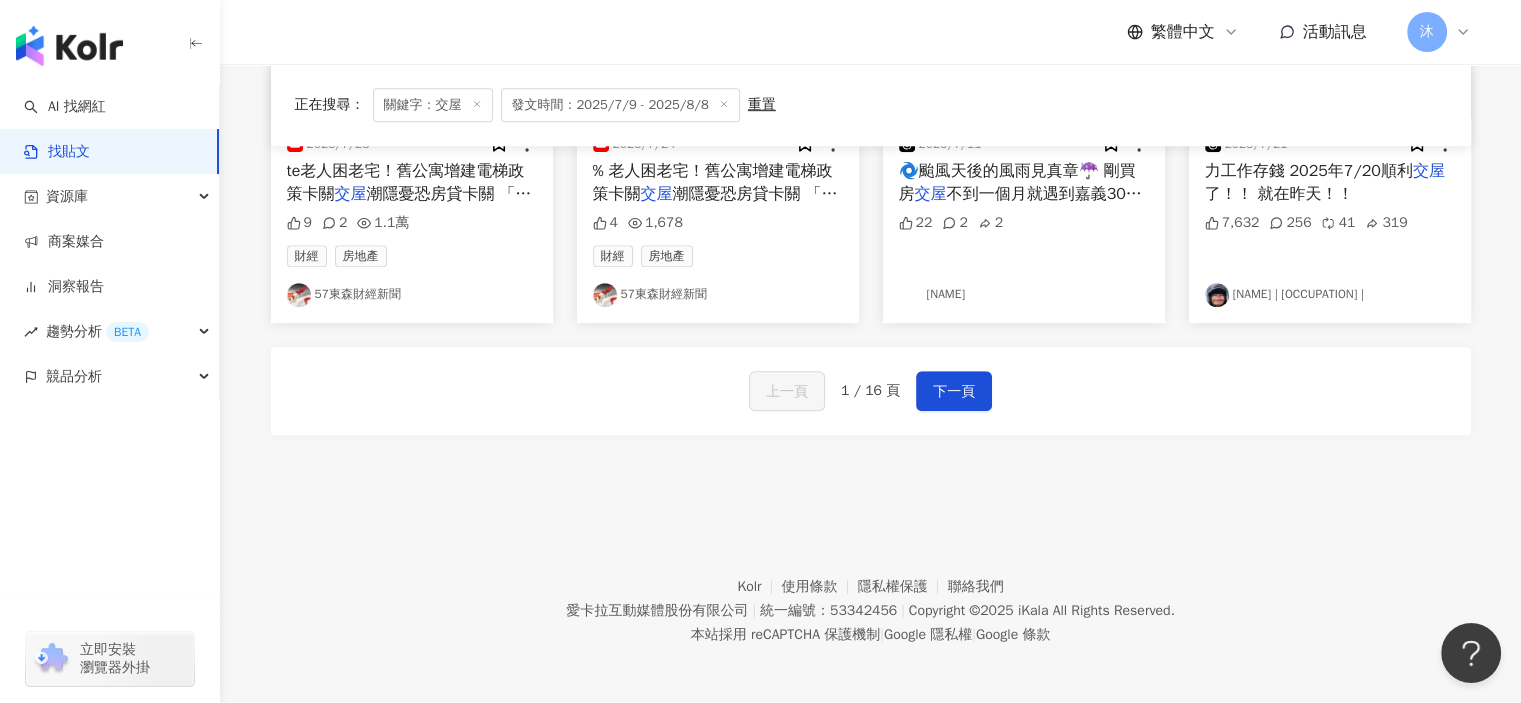 scroll, scrollTop: 1217, scrollLeft: 0, axis: vertical 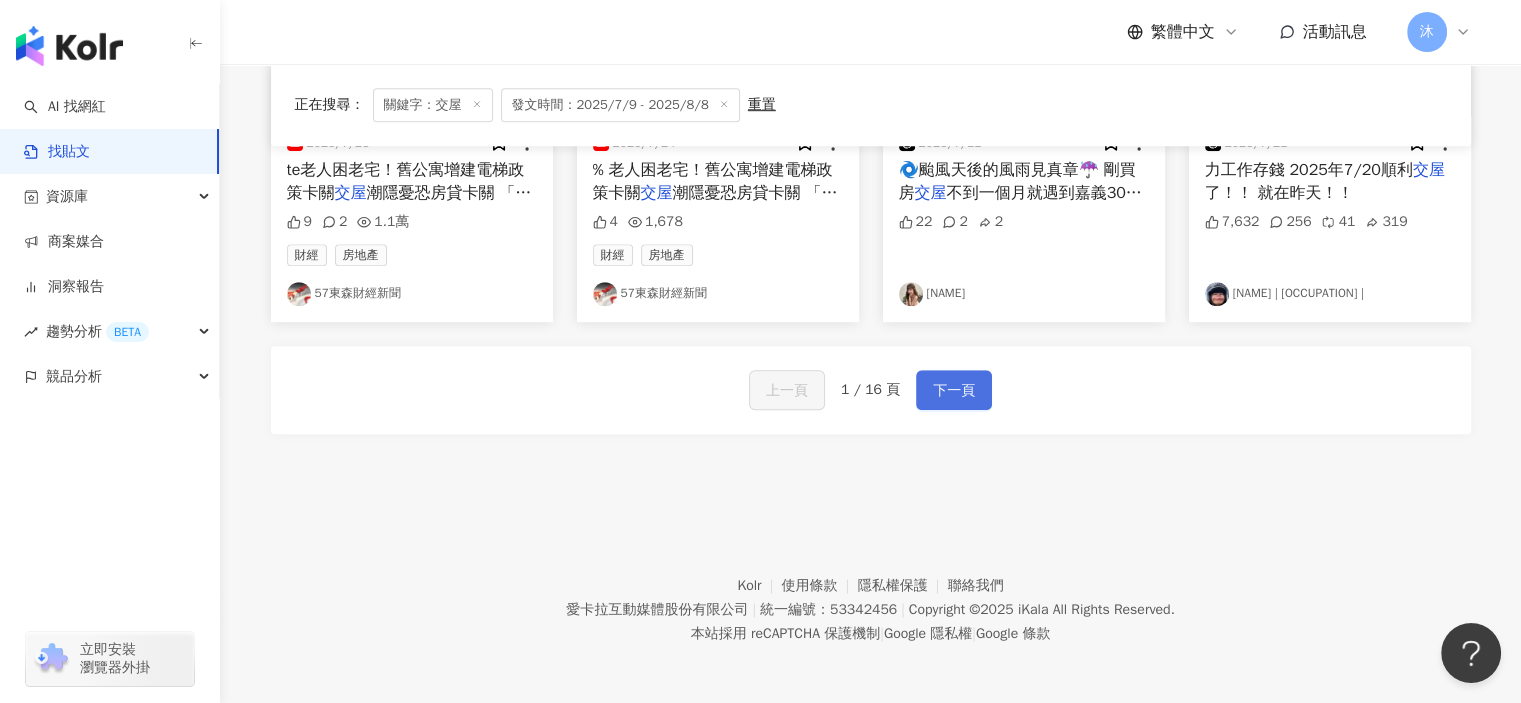 click on "下一頁" at bounding box center (954, 390) 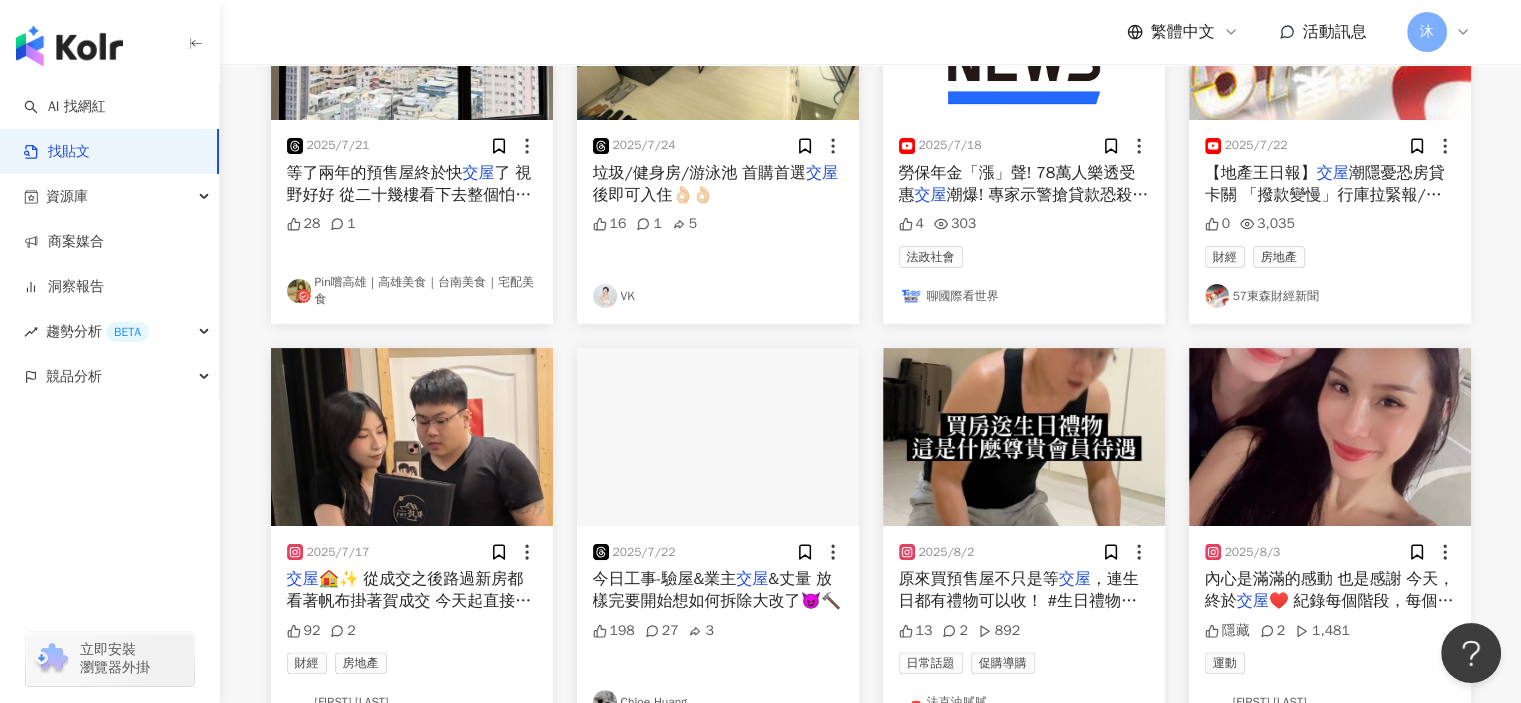 scroll, scrollTop: 500, scrollLeft: 0, axis: vertical 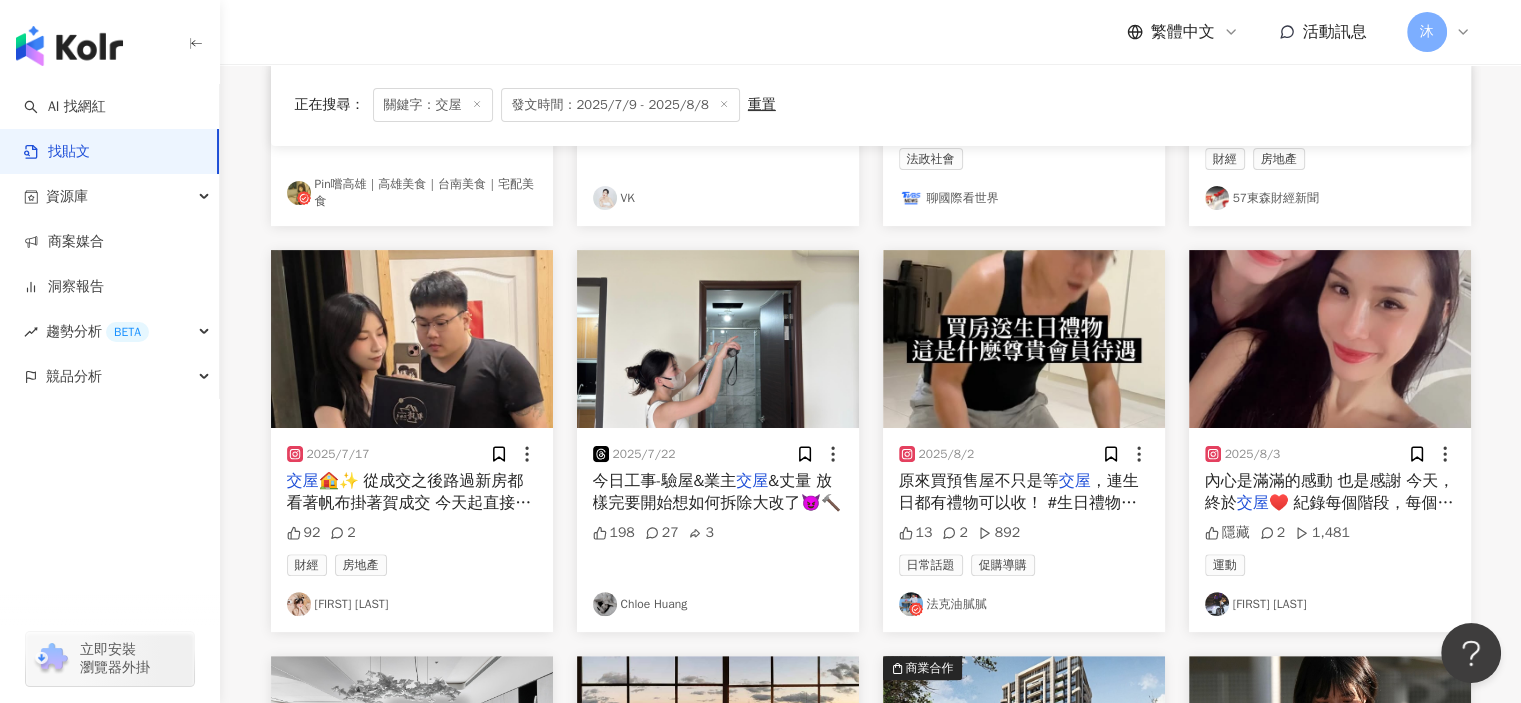 click at bounding box center (718, 339) 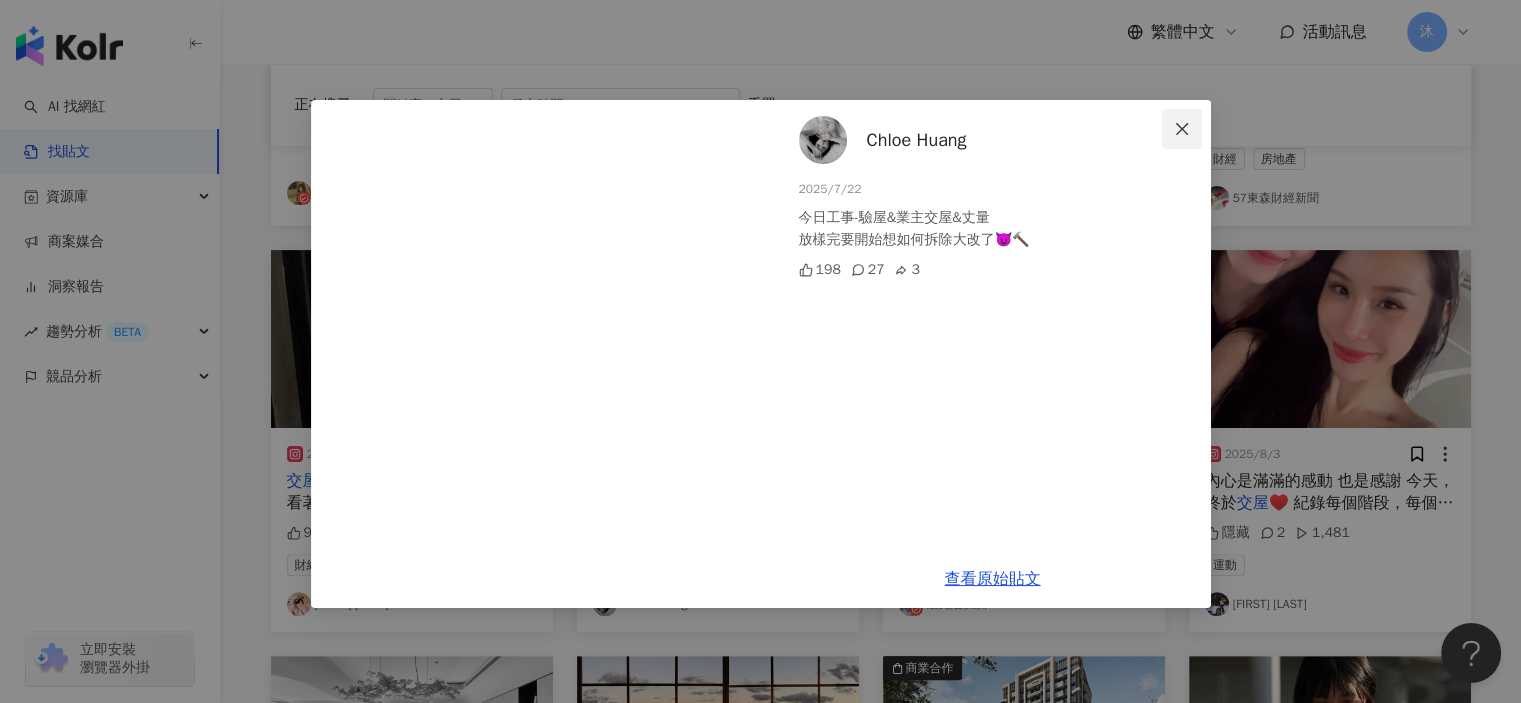 click 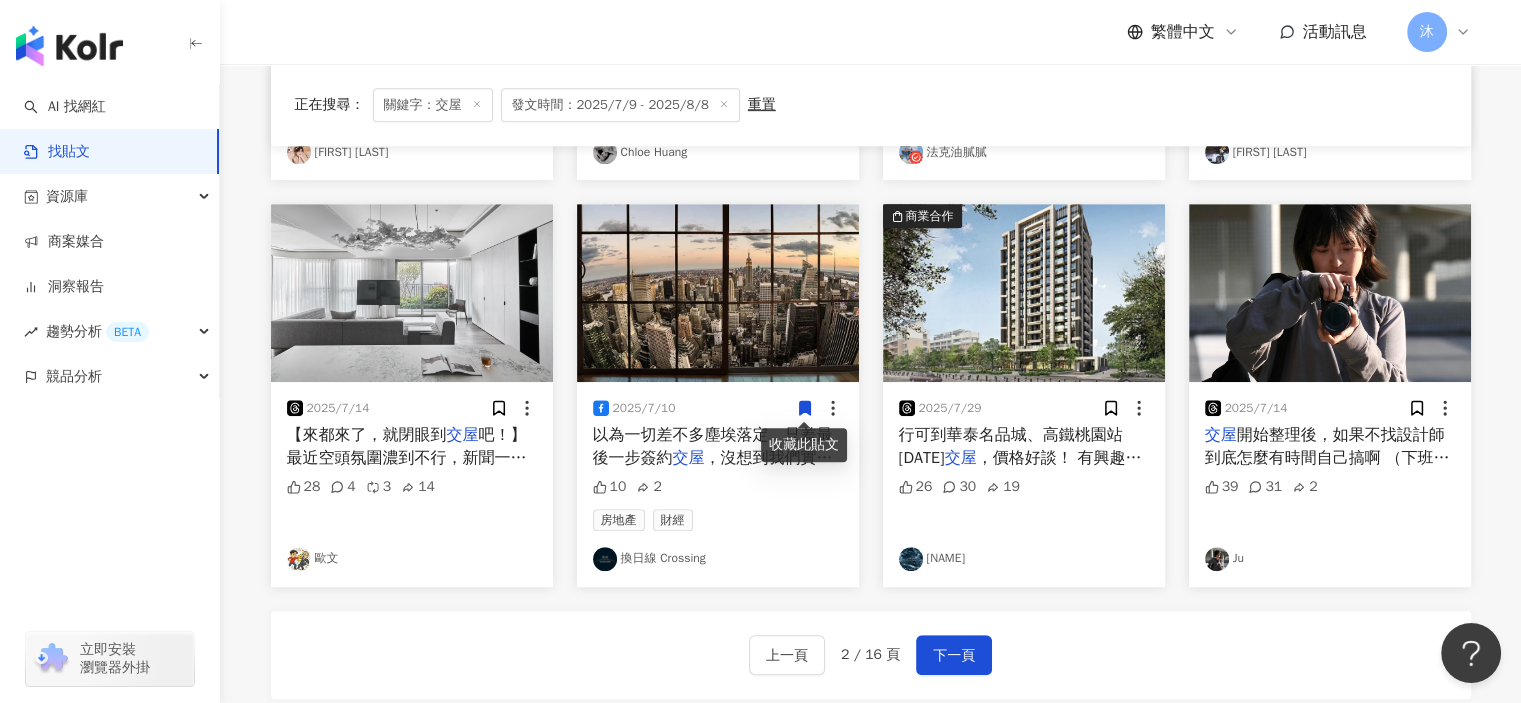 scroll, scrollTop: 1100, scrollLeft: 0, axis: vertical 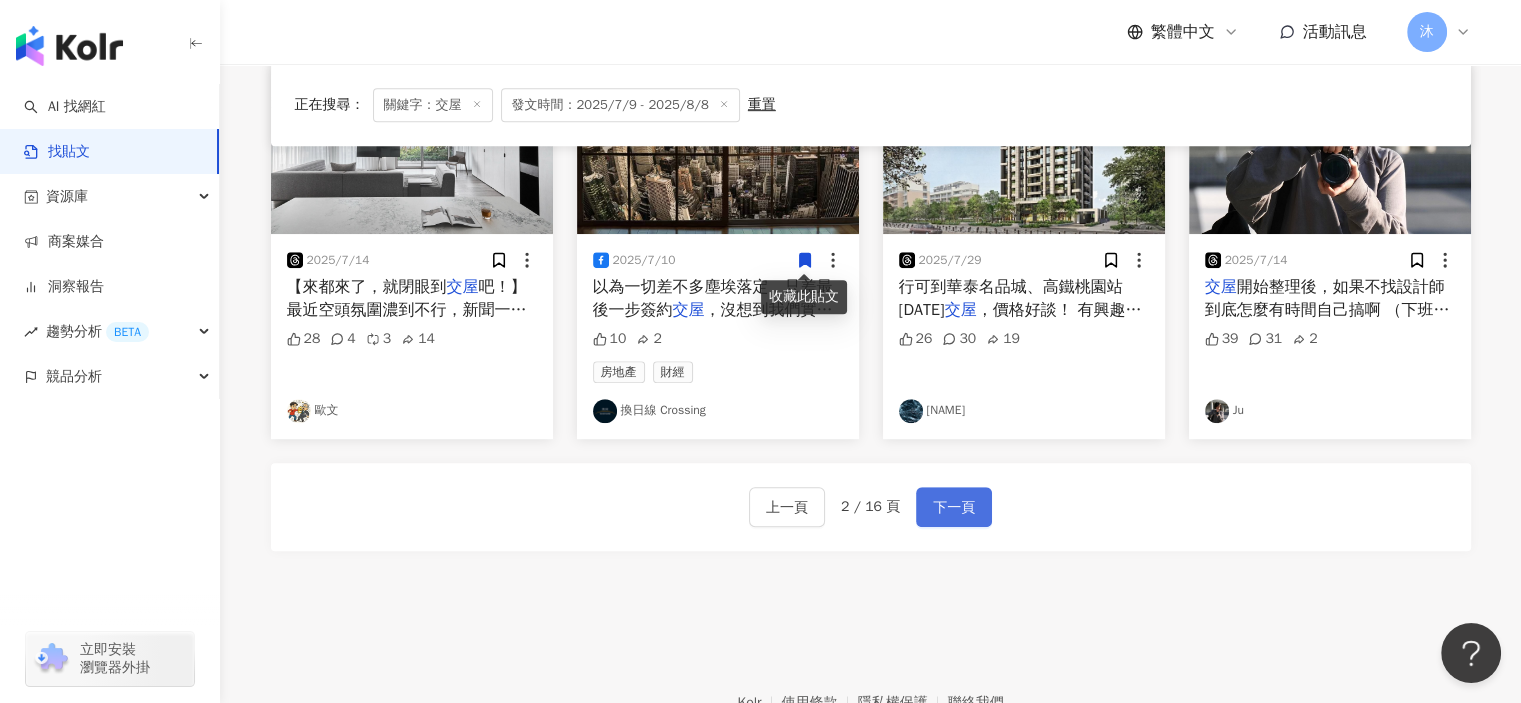 click on "下一頁" at bounding box center (954, 507) 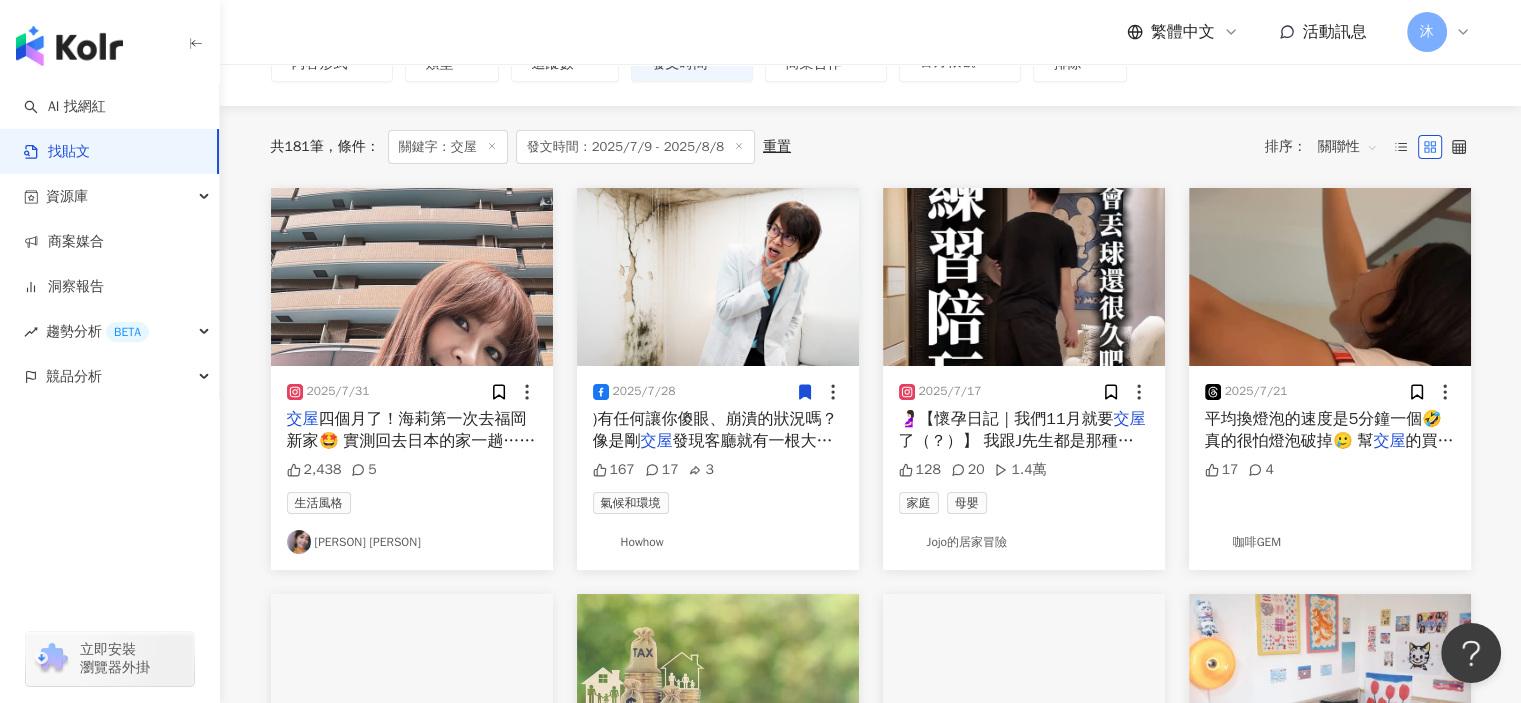 scroll, scrollTop: 0, scrollLeft: 0, axis: both 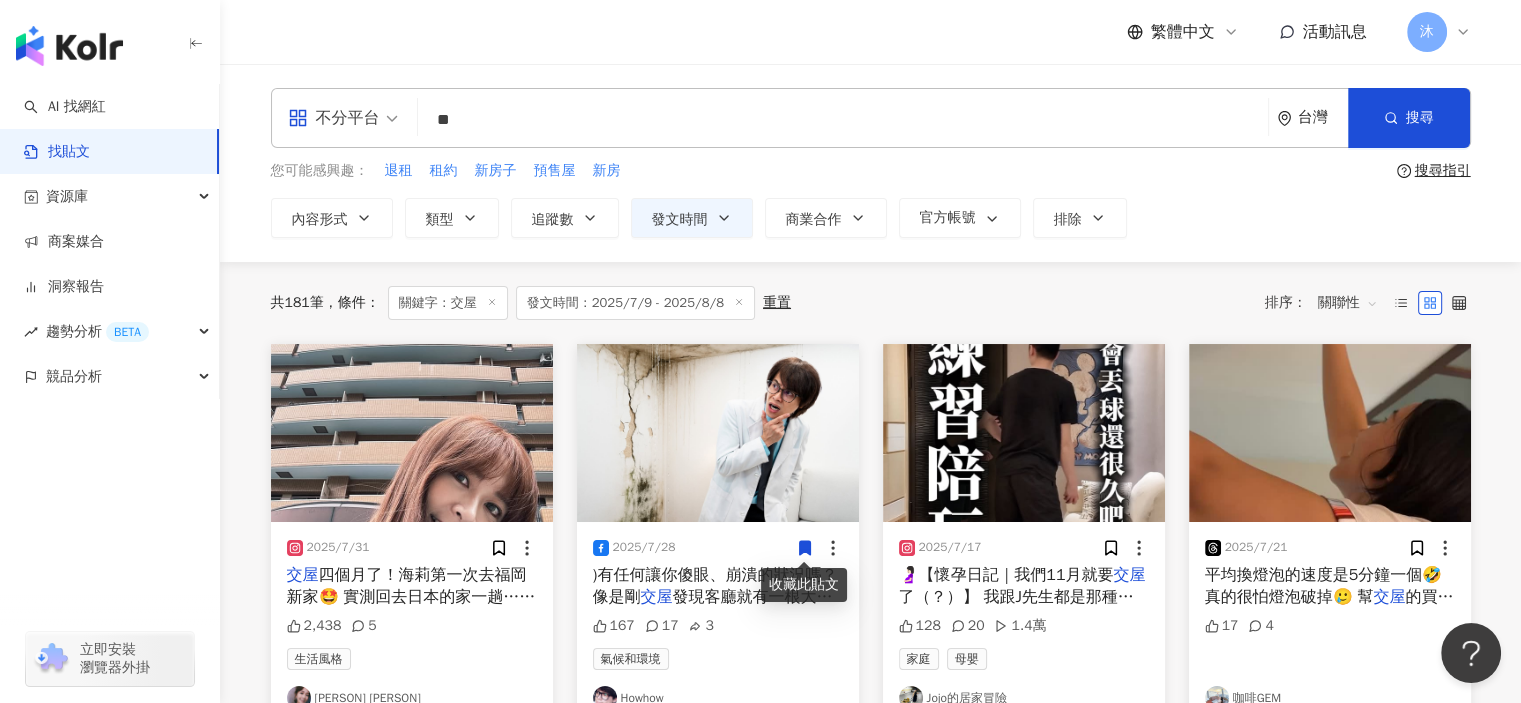 drag, startPoint x: 542, startPoint y: 122, endPoint x: 190, endPoint y: 146, distance: 352.81723 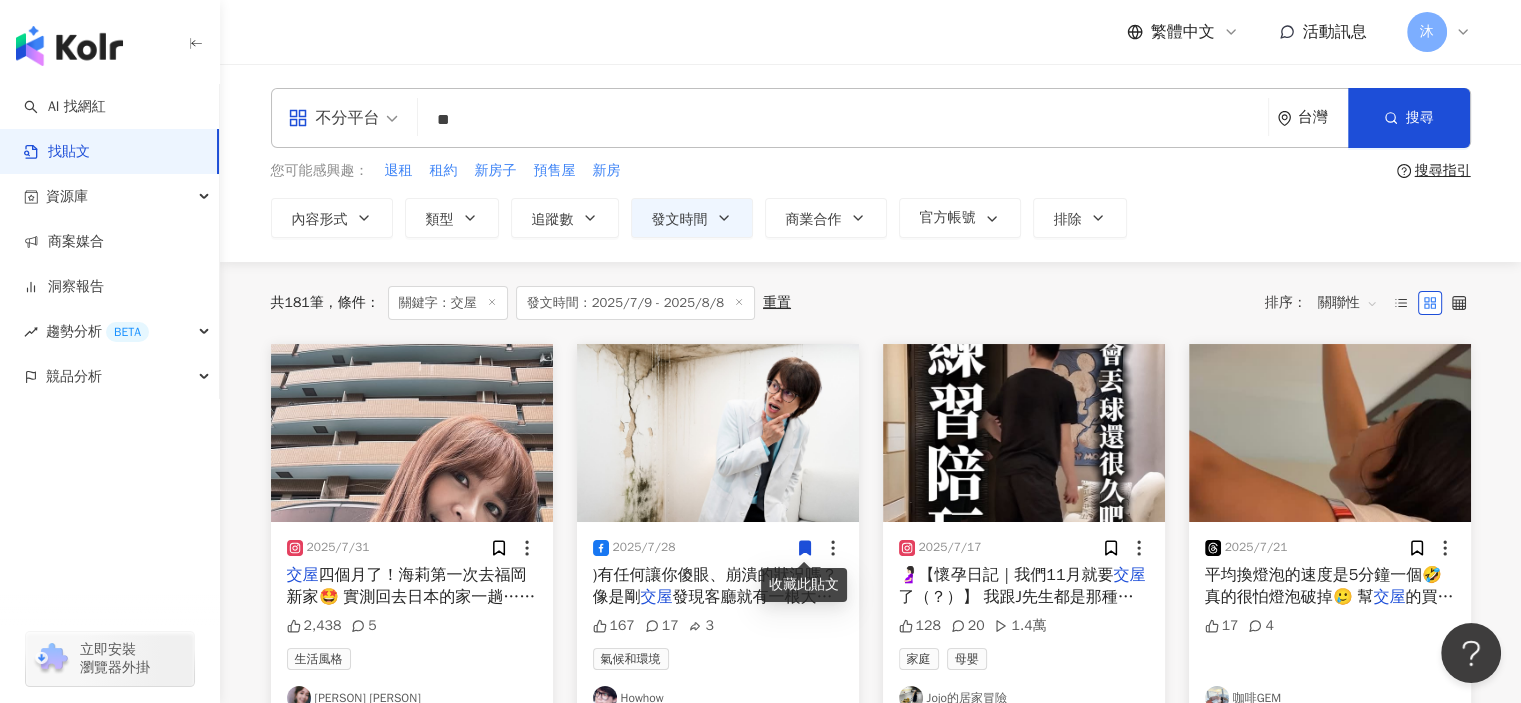 type on "*" 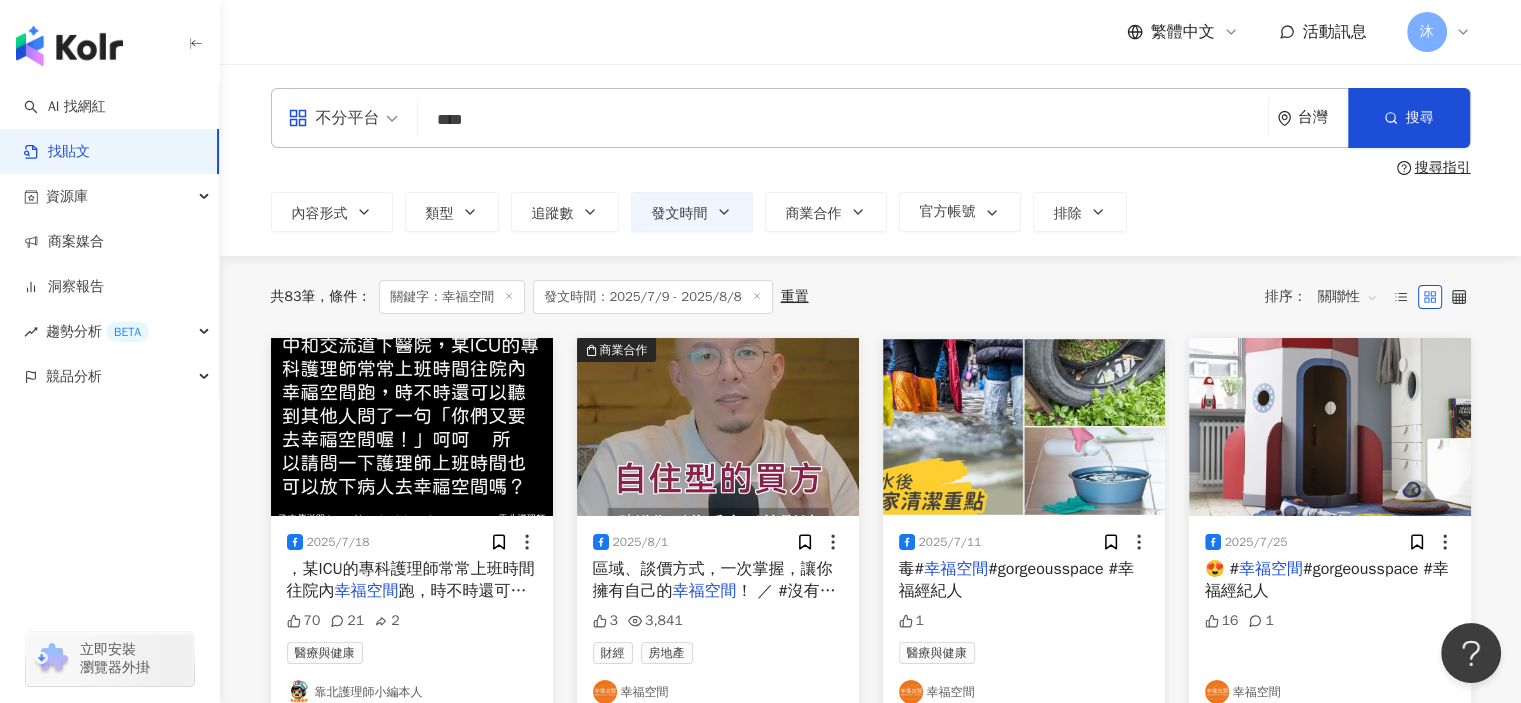 drag, startPoint x: 517, startPoint y: 126, endPoint x: 252, endPoint y: 107, distance: 265.68027 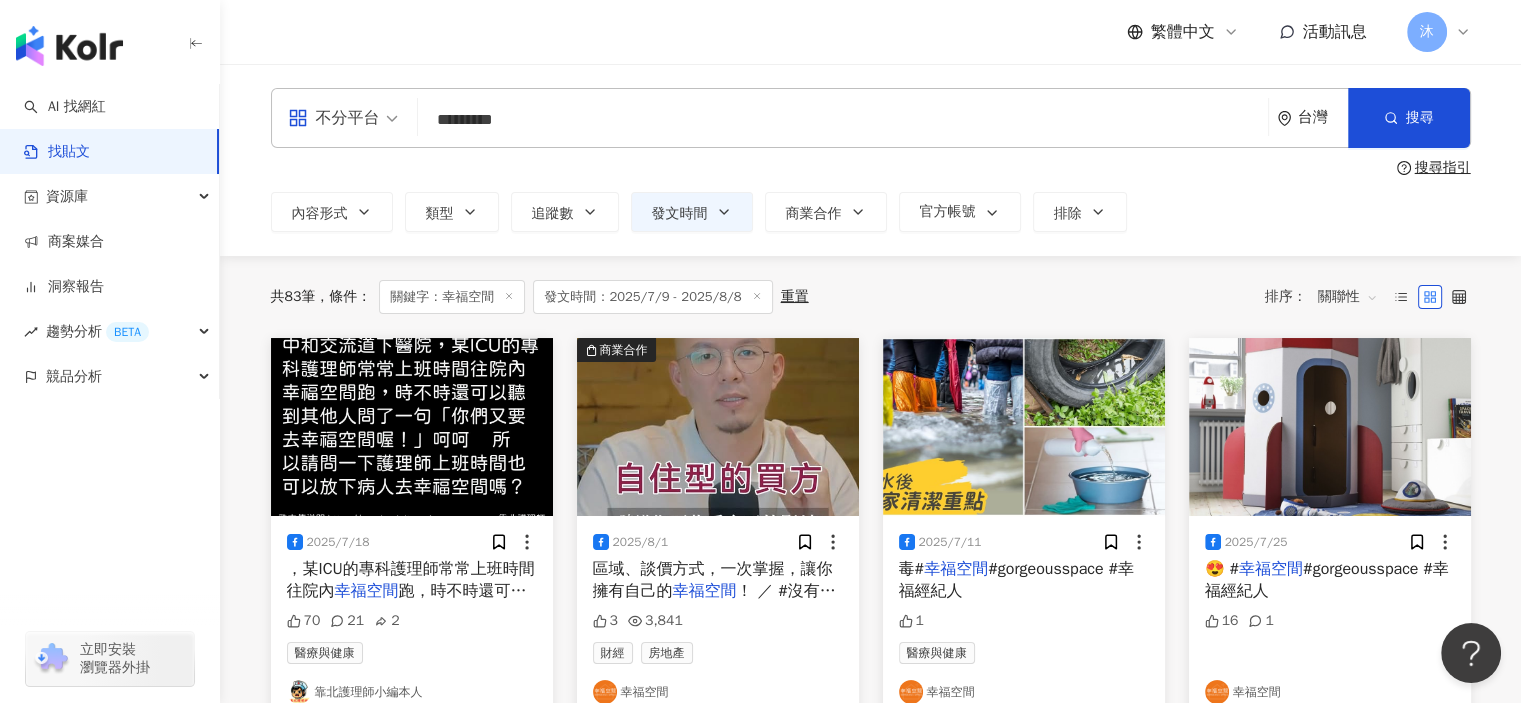 type on "*********" 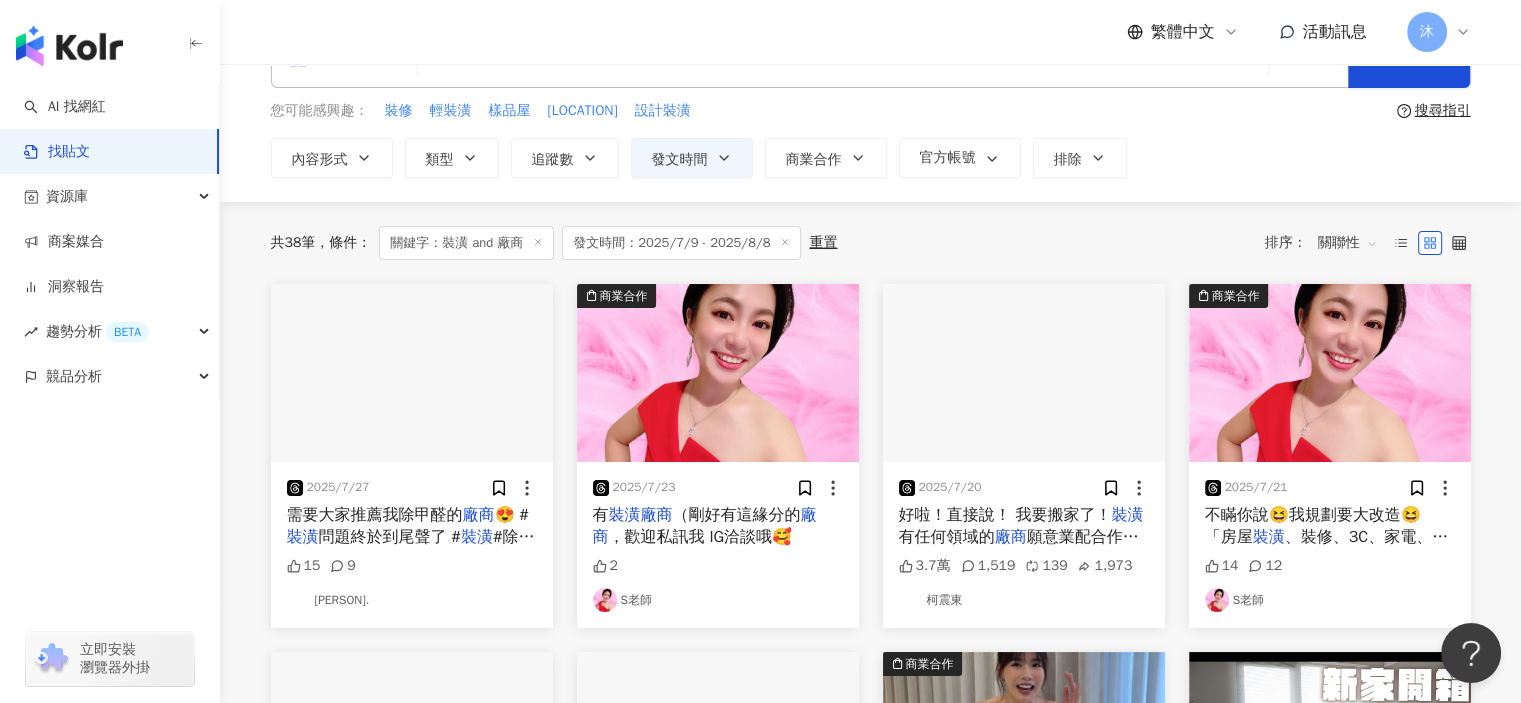 scroll, scrollTop: 0, scrollLeft: 0, axis: both 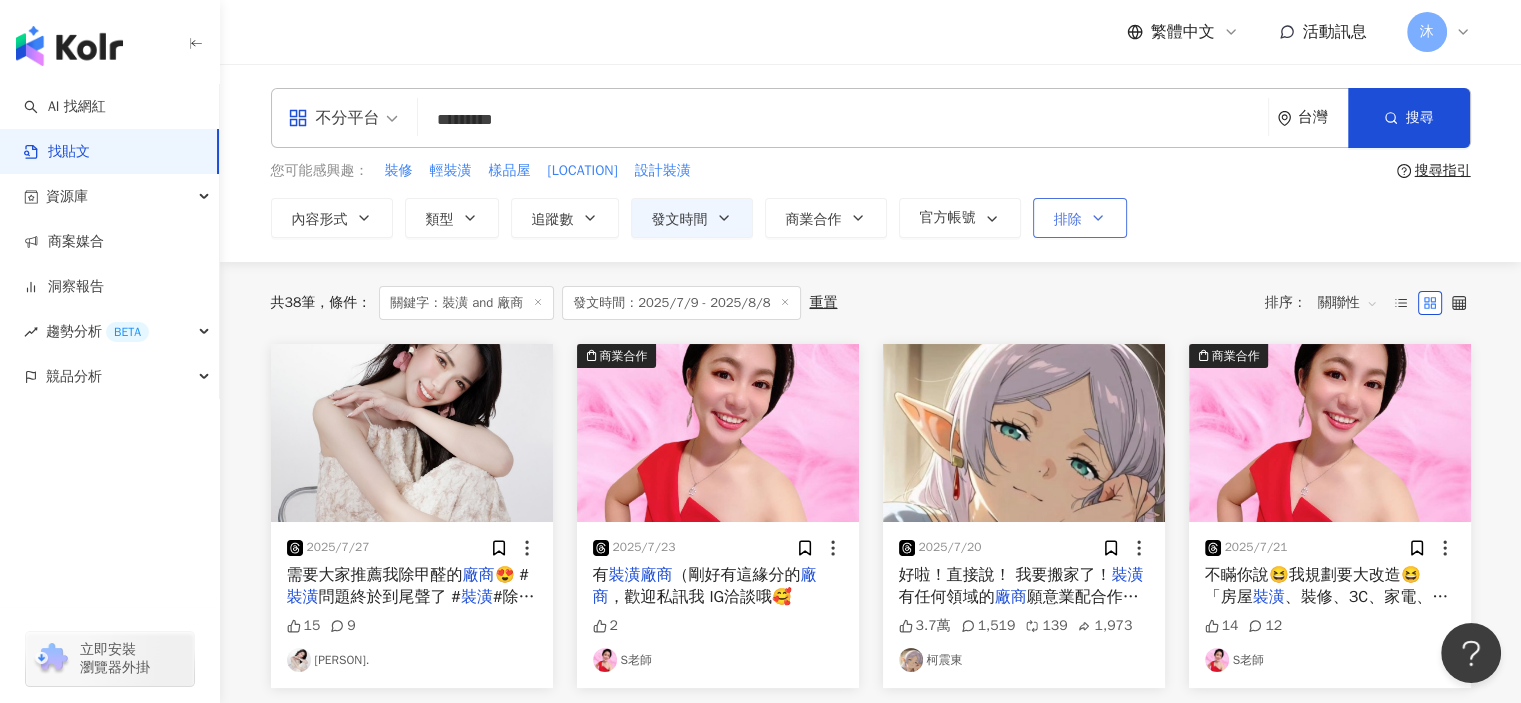 click 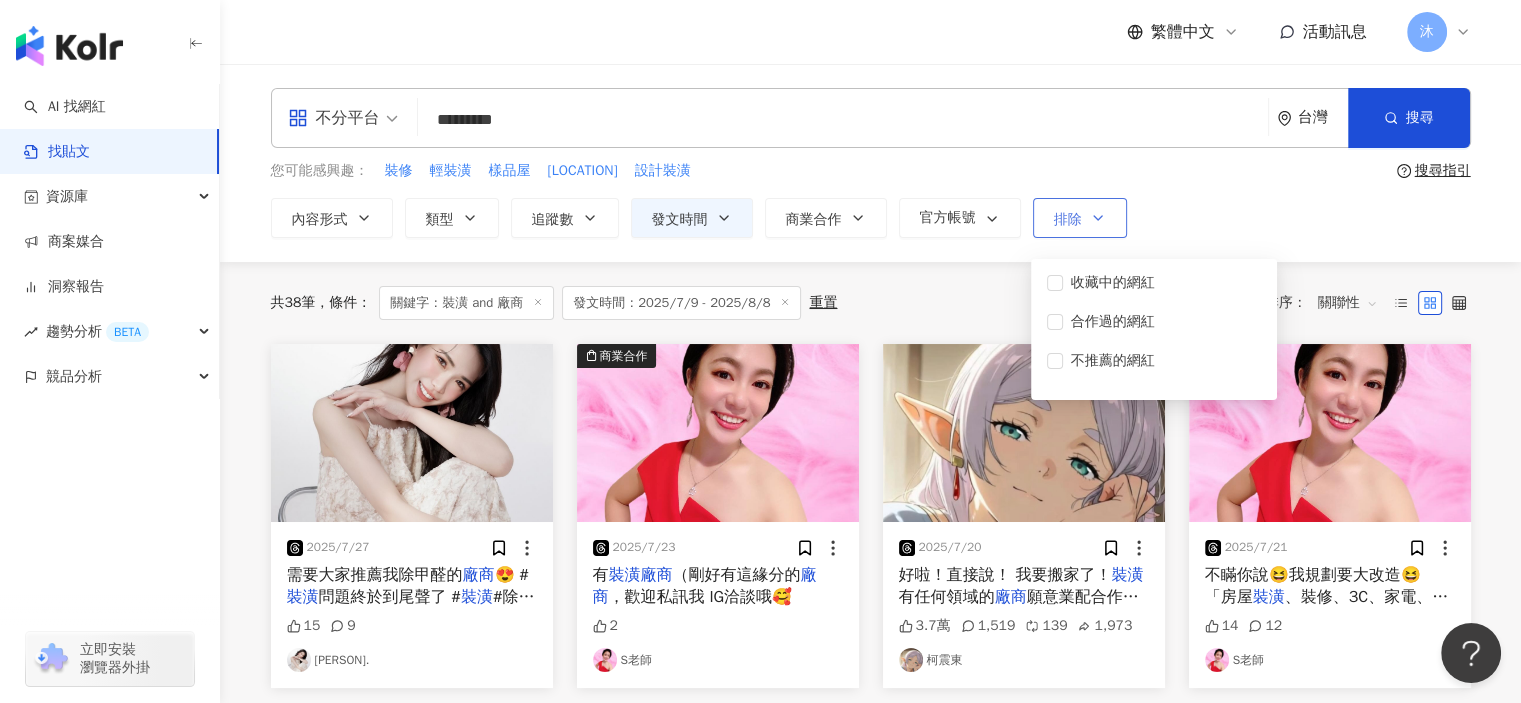 click 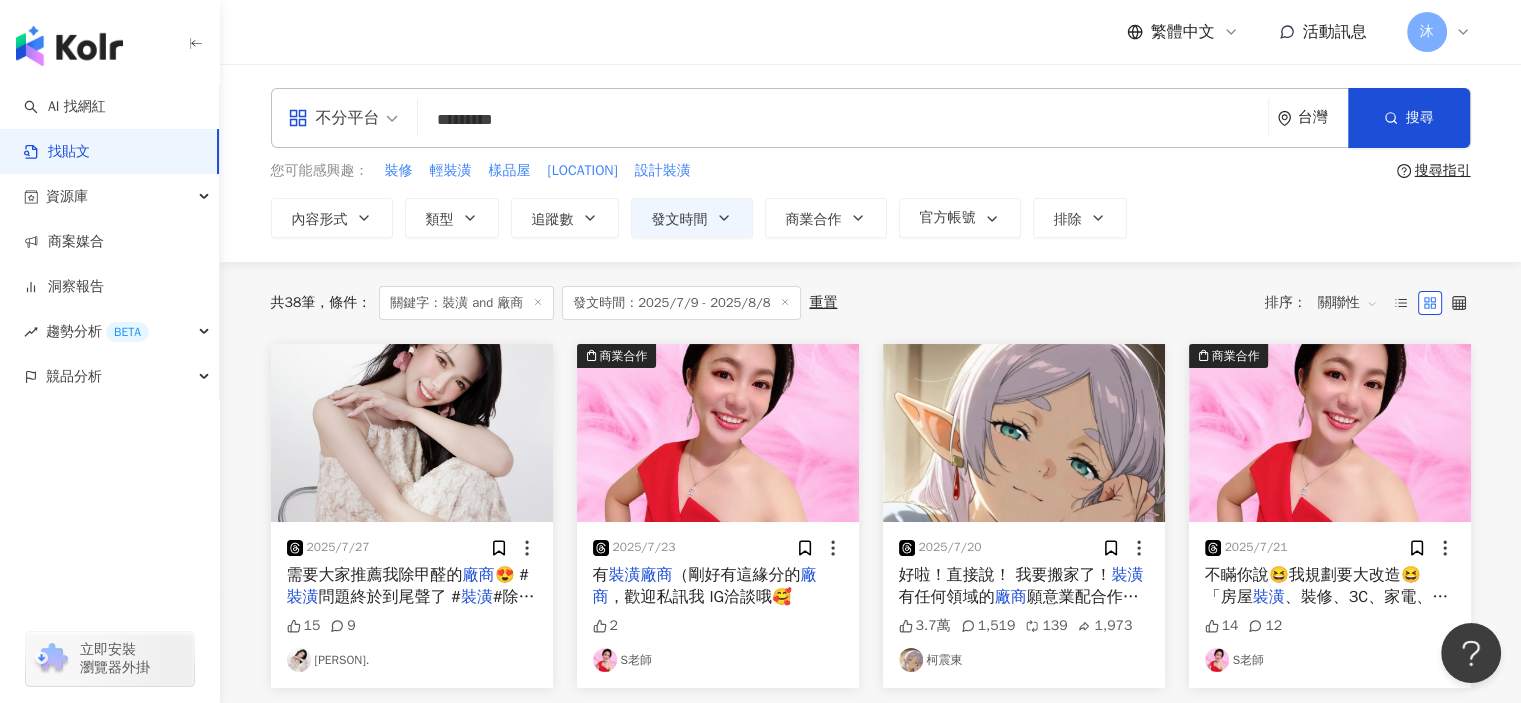 click on "關聯性" at bounding box center [1348, 303] 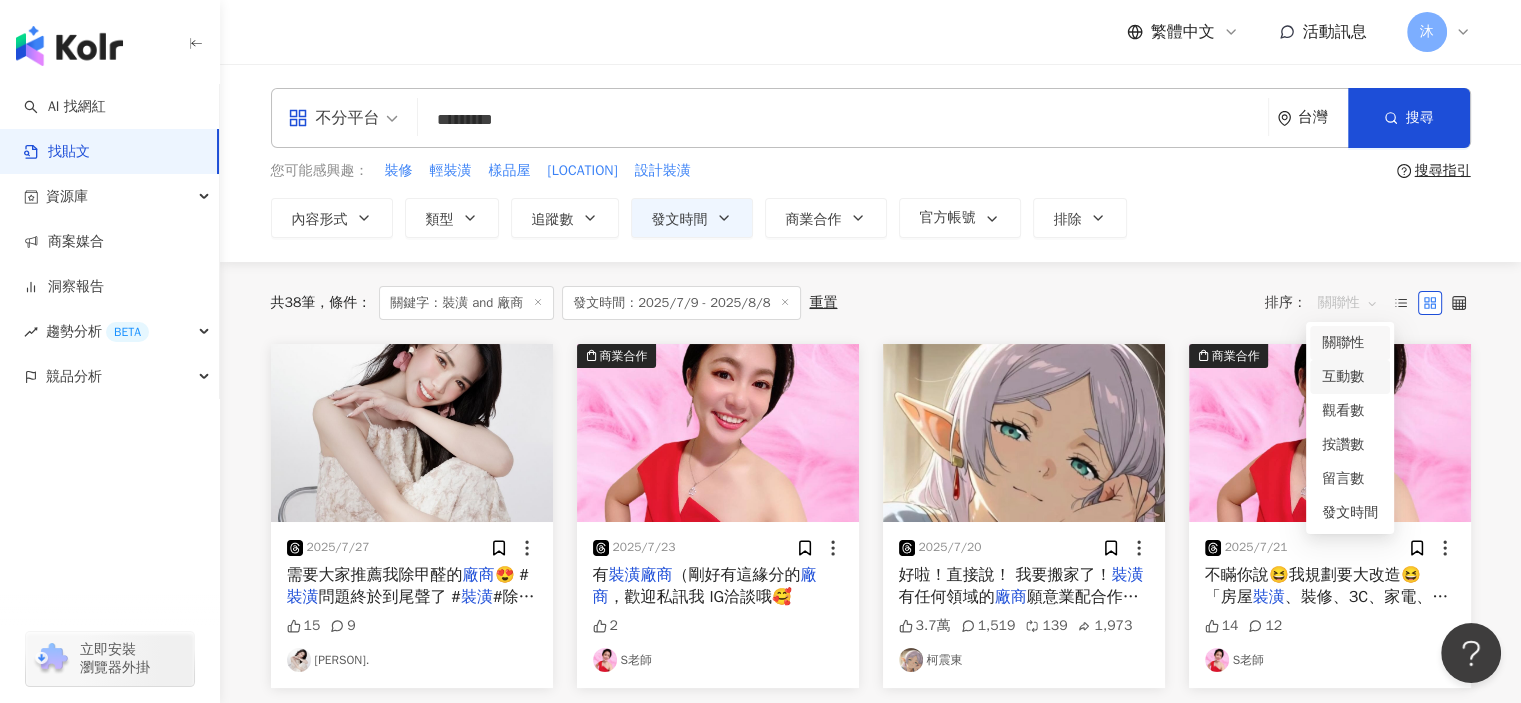 click on "互動數" at bounding box center [1350, 377] 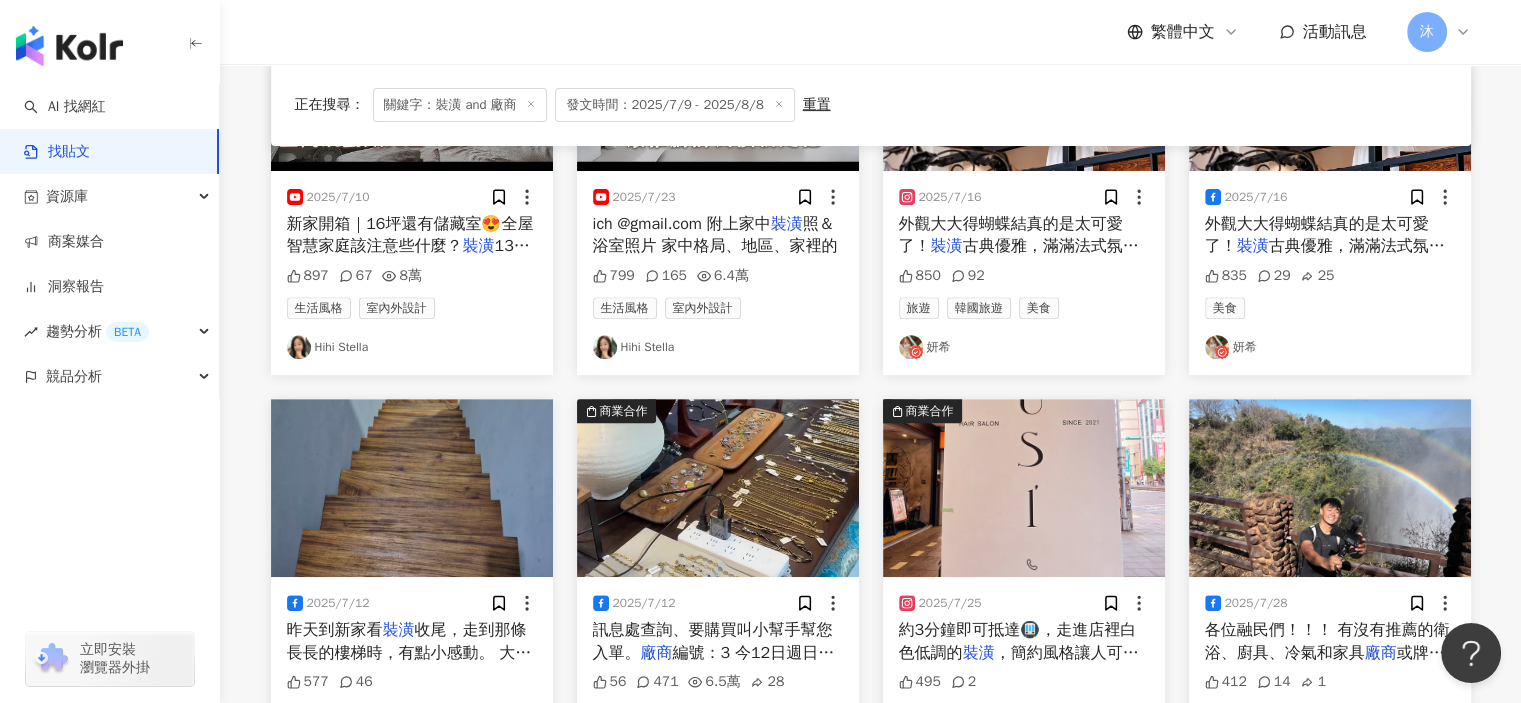 scroll, scrollTop: 1000, scrollLeft: 0, axis: vertical 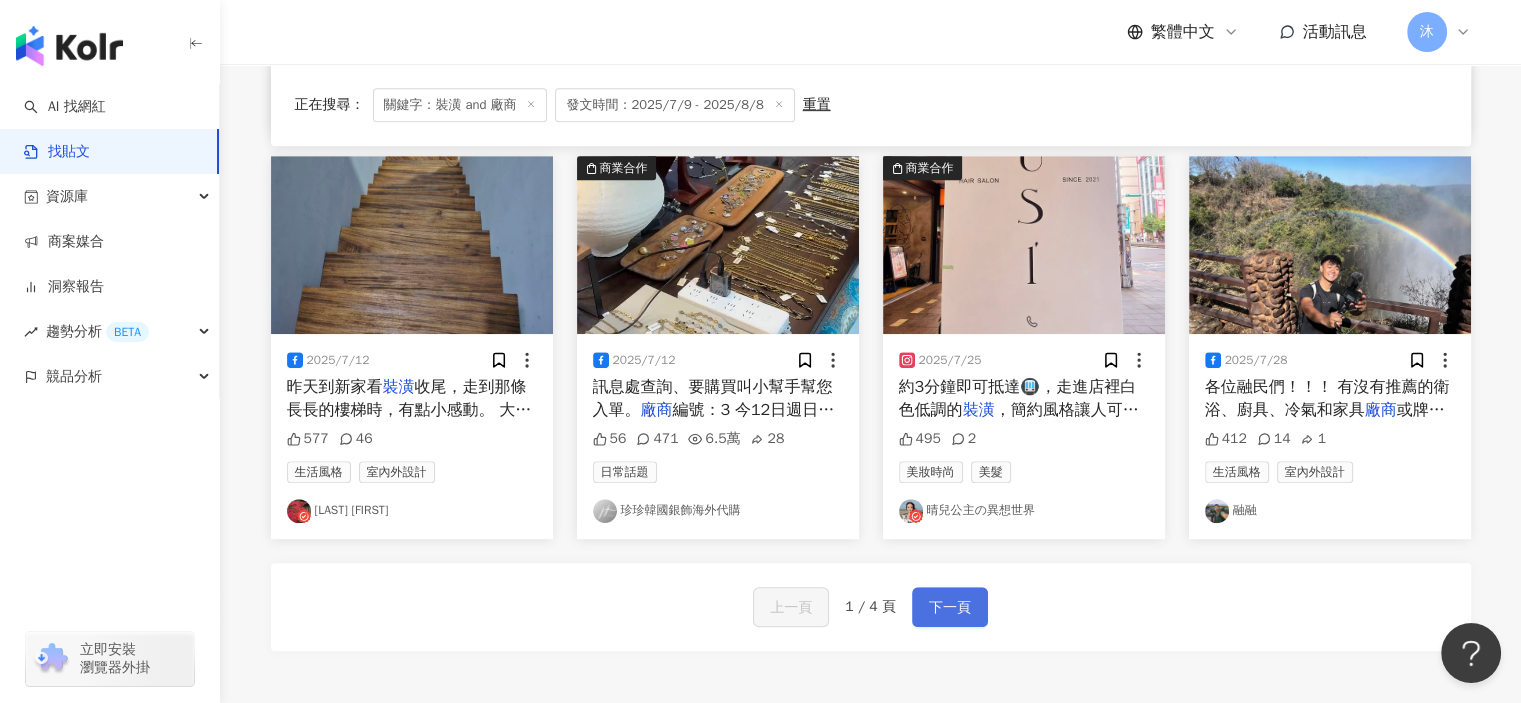 click on "下一頁" at bounding box center [950, 608] 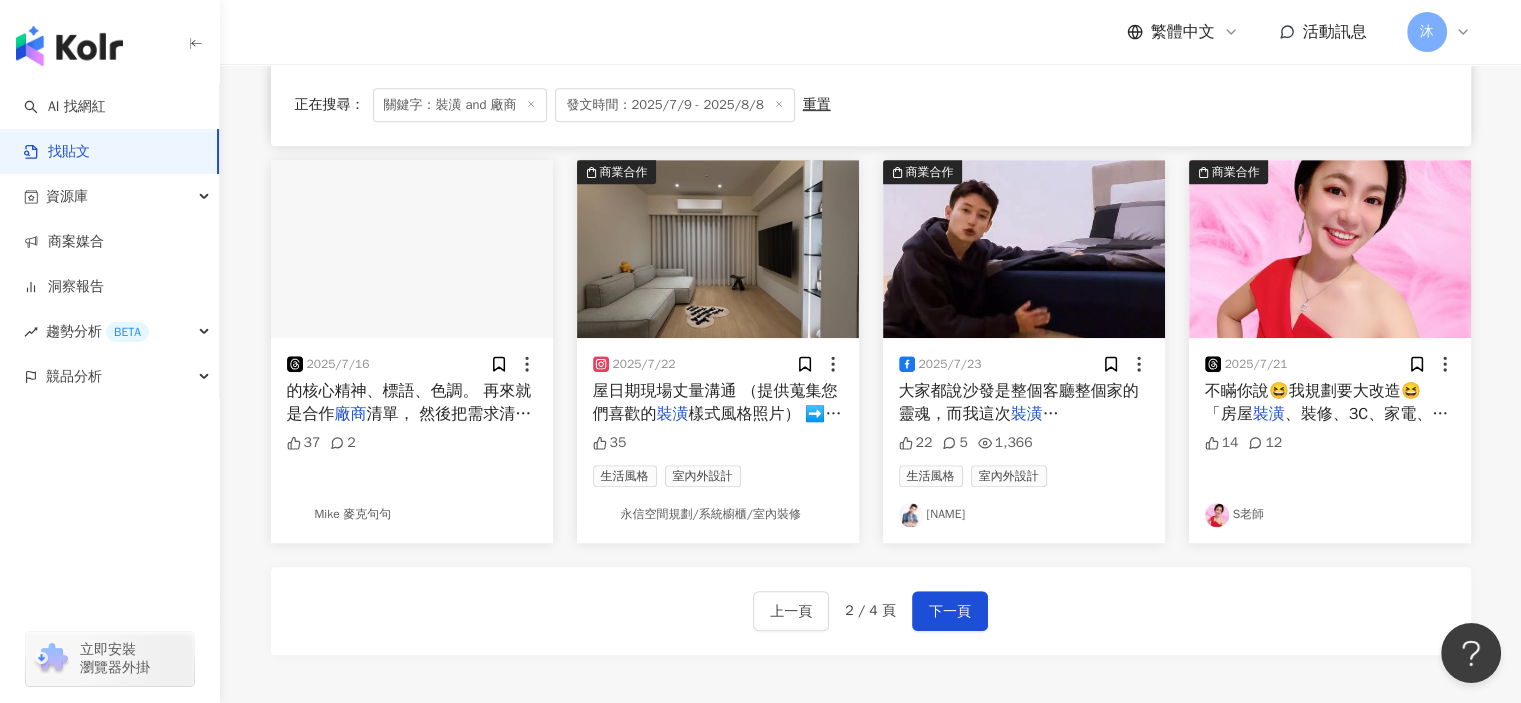 scroll, scrollTop: 1000, scrollLeft: 0, axis: vertical 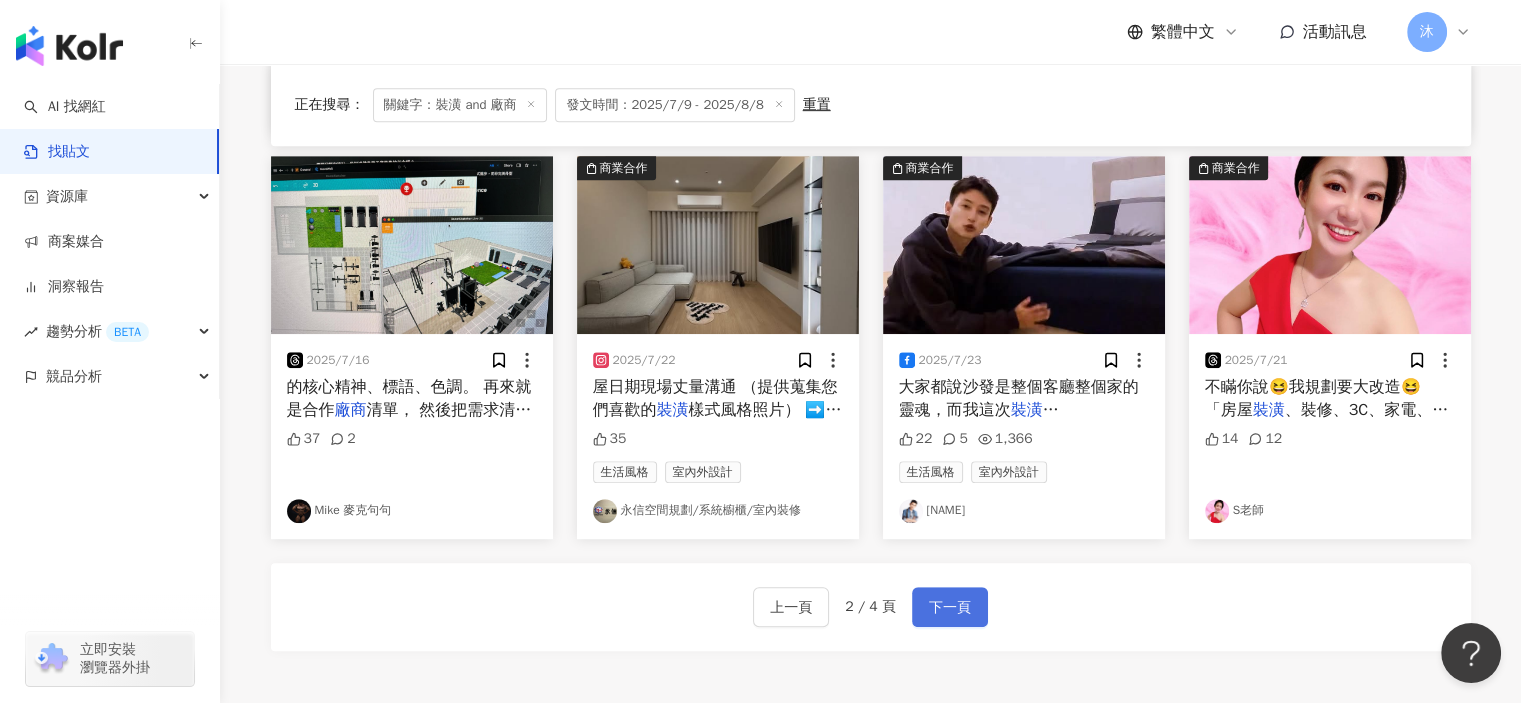 click on "下一頁" at bounding box center (950, 608) 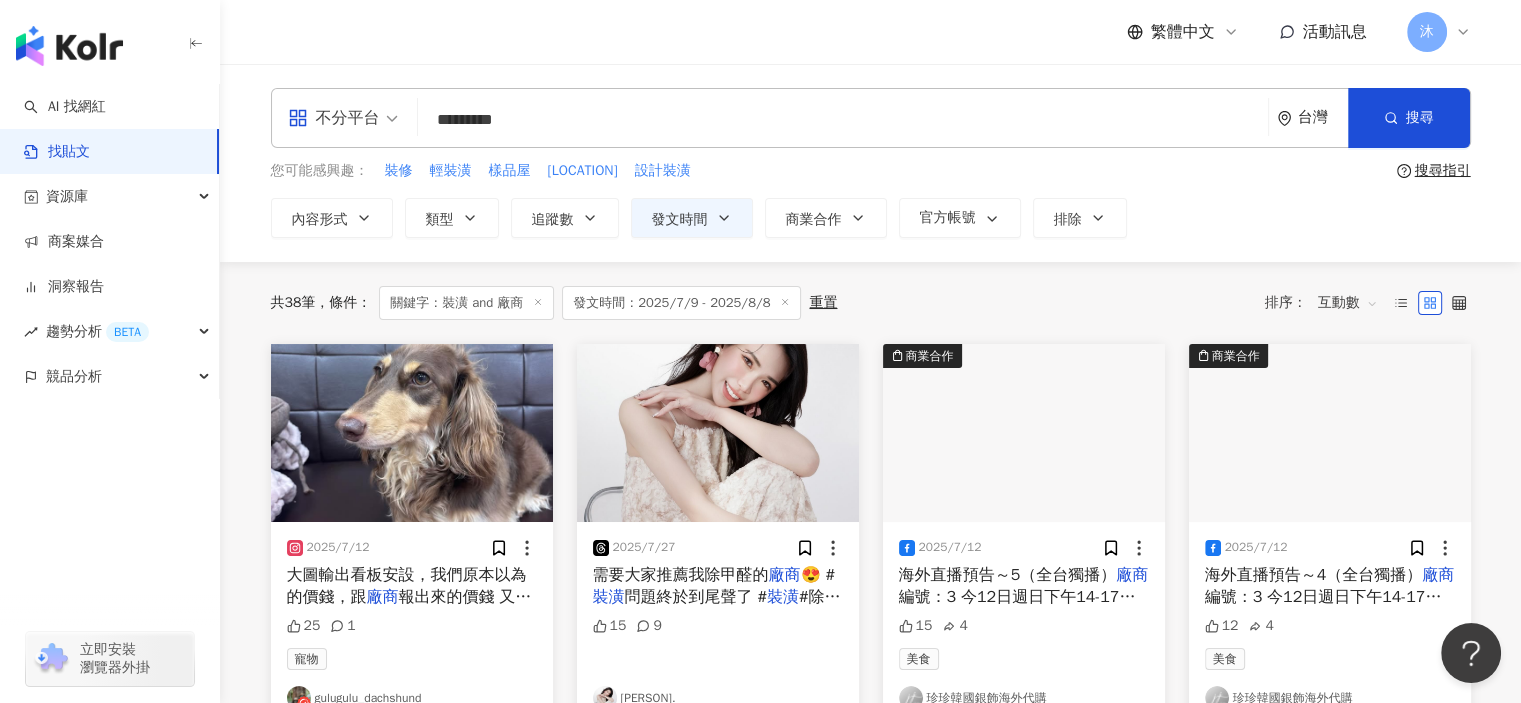scroll, scrollTop: 900, scrollLeft: 0, axis: vertical 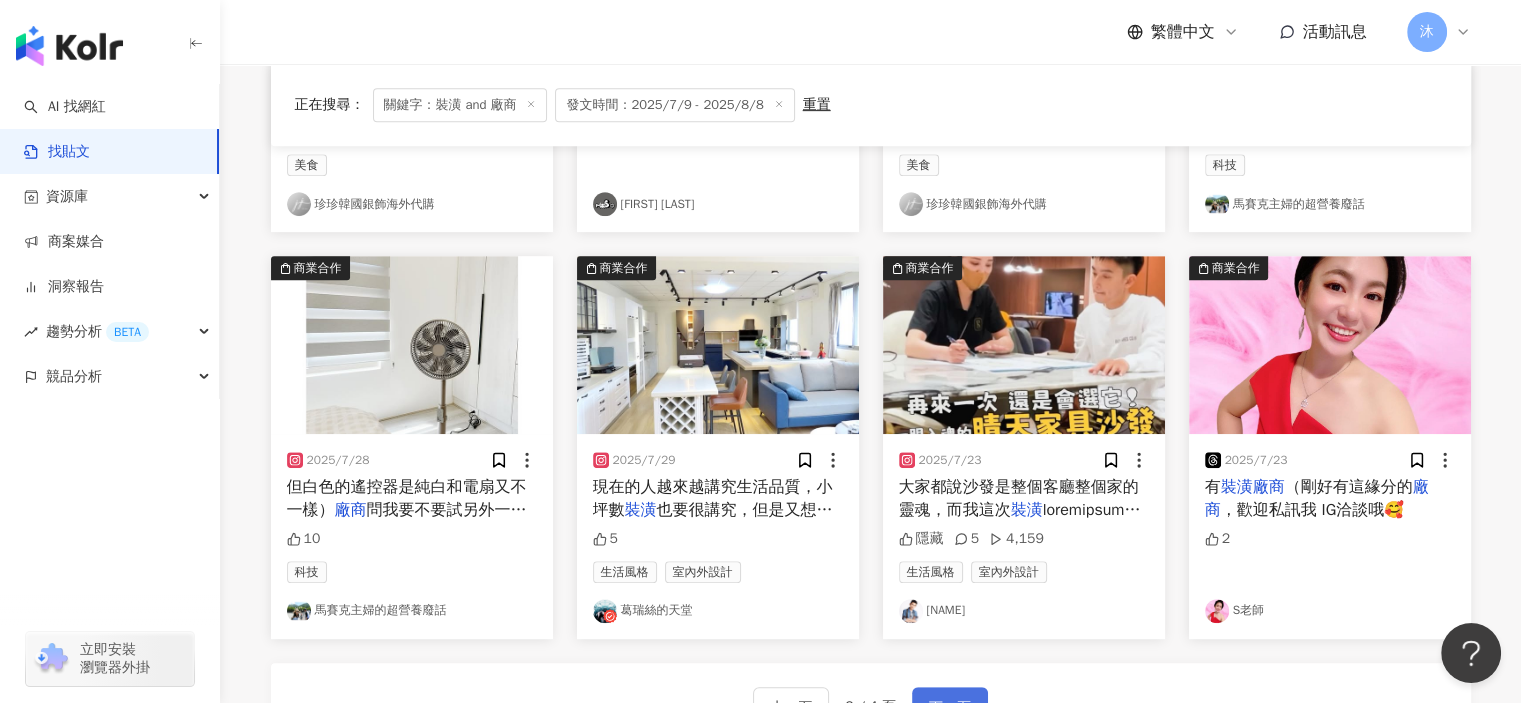 click on "下一頁" at bounding box center (950, 707) 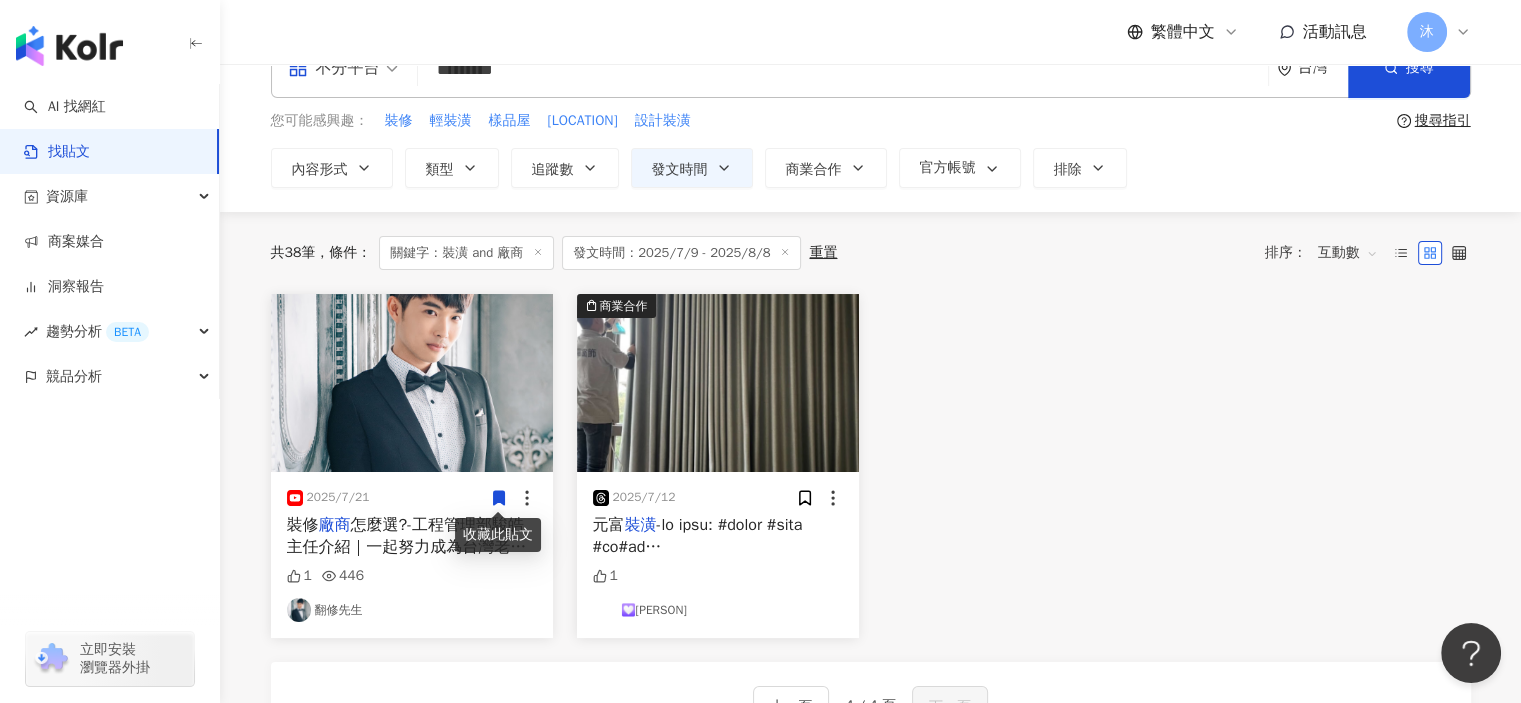 scroll, scrollTop: 368, scrollLeft: 0, axis: vertical 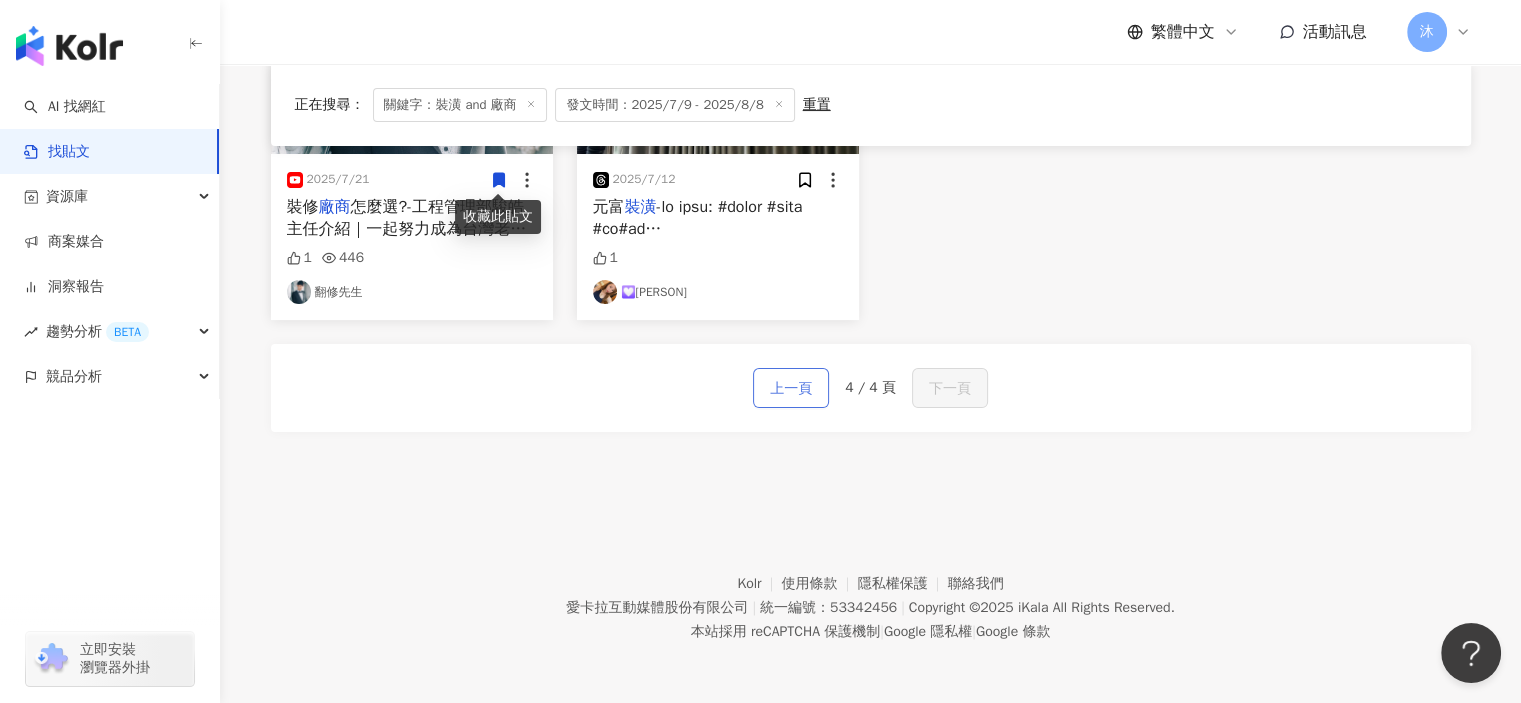 click on "上一頁" at bounding box center (791, 389) 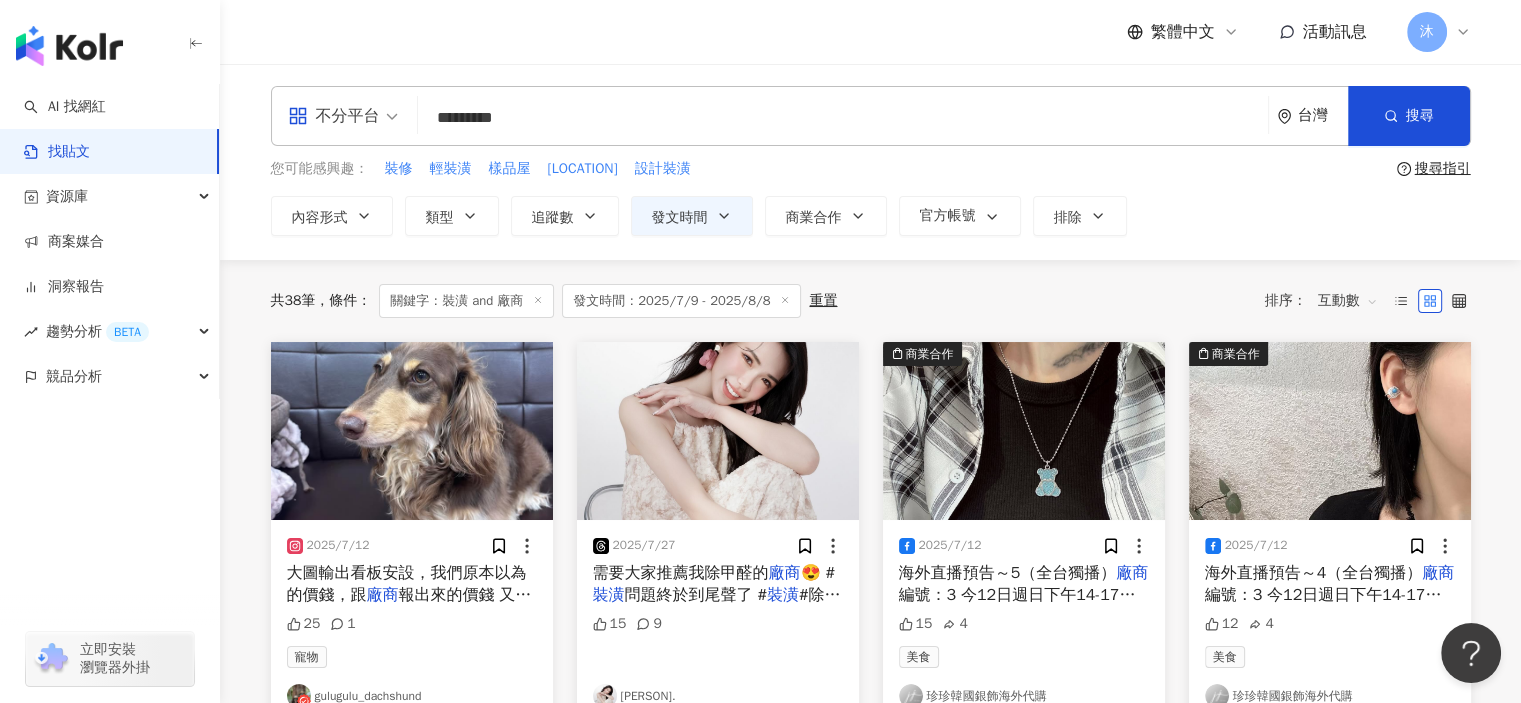 scroll, scrollTop: 0, scrollLeft: 0, axis: both 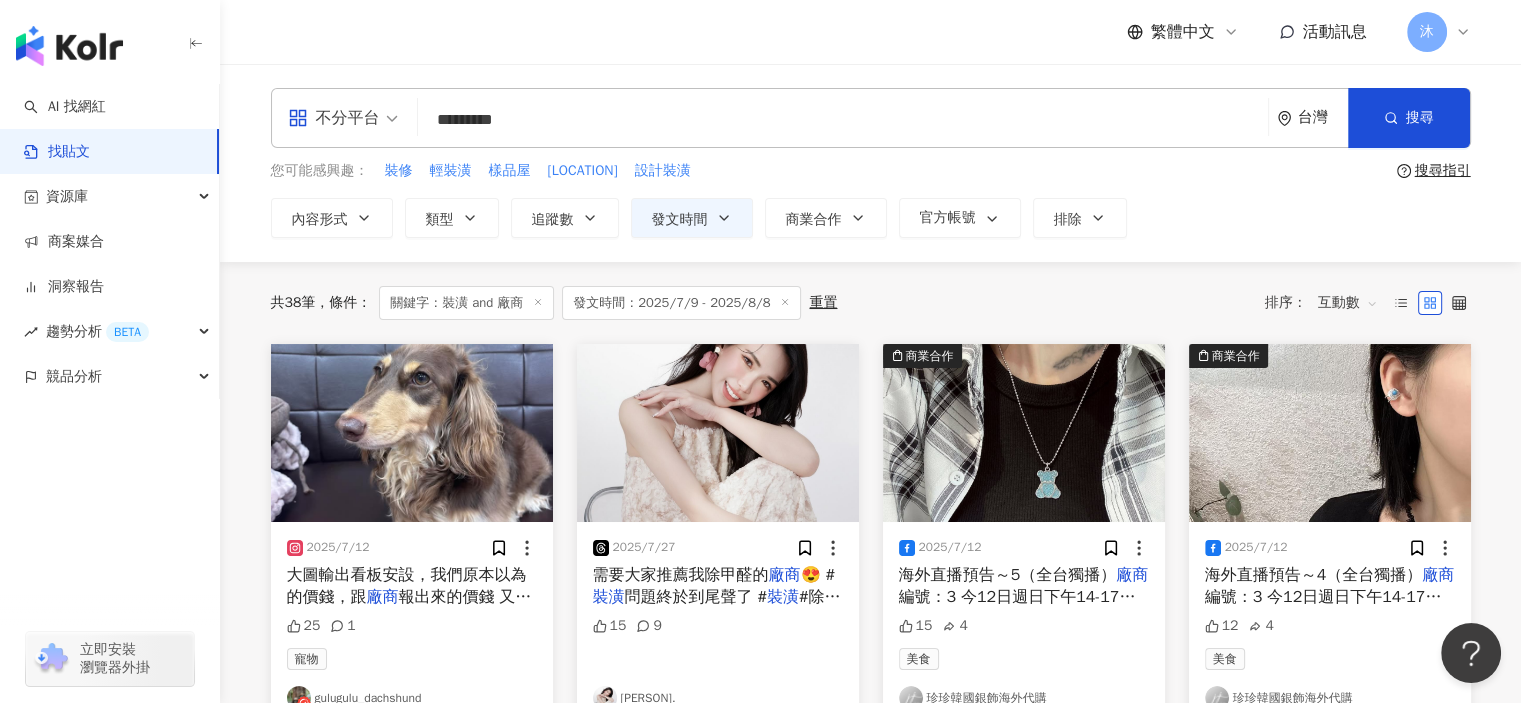 click on "*********" at bounding box center (843, 119) 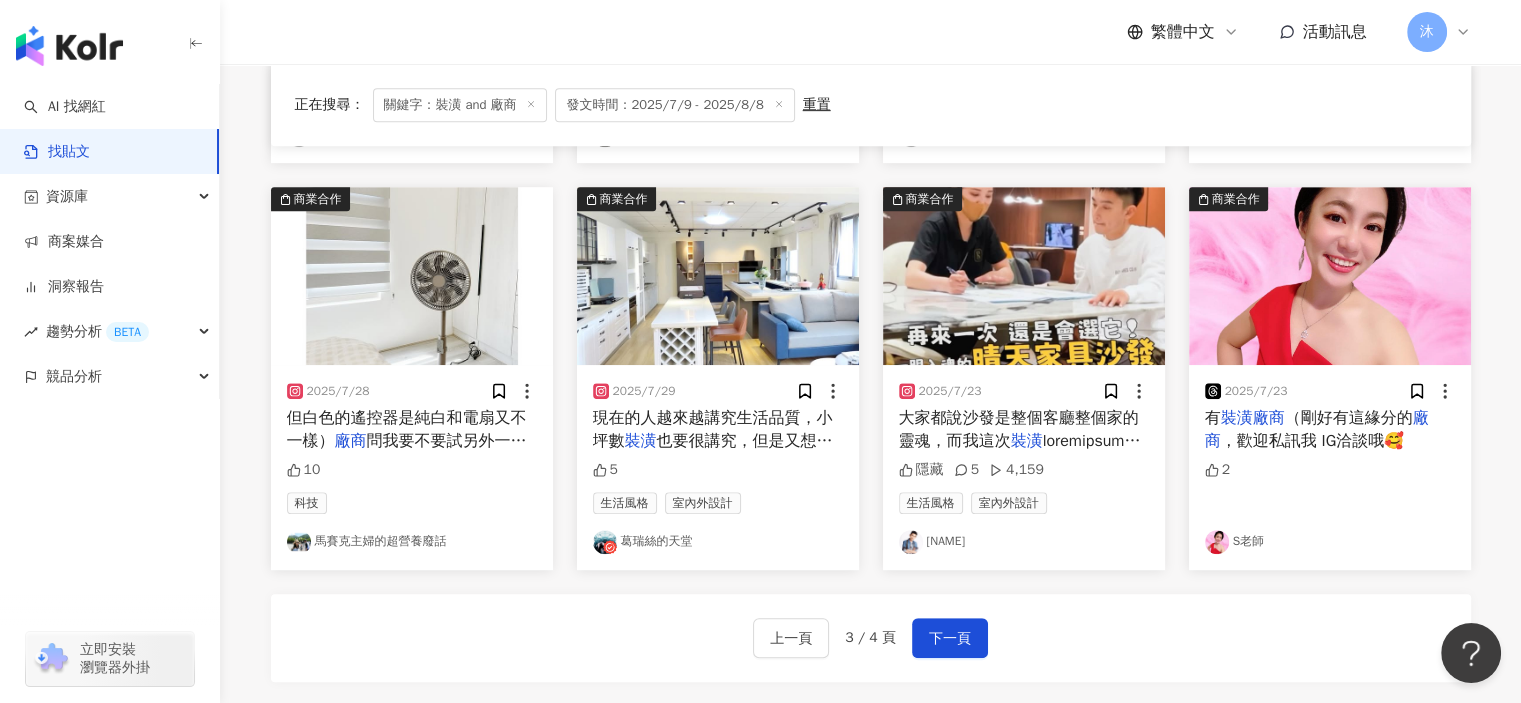 scroll, scrollTop: 1200, scrollLeft: 0, axis: vertical 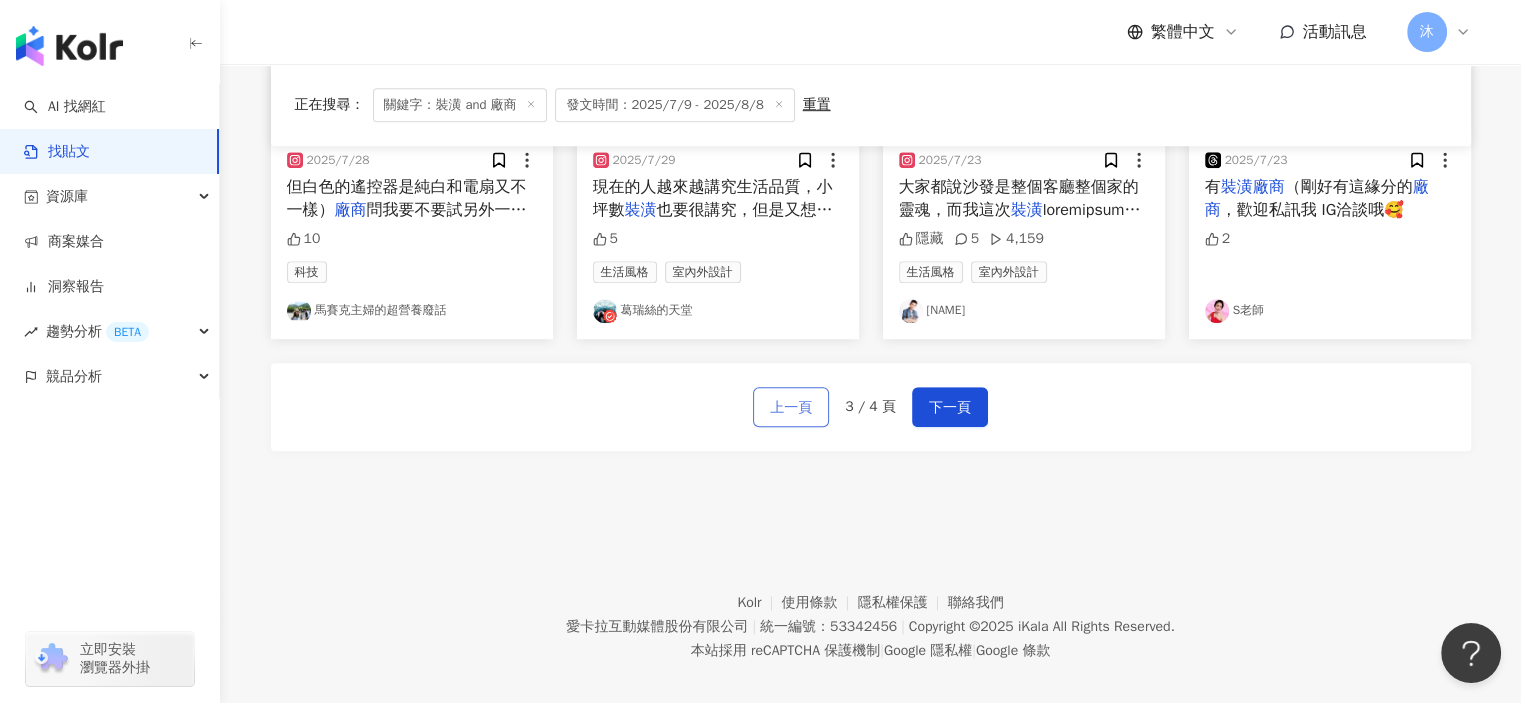 click on "上一頁" at bounding box center (791, 408) 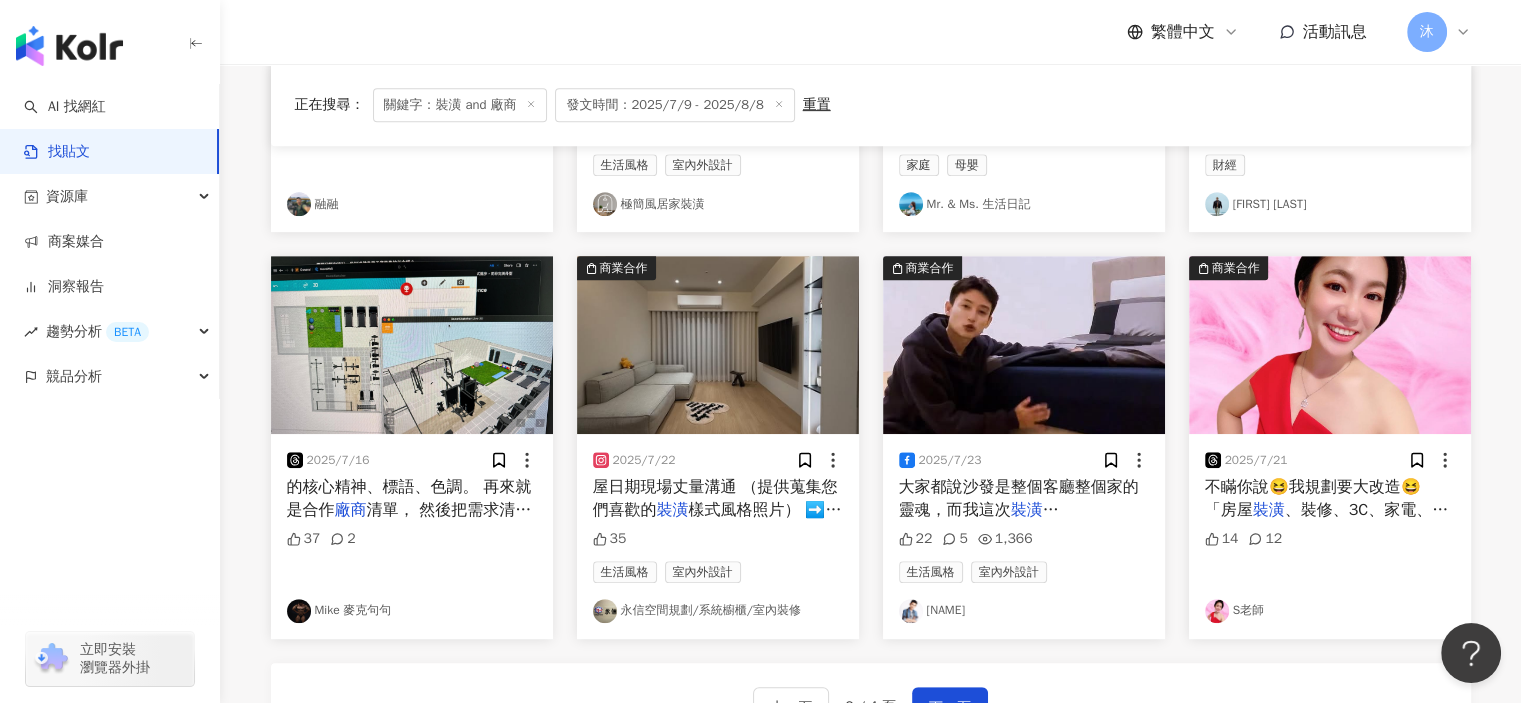 scroll, scrollTop: 1000, scrollLeft: 0, axis: vertical 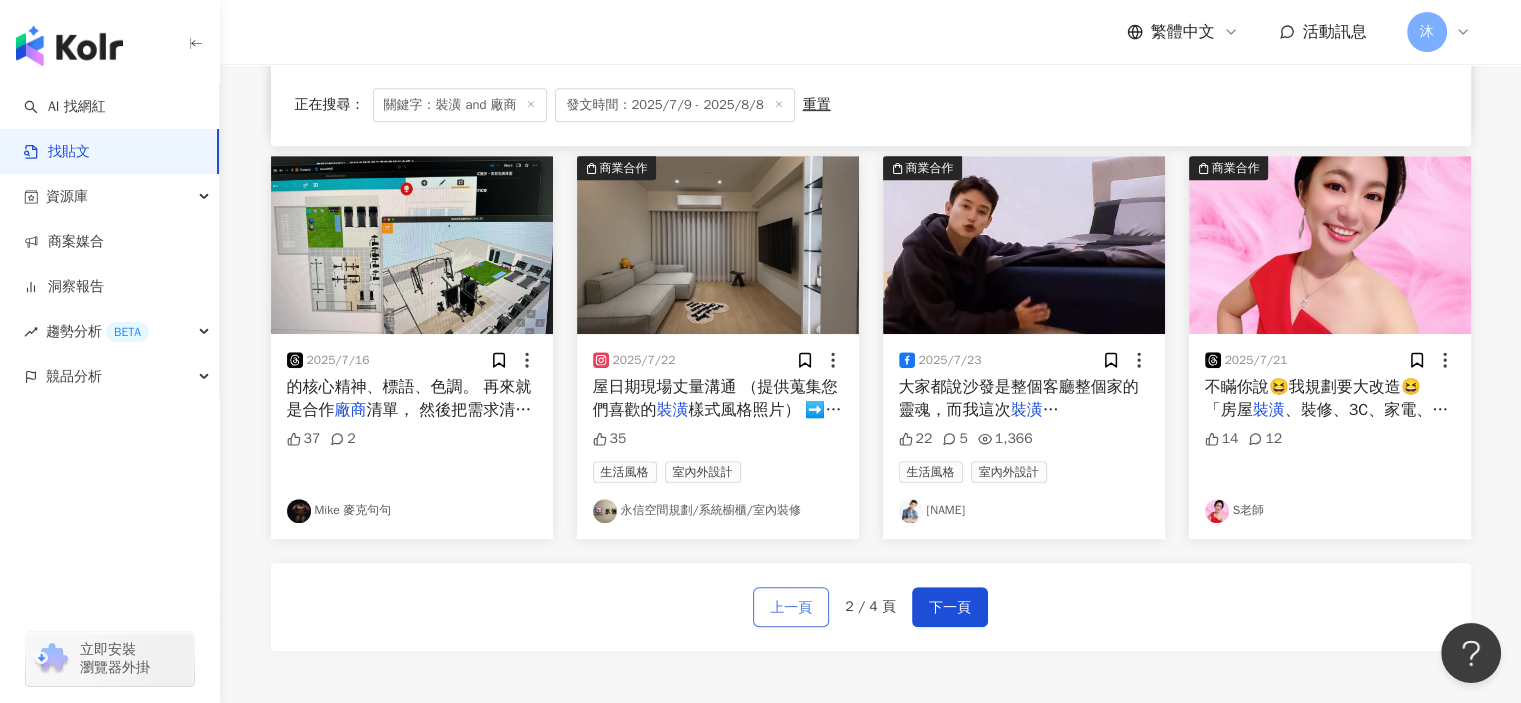 click on "上一頁" at bounding box center [791, 608] 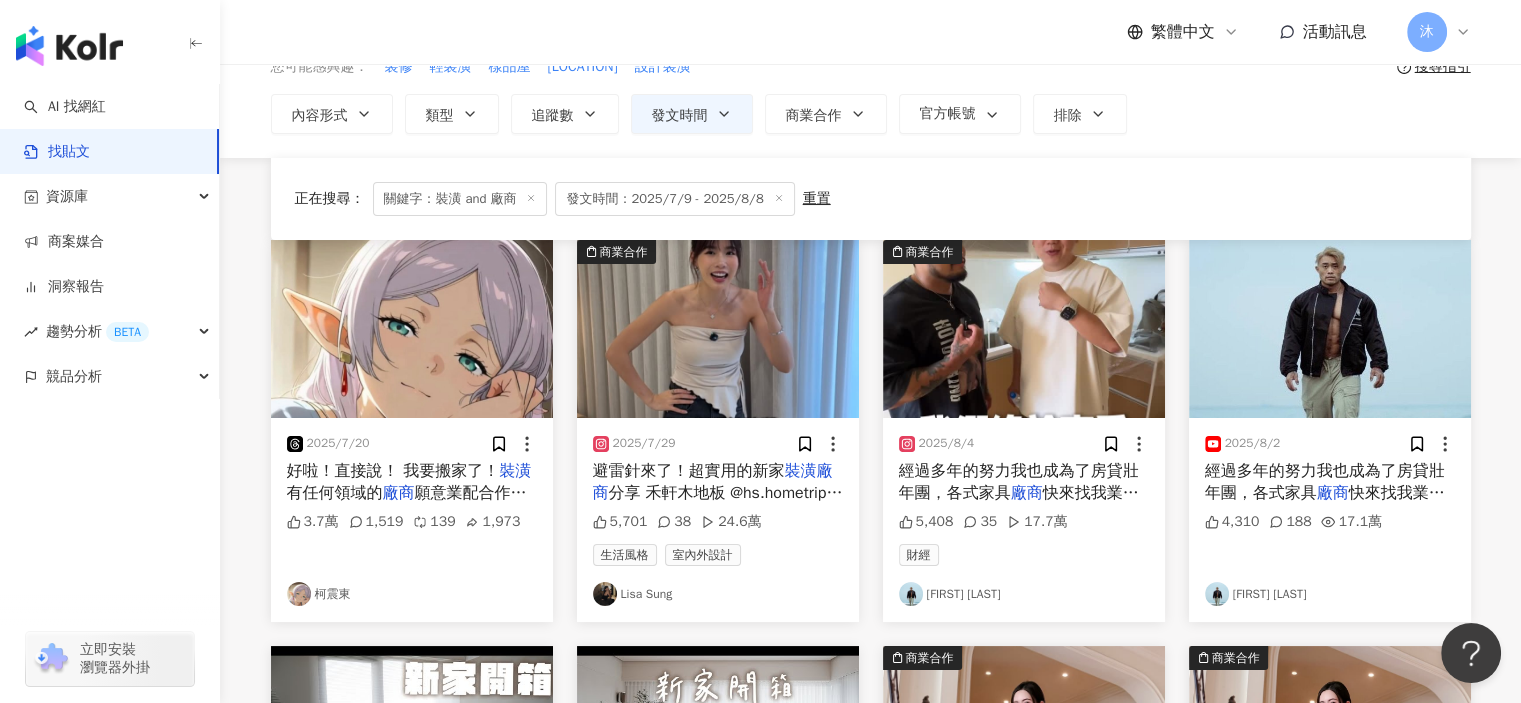 scroll, scrollTop: 0, scrollLeft: 0, axis: both 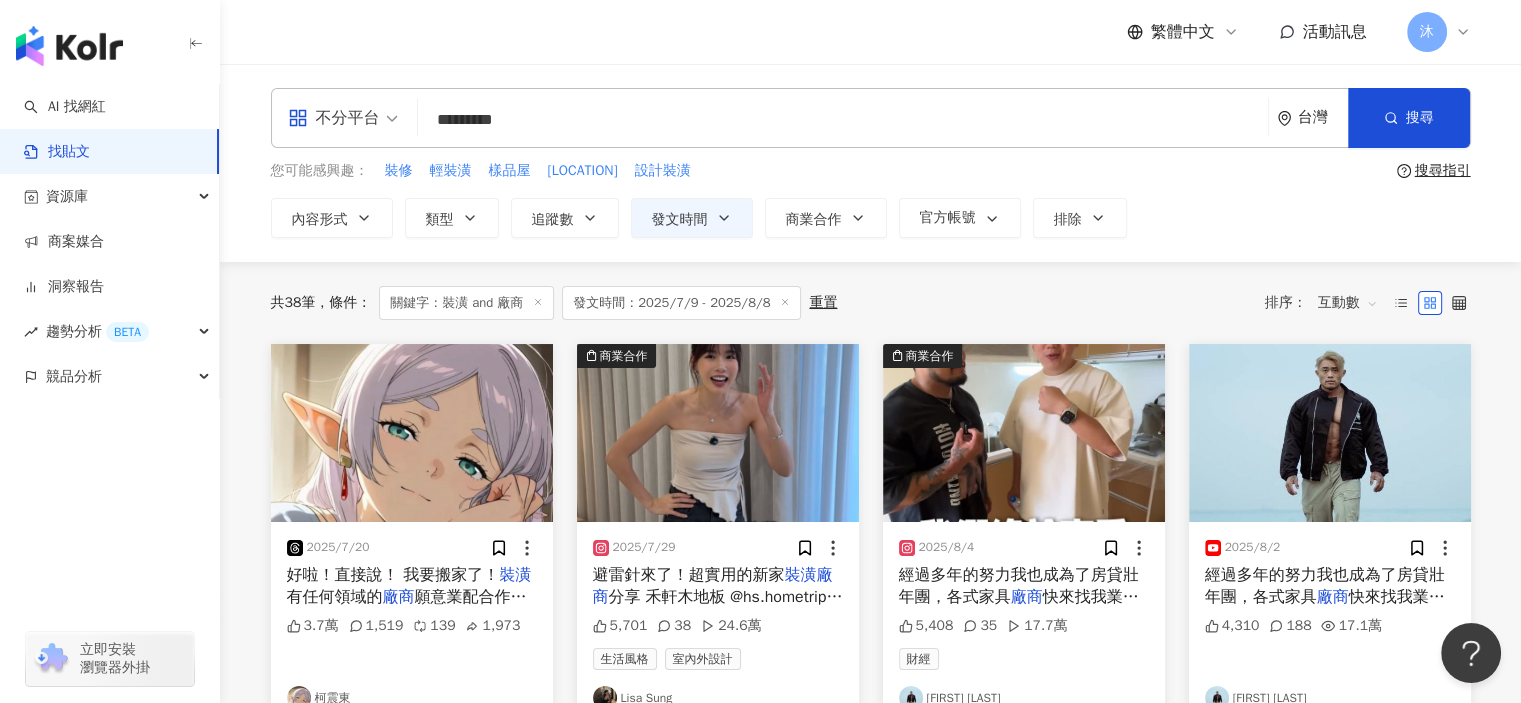 click at bounding box center [412, 433] 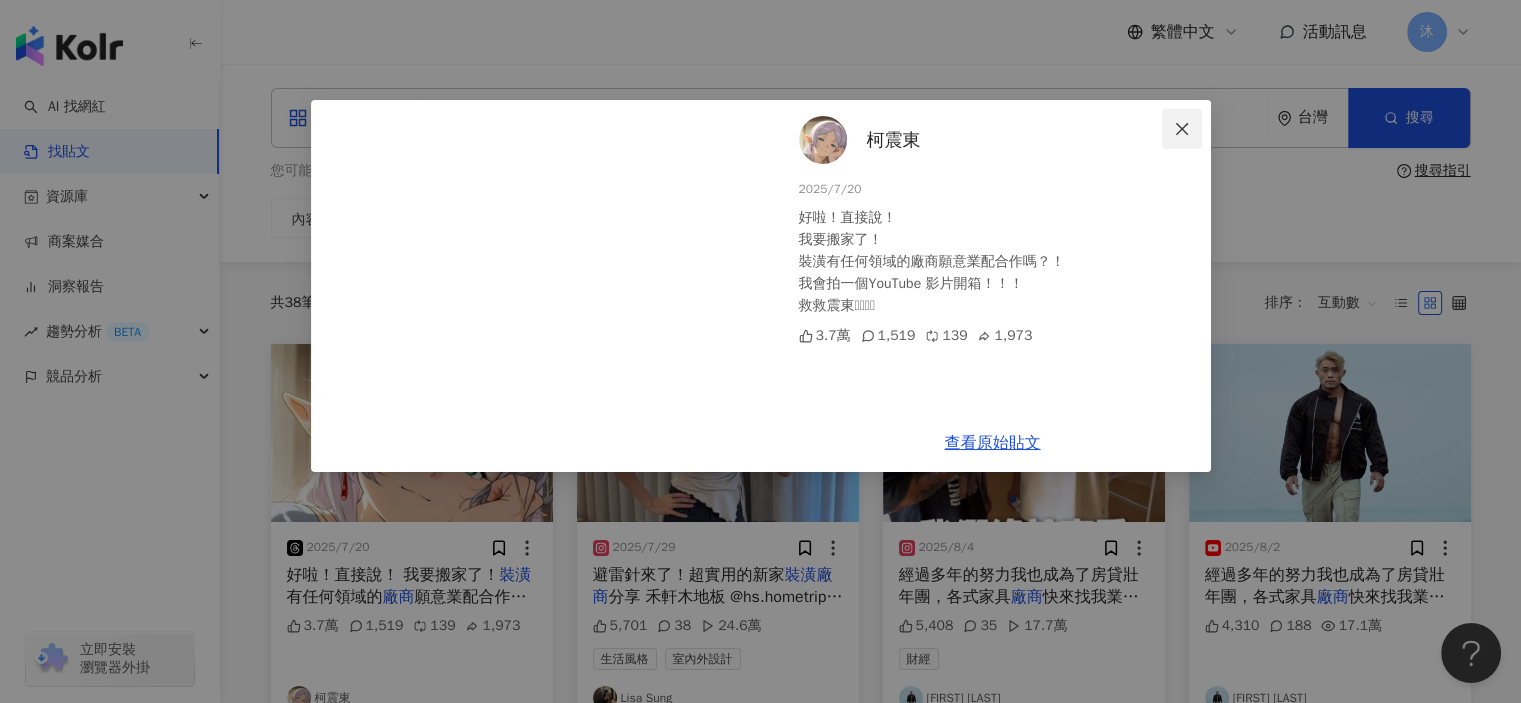 click at bounding box center (1182, 129) 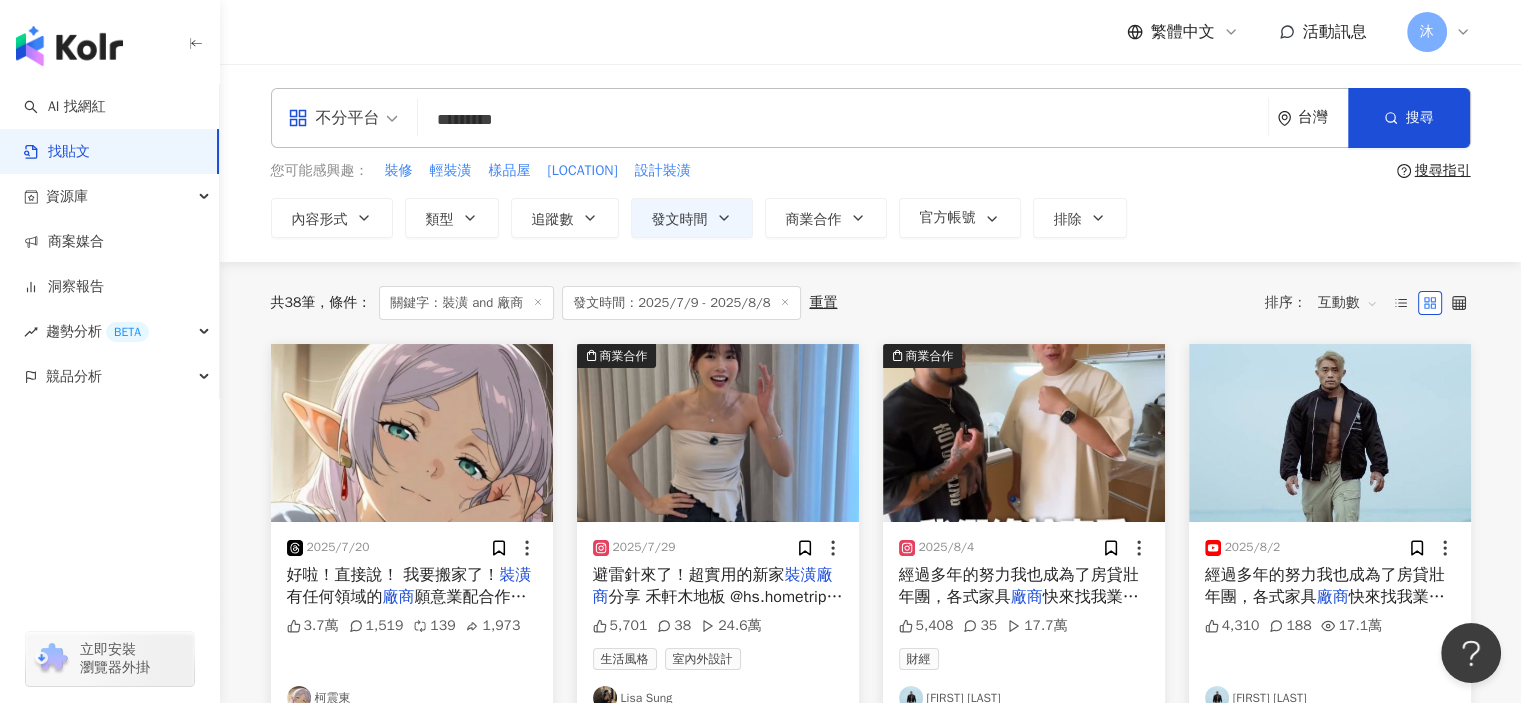 scroll, scrollTop: 200, scrollLeft: 0, axis: vertical 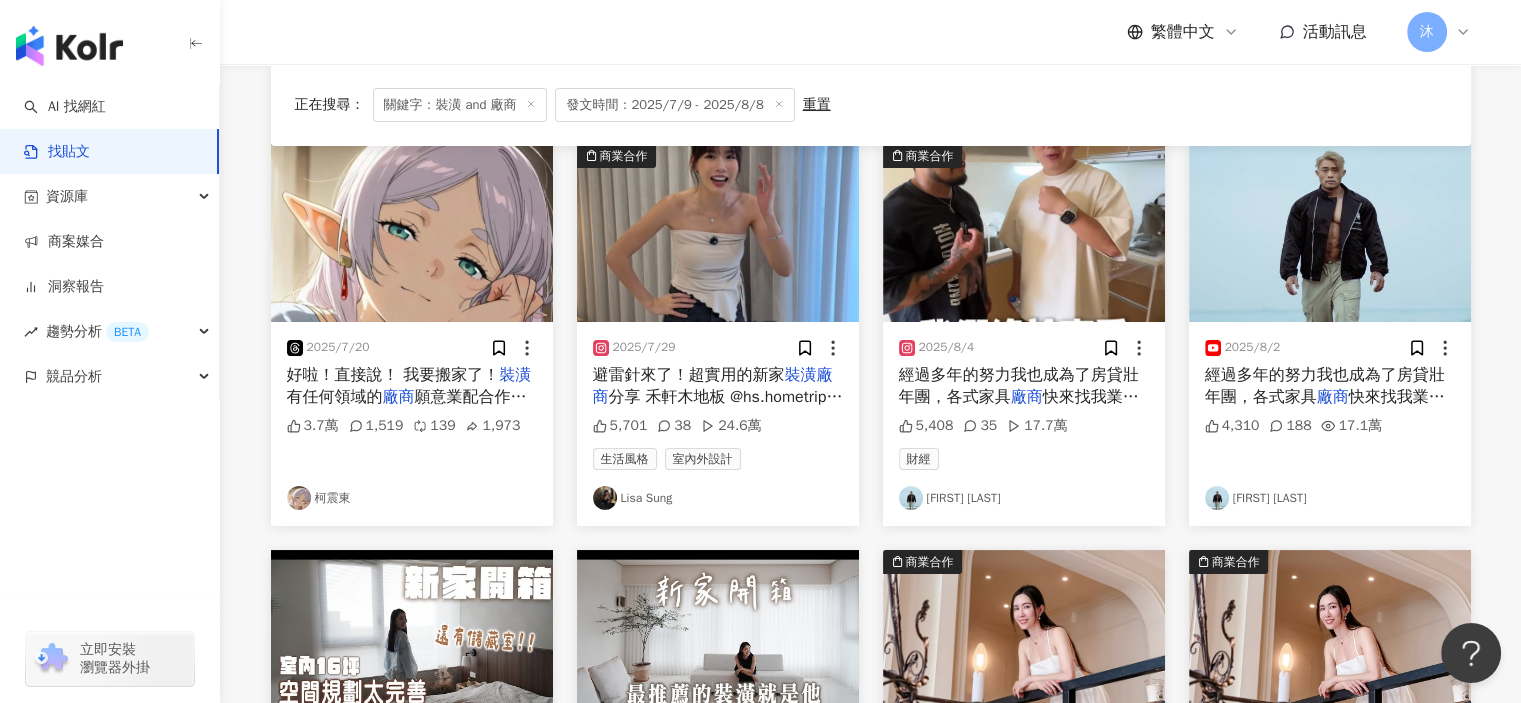 click at bounding box center [299, 498] 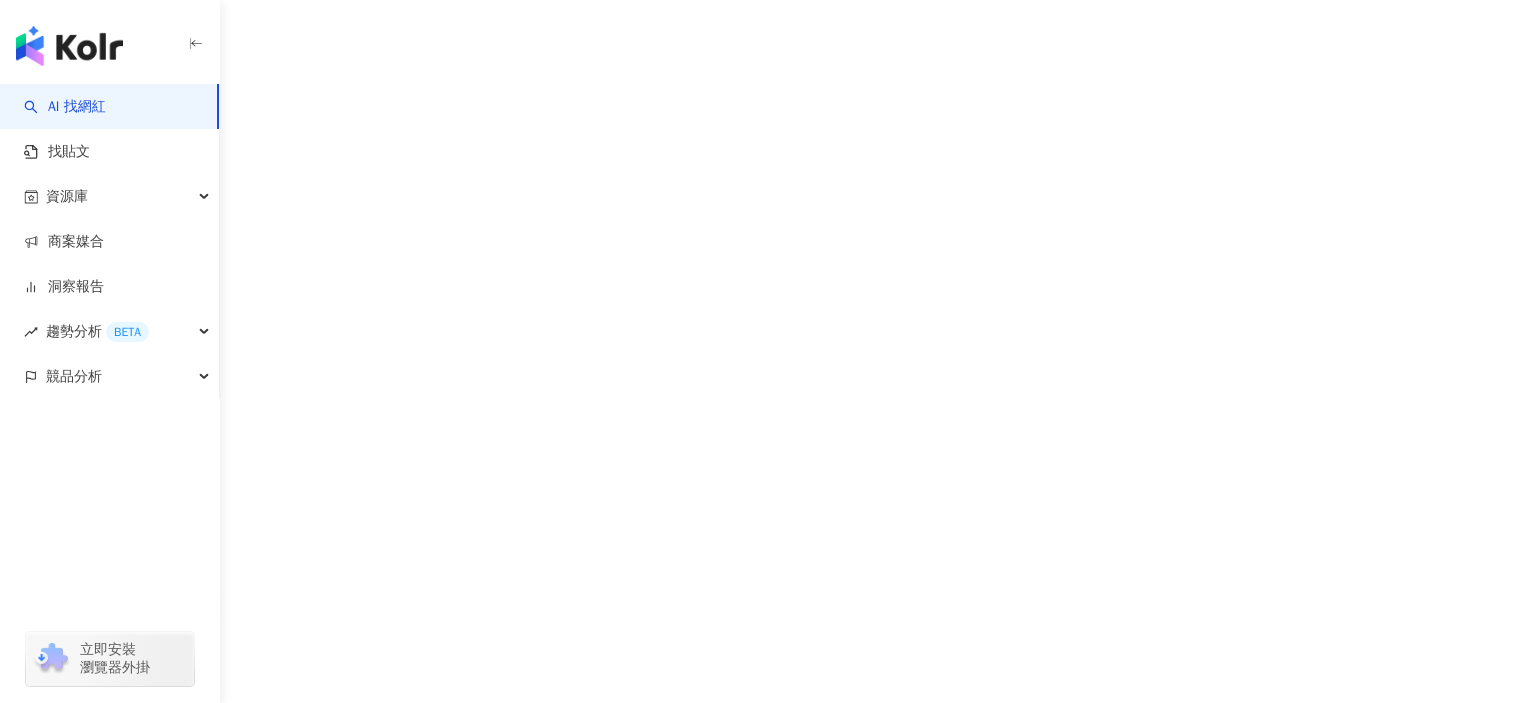 scroll, scrollTop: 0, scrollLeft: 0, axis: both 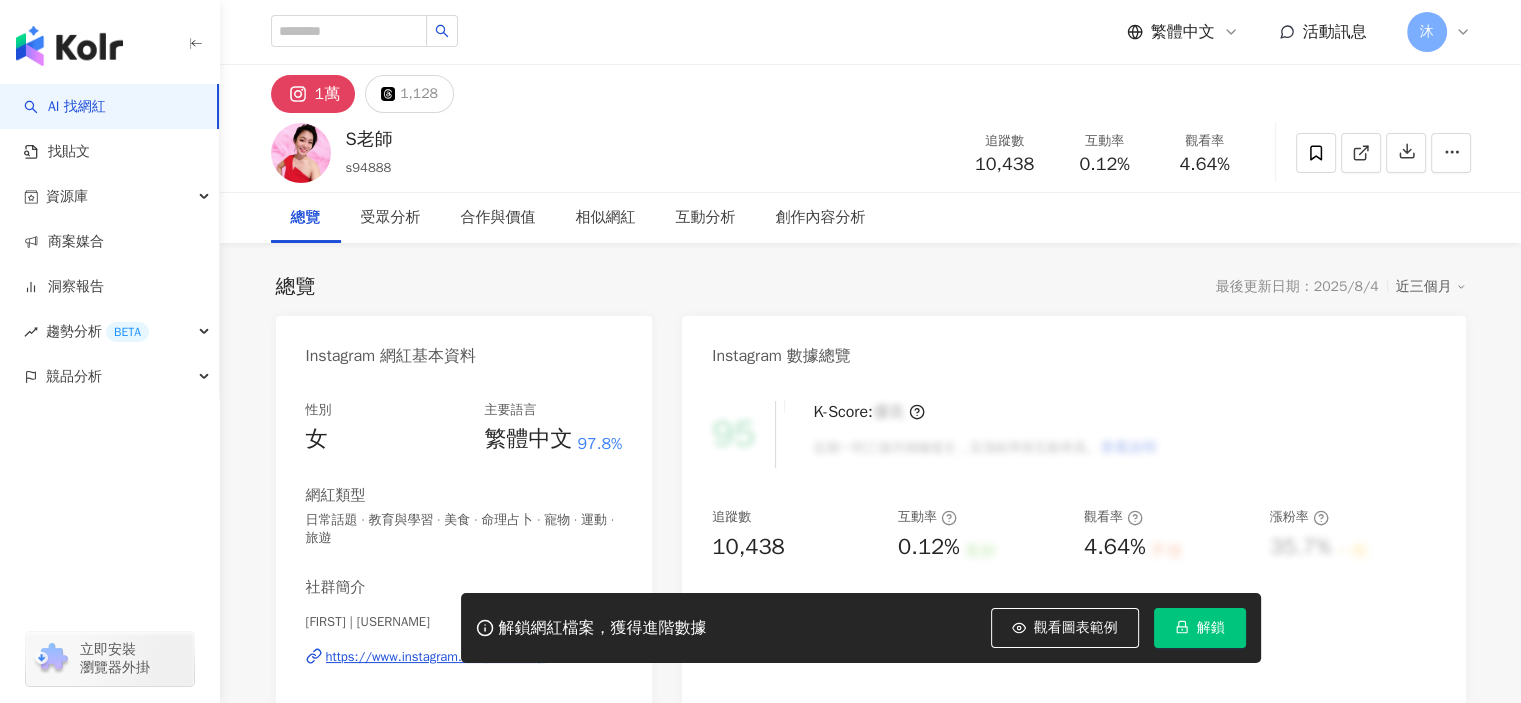 click on "解鎖" at bounding box center [1211, 628] 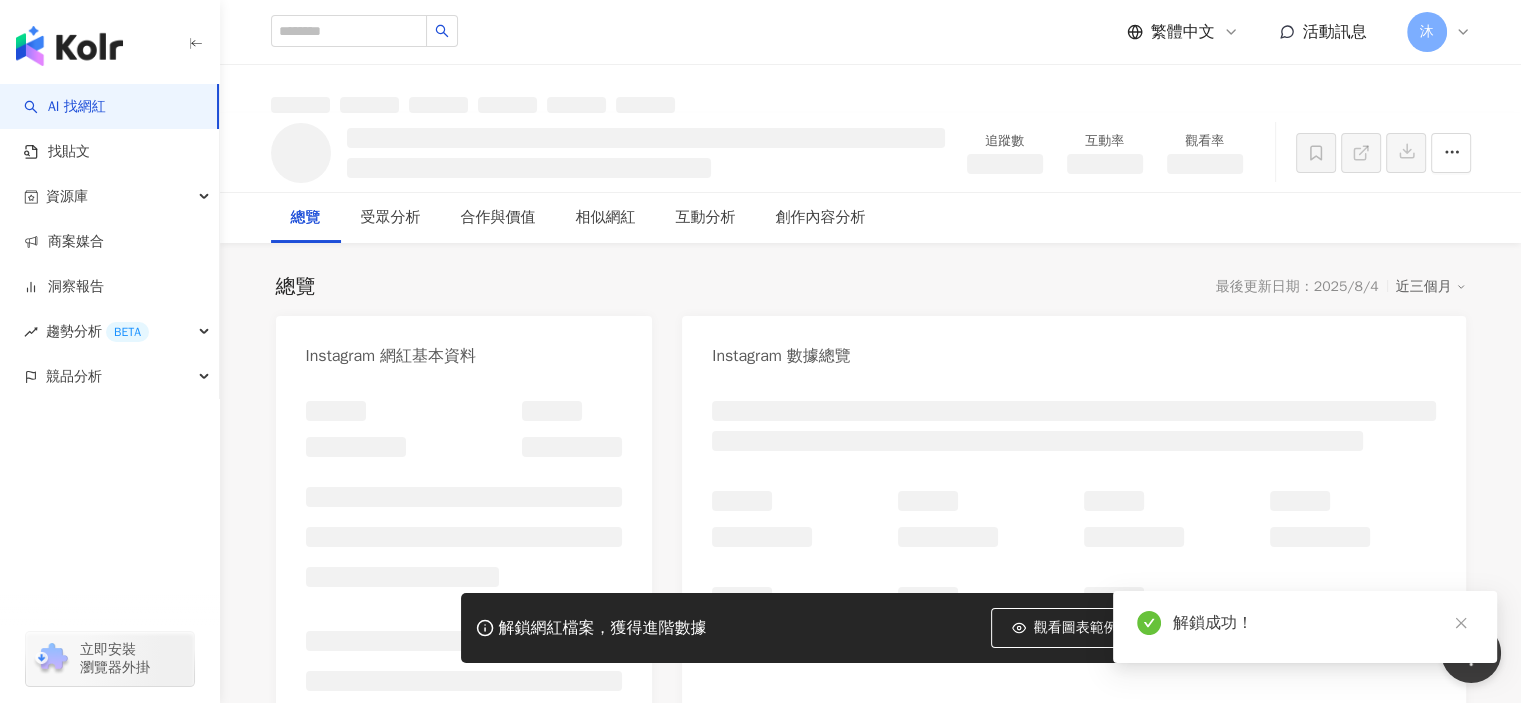 scroll, scrollTop: 0, scrollLeft: 0, axis: both 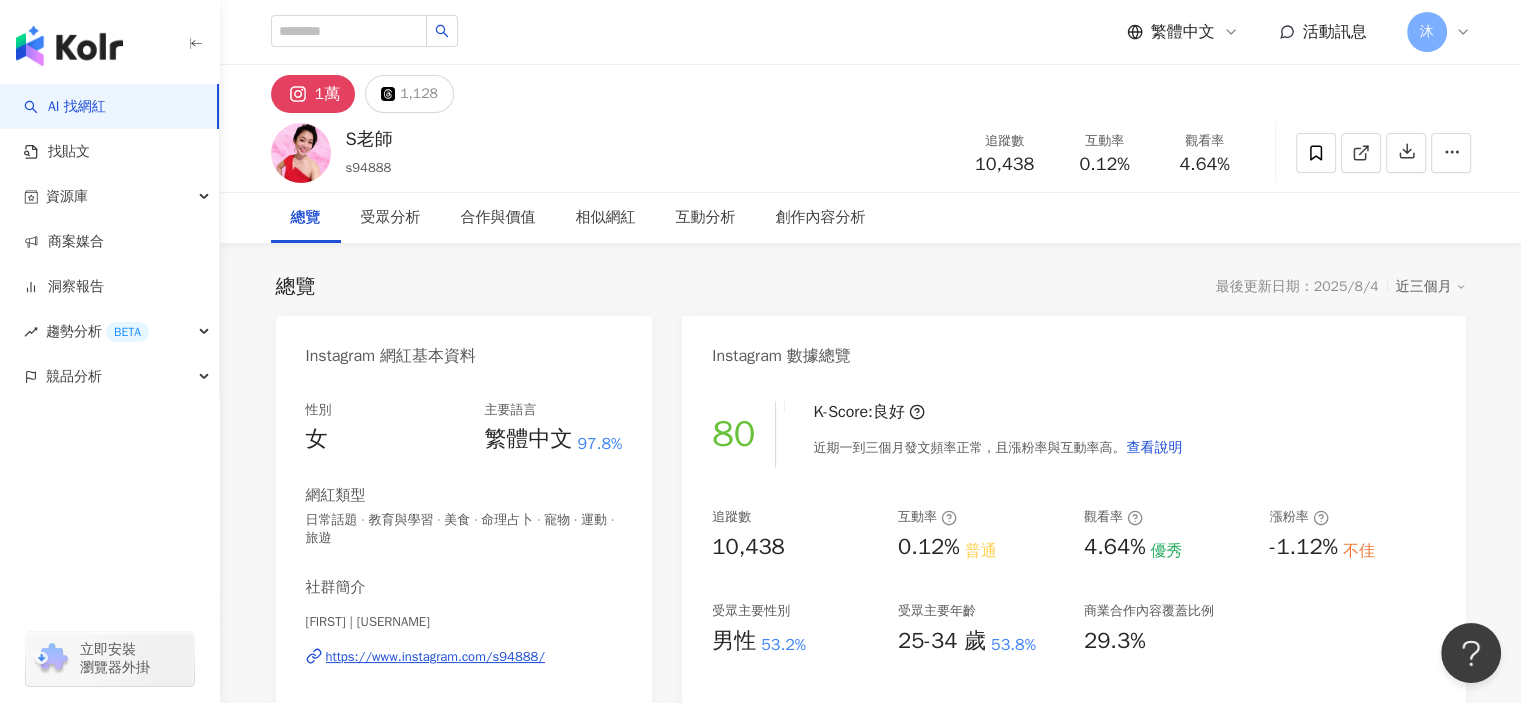 click on "https://www.instagram.com/s94888/" at bounding box center [435, 657] 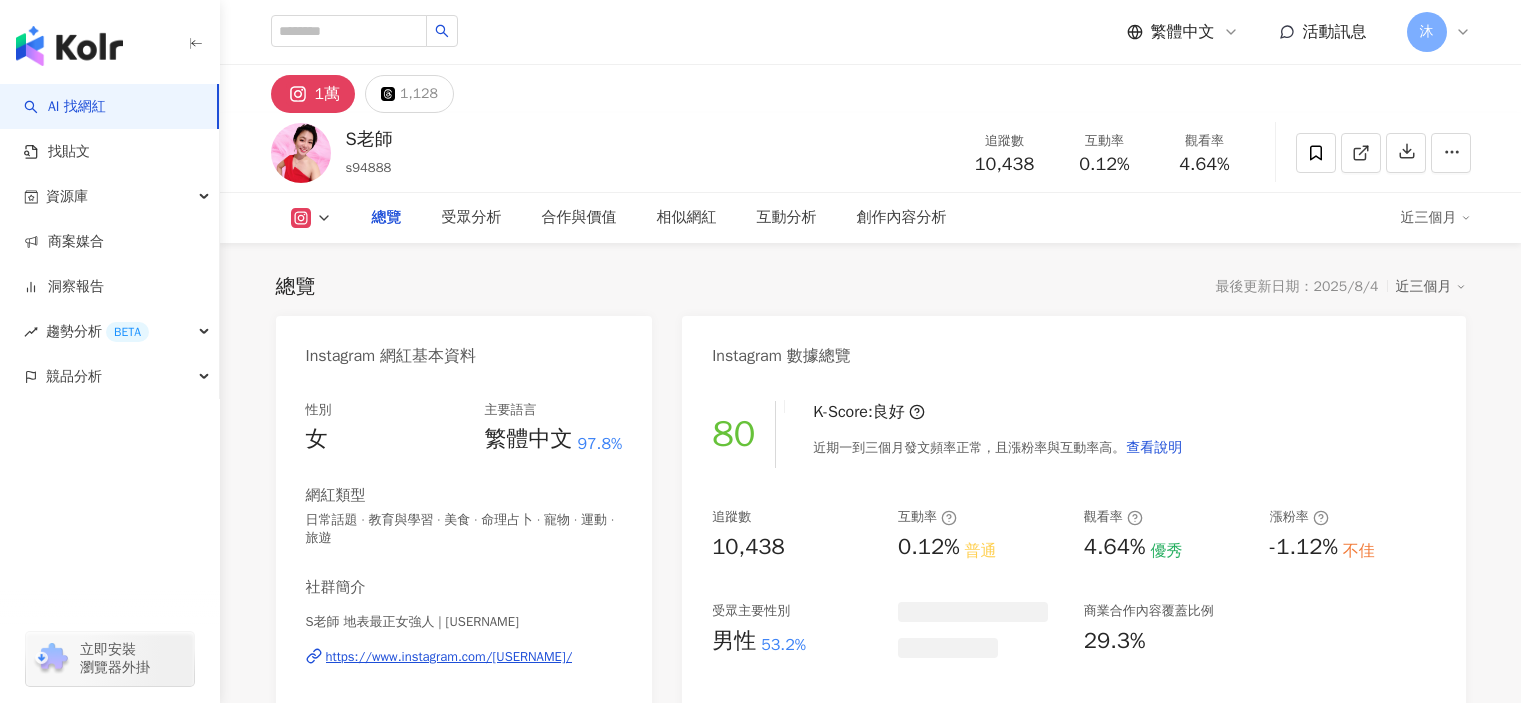 scroll, scrollTop: 0, scrollLeft: 0, axis: both 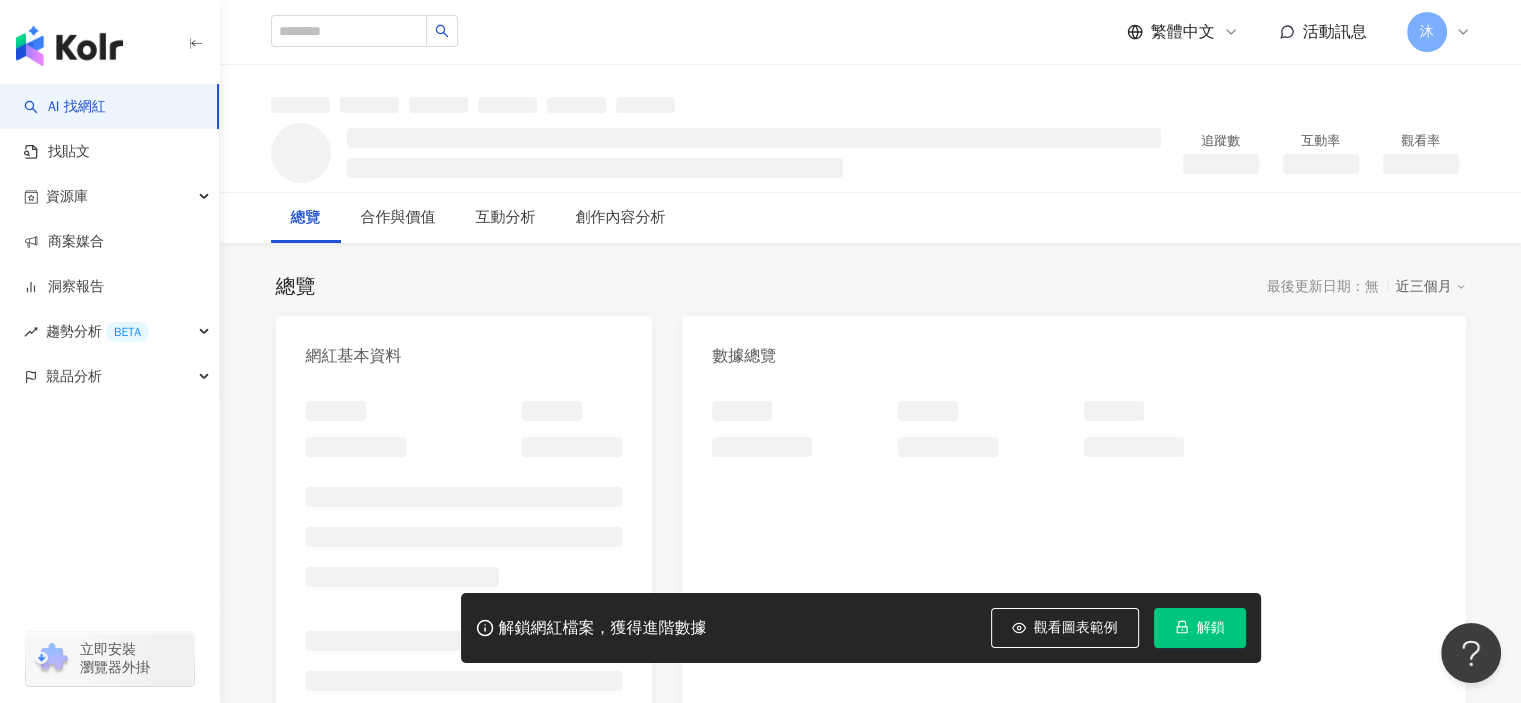 click on "解鎖" at bounding box center [1211, 628] 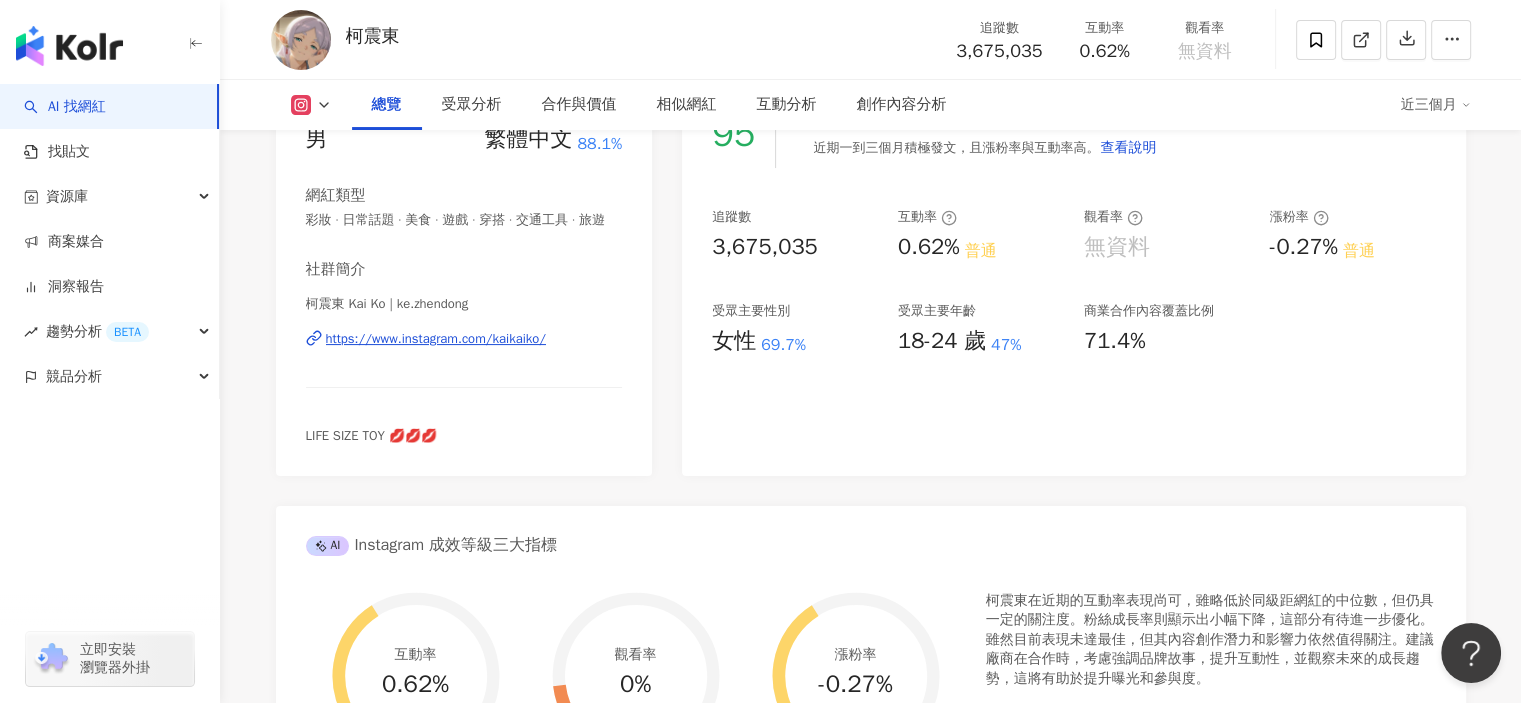 scroll, scrollTop: 0, scrollLeft: 0, axis: both 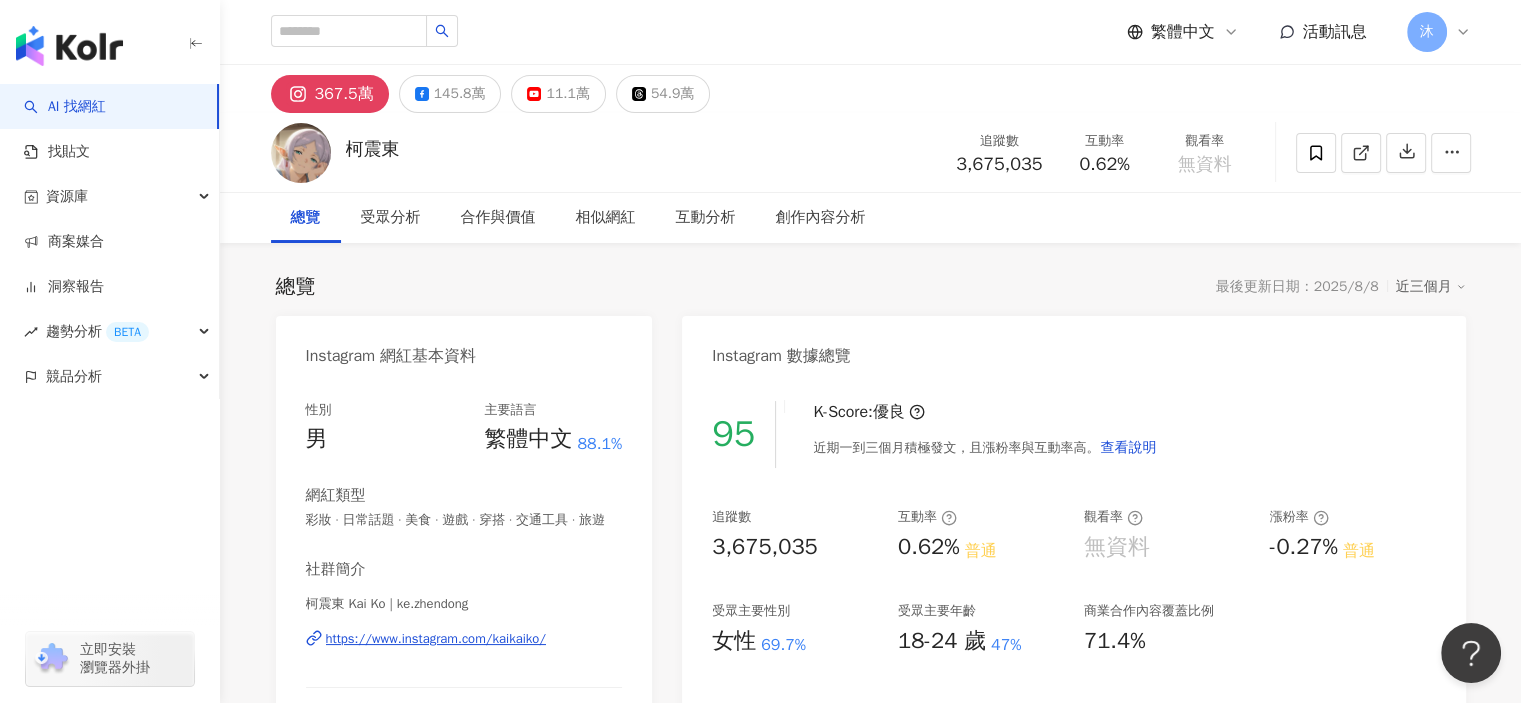 click on "https://www.instagram.com/kaikaiko/" at bounding box center [436, 639] 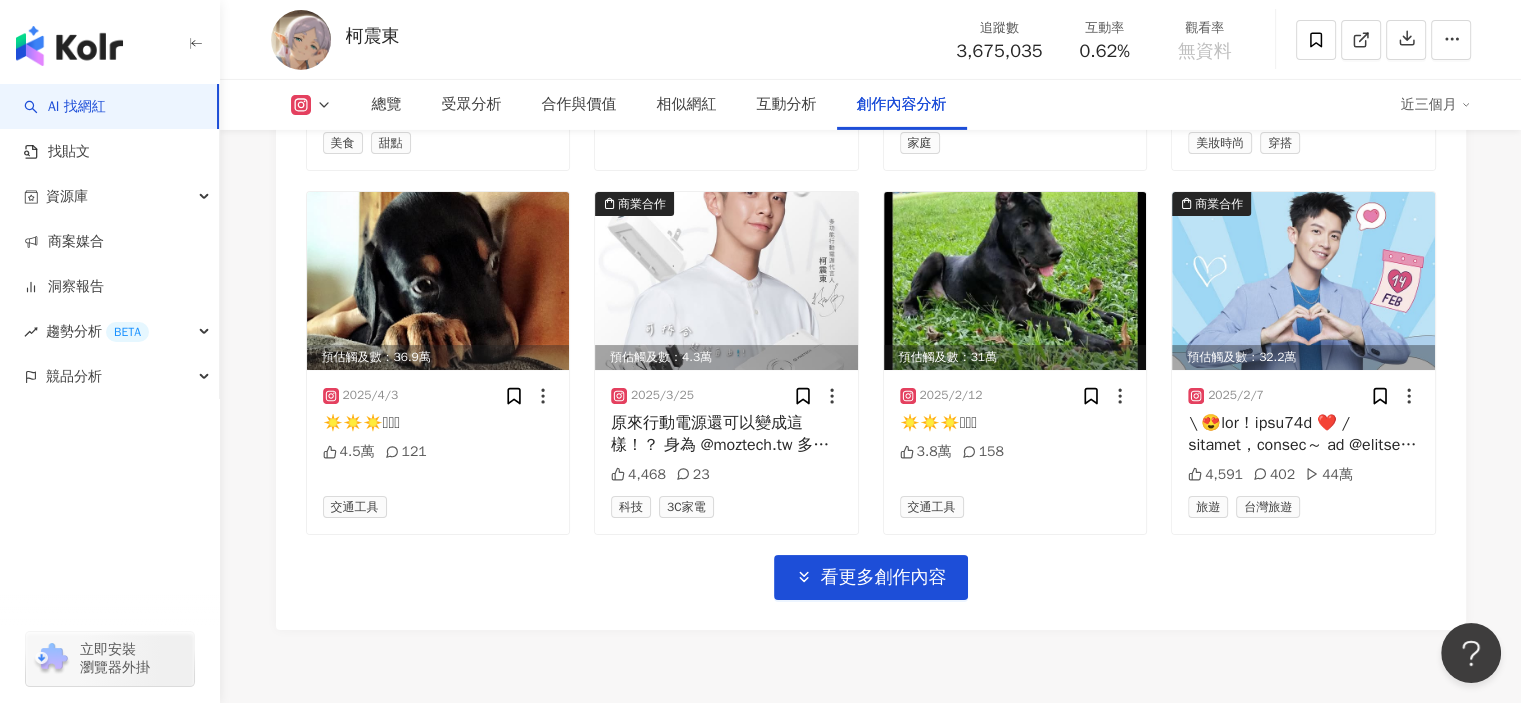 scroll, scrollTop: 6900, scrollLeft: 0, axis: vertical 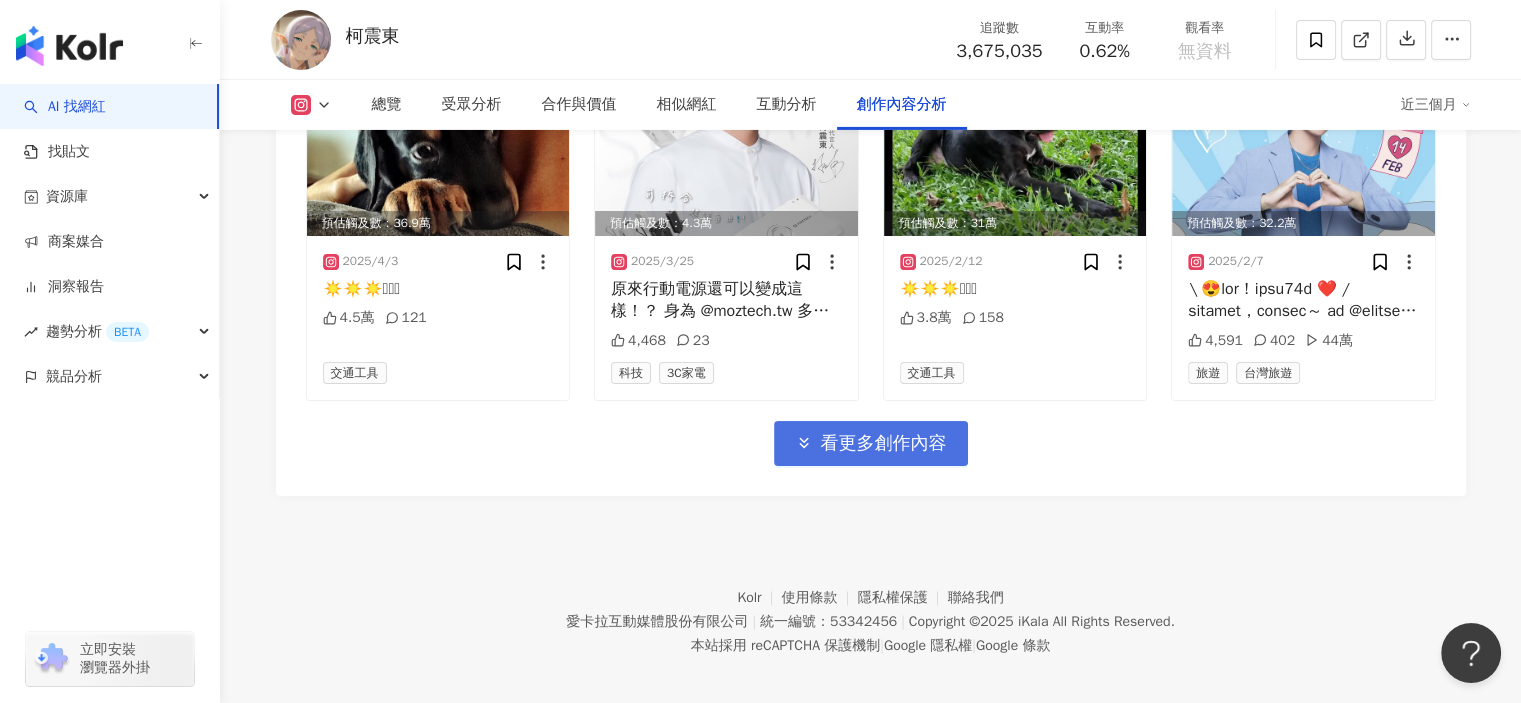 click on "看更多創作內容" at bounding box center [884, 444] 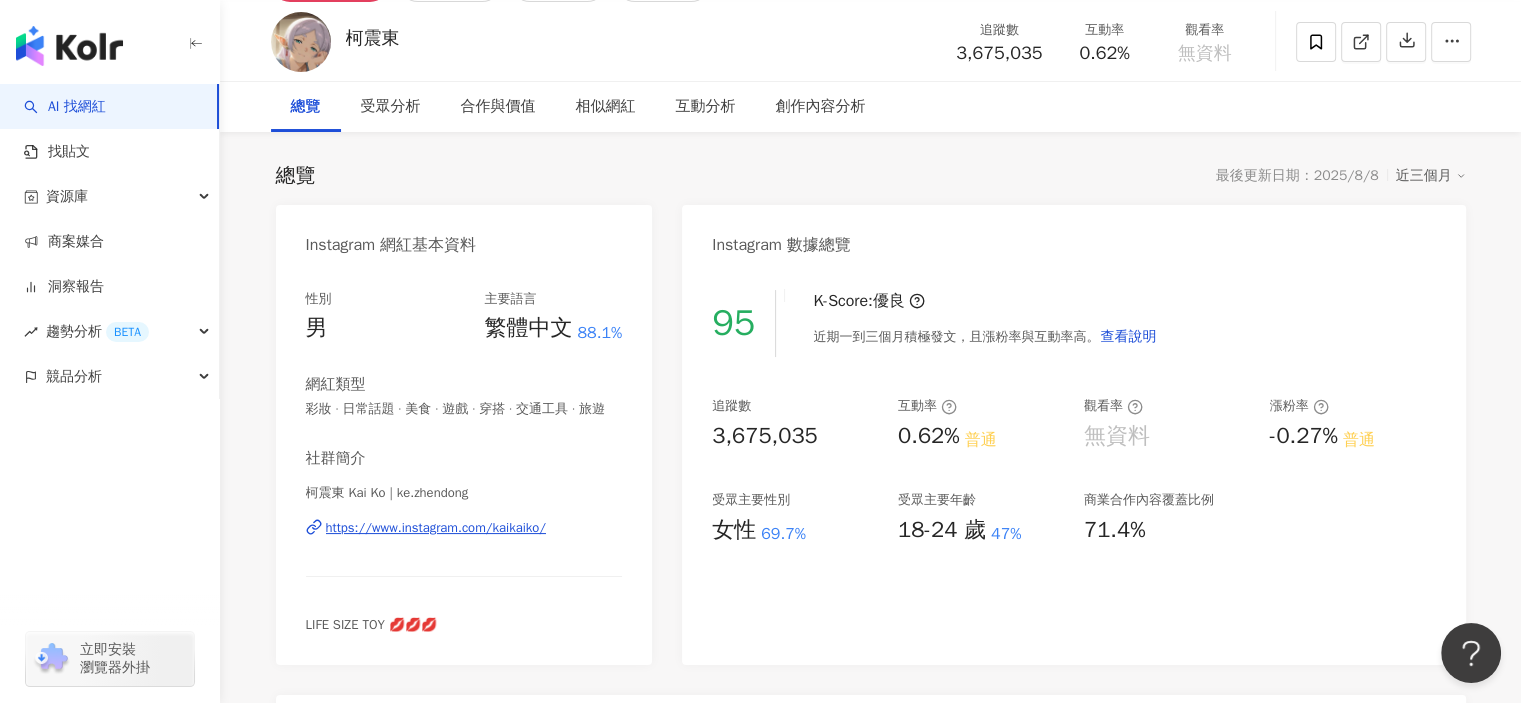 scroll, scrollTop: 0, scrollLeft: 0, axis: both 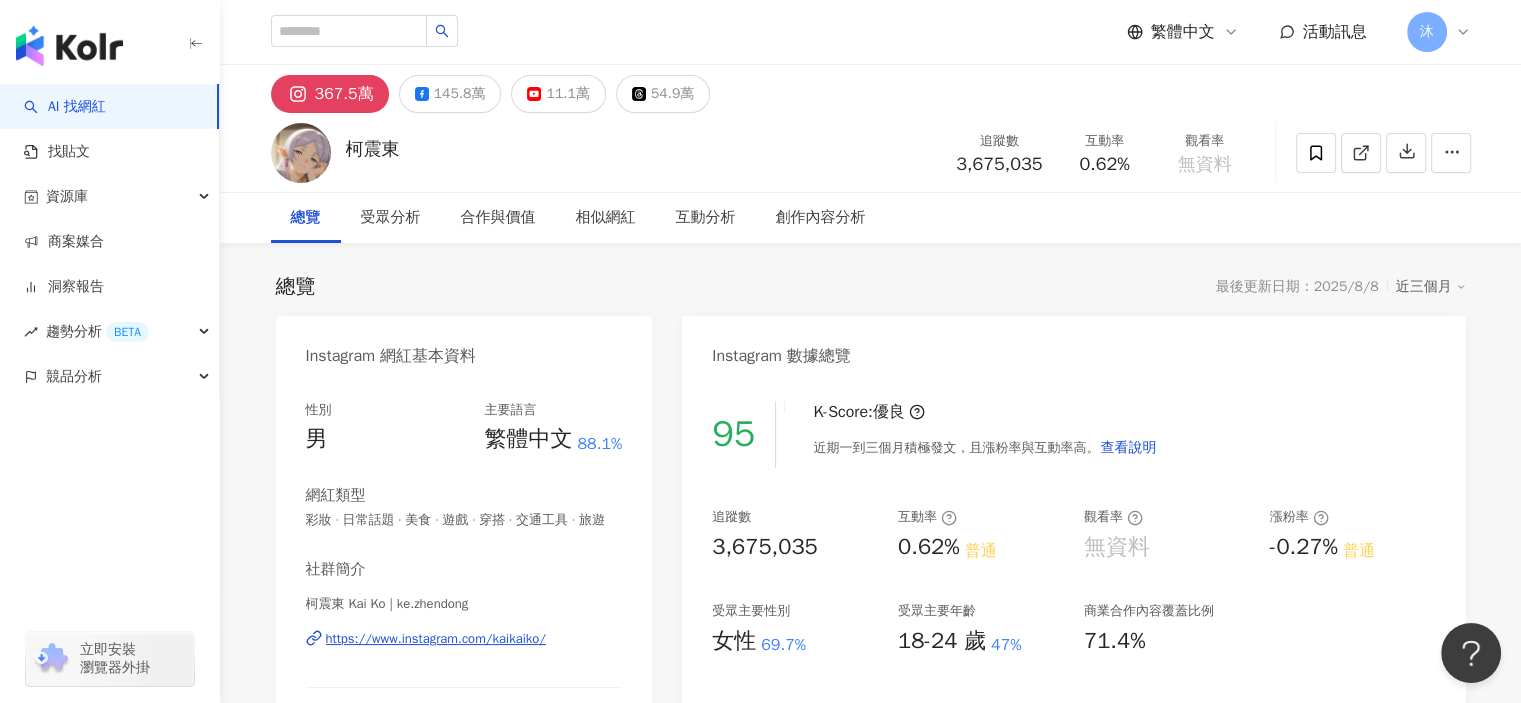 click at bounding box center [301, 153] 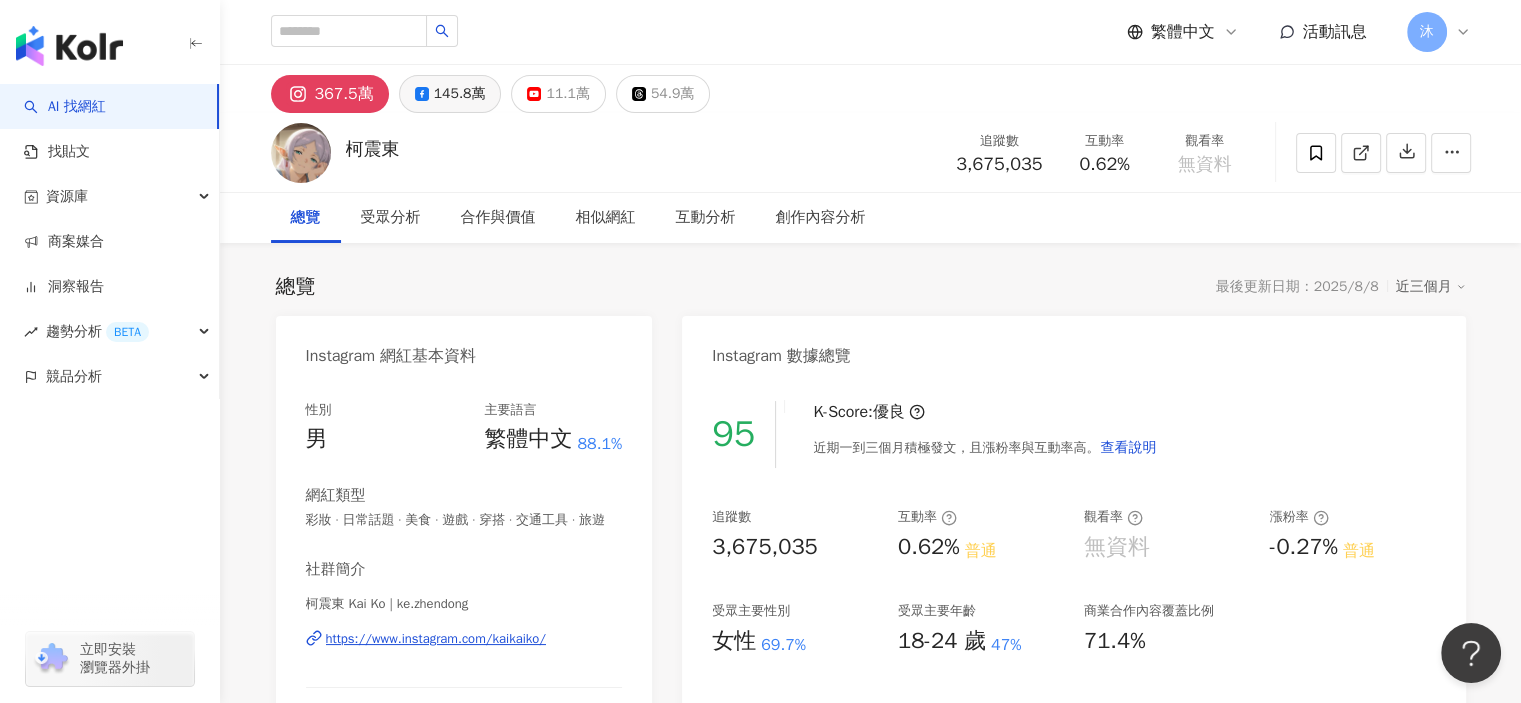 click on "145.8萬" at bounding box center [460, 94] 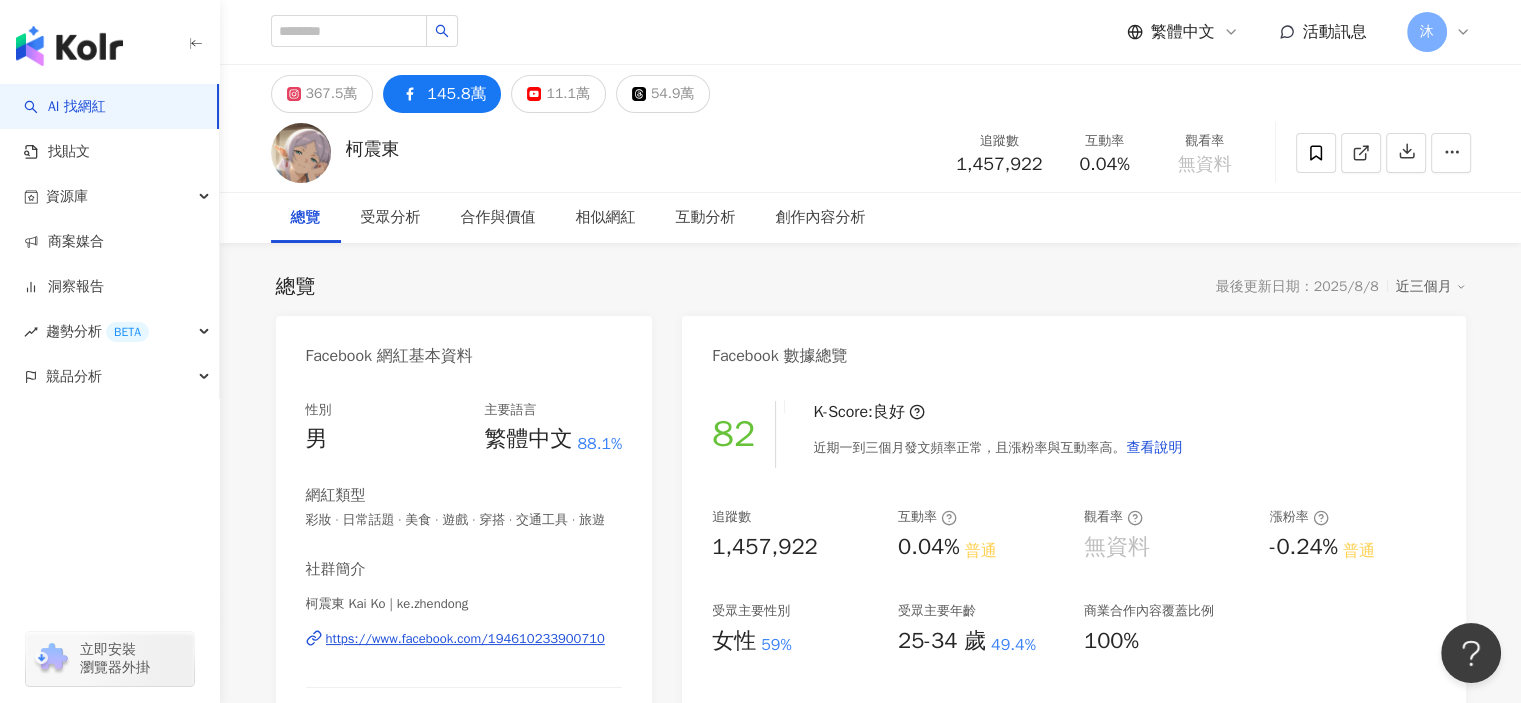 scroll, scrollTop: 200, scrollLeft: 0, axis: vertical 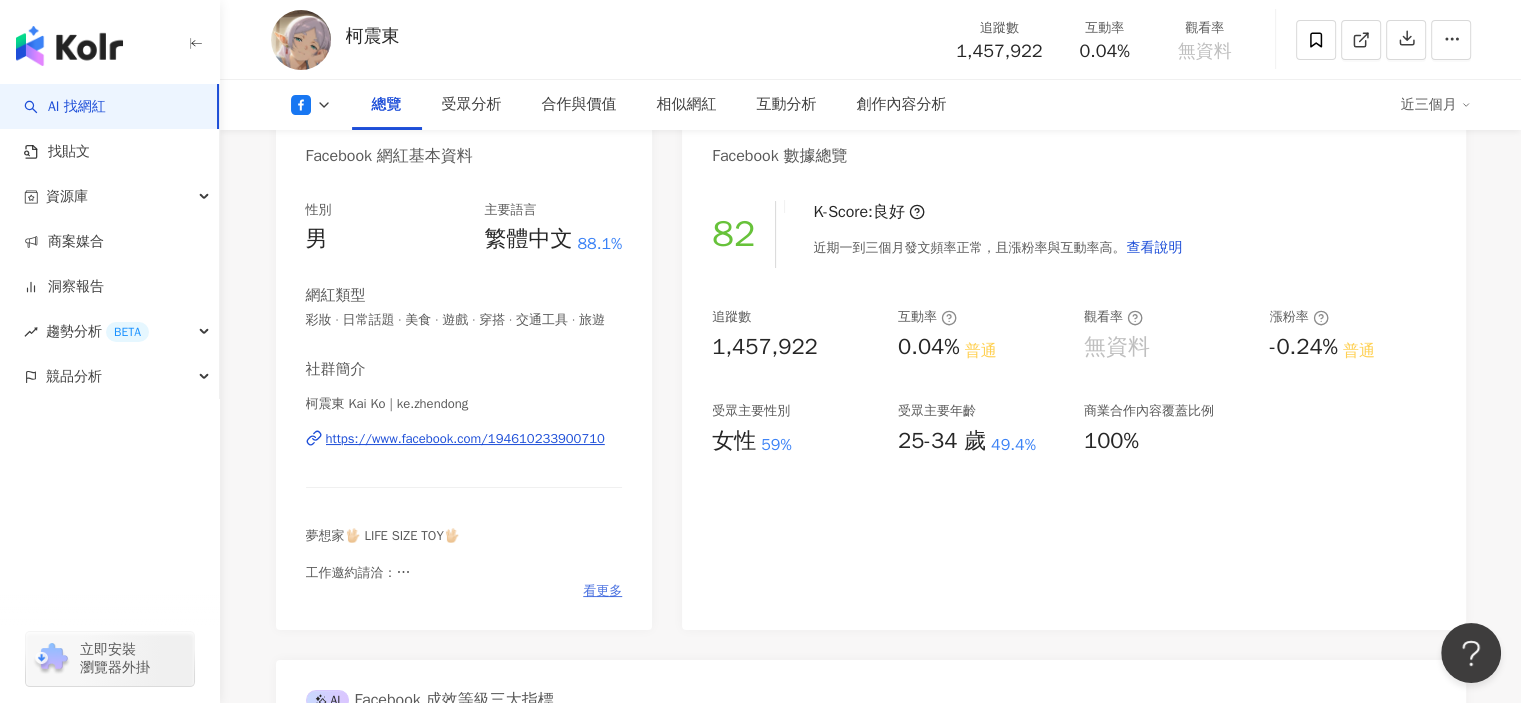 click on "看更多" at bounding box center [602, 591] 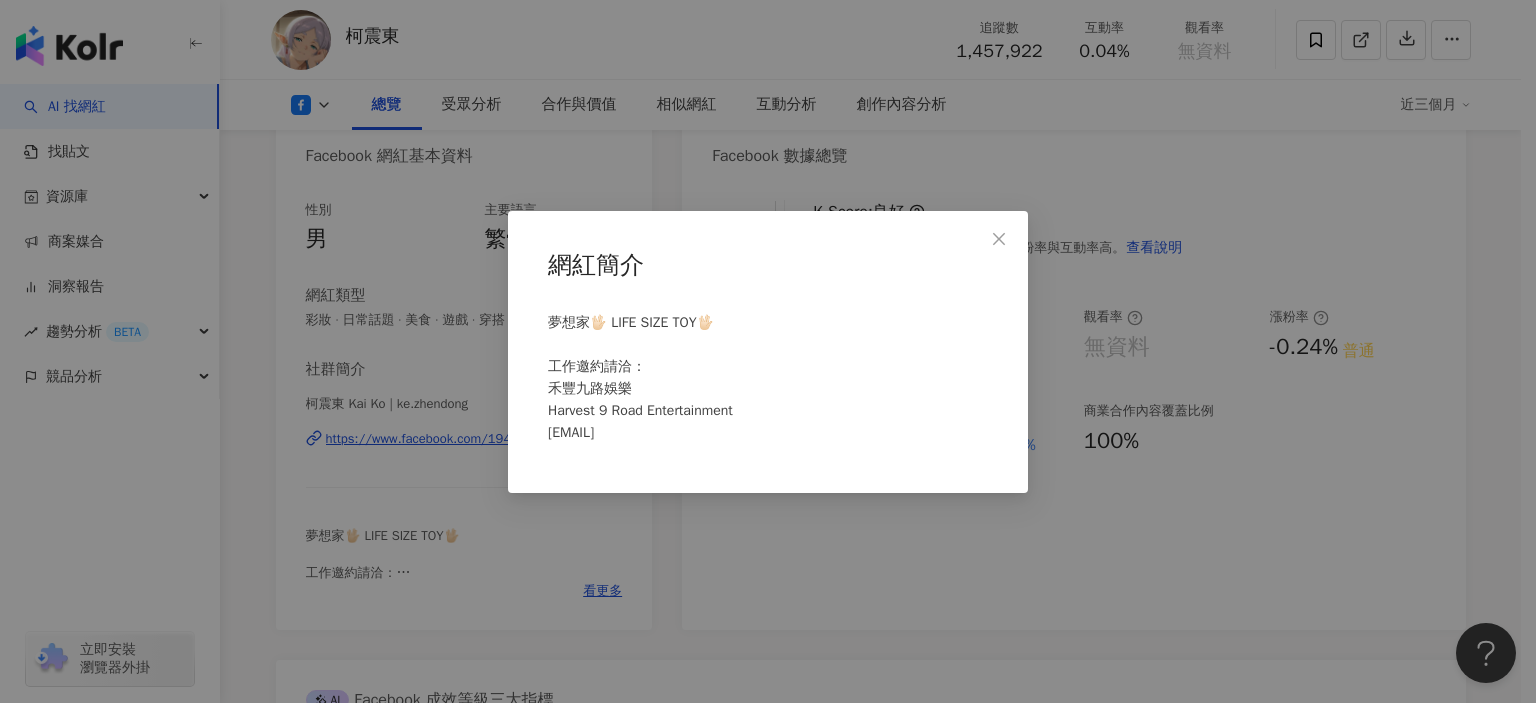 click on "夢想家🖖🏻 LIFE SIZE TOY🖖🏻
工作邀約請洽：
禾豐九路娛樂
Harvest 9 Road Entertainment
harvest9roadent@gmail.com" at bounding box center (640, 377) 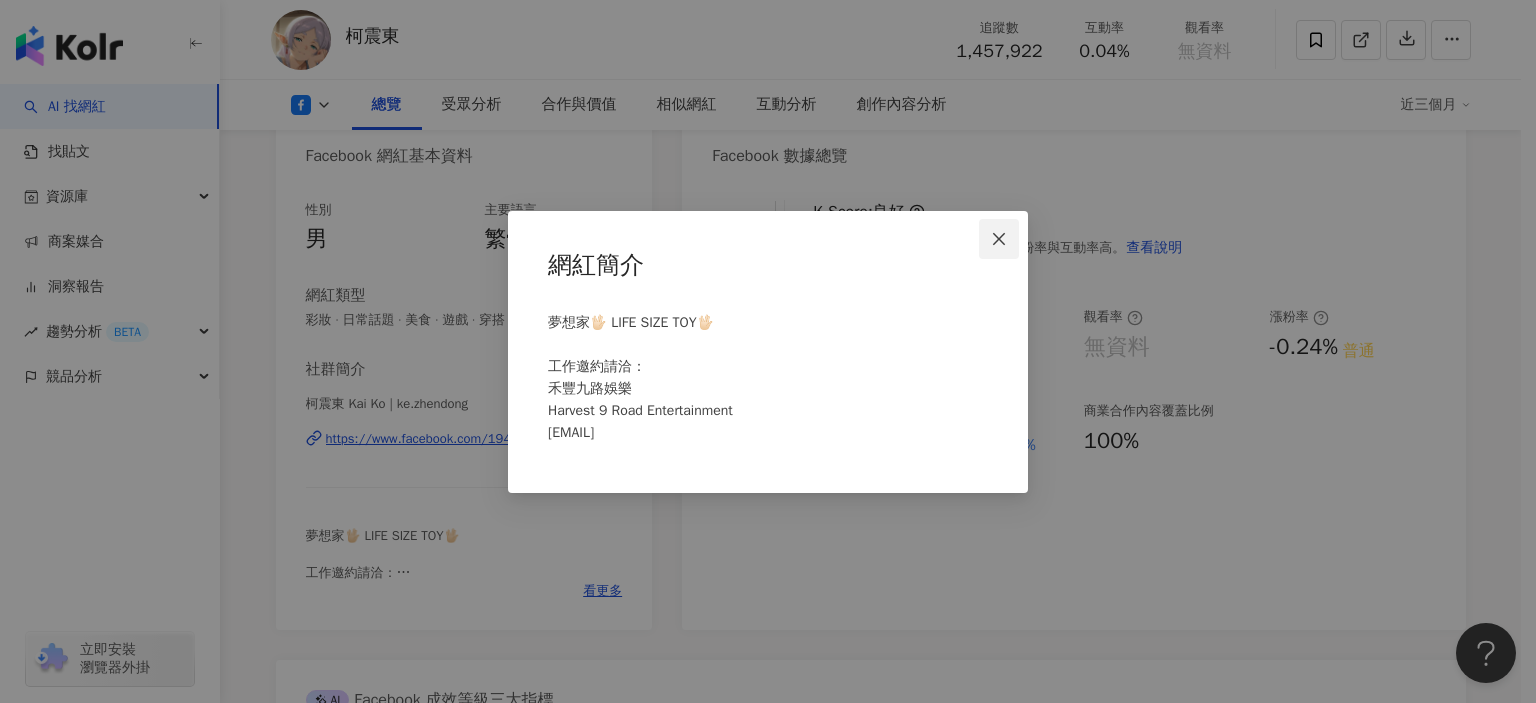 copy on "est9roadent@gmail.com" 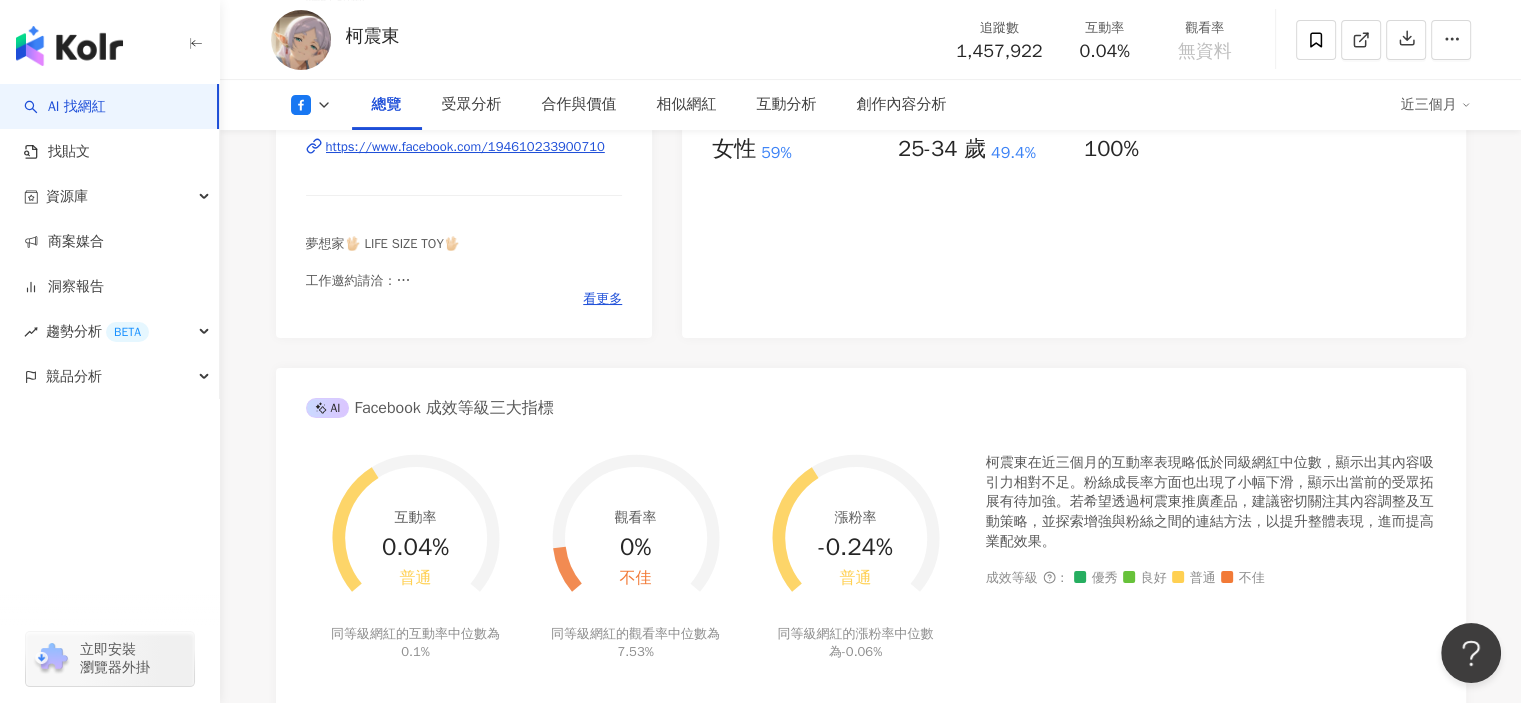scroll, scrollTop: 0, scrollLeft: 0, axis: both 